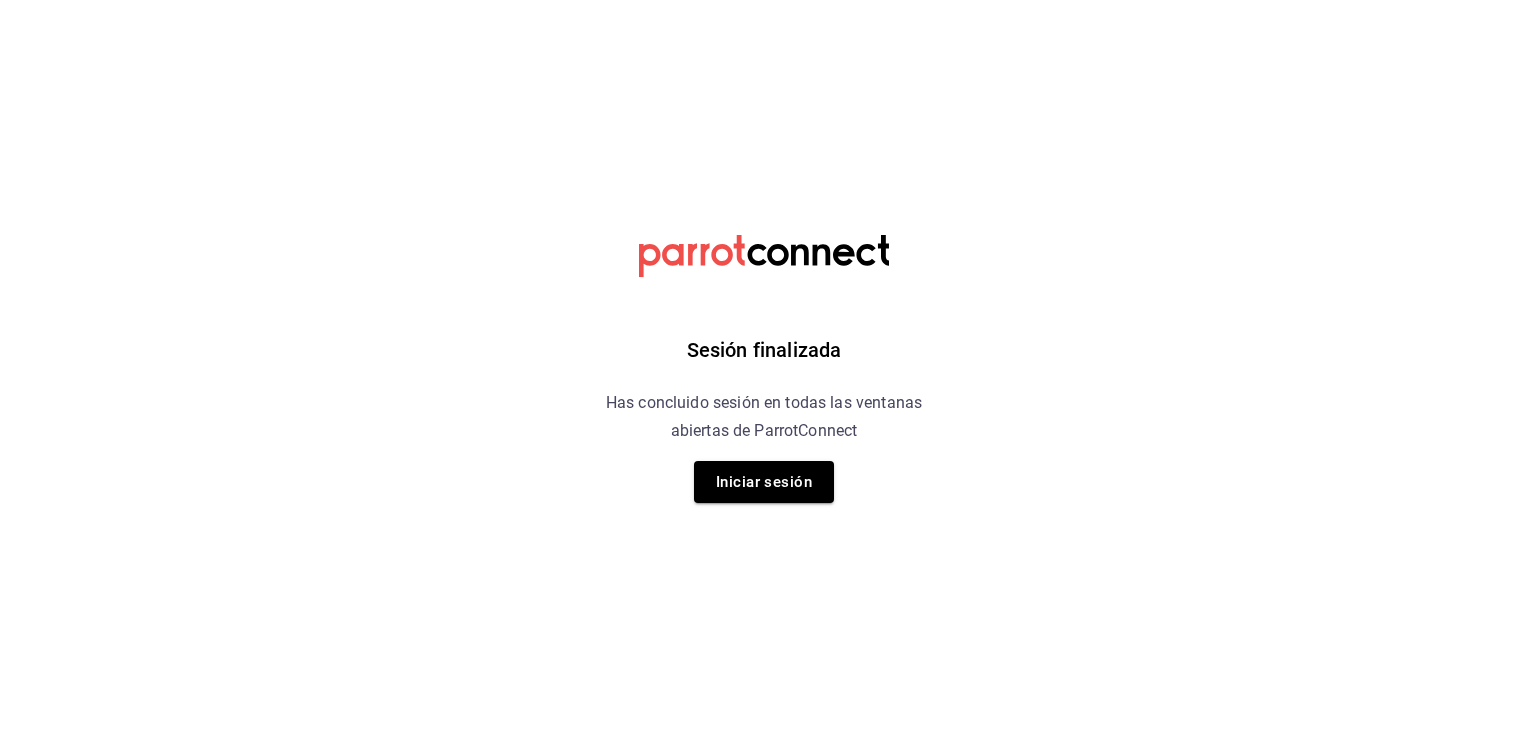 scroll, scrollTop: 0, scrollLeft: 0, axis: both 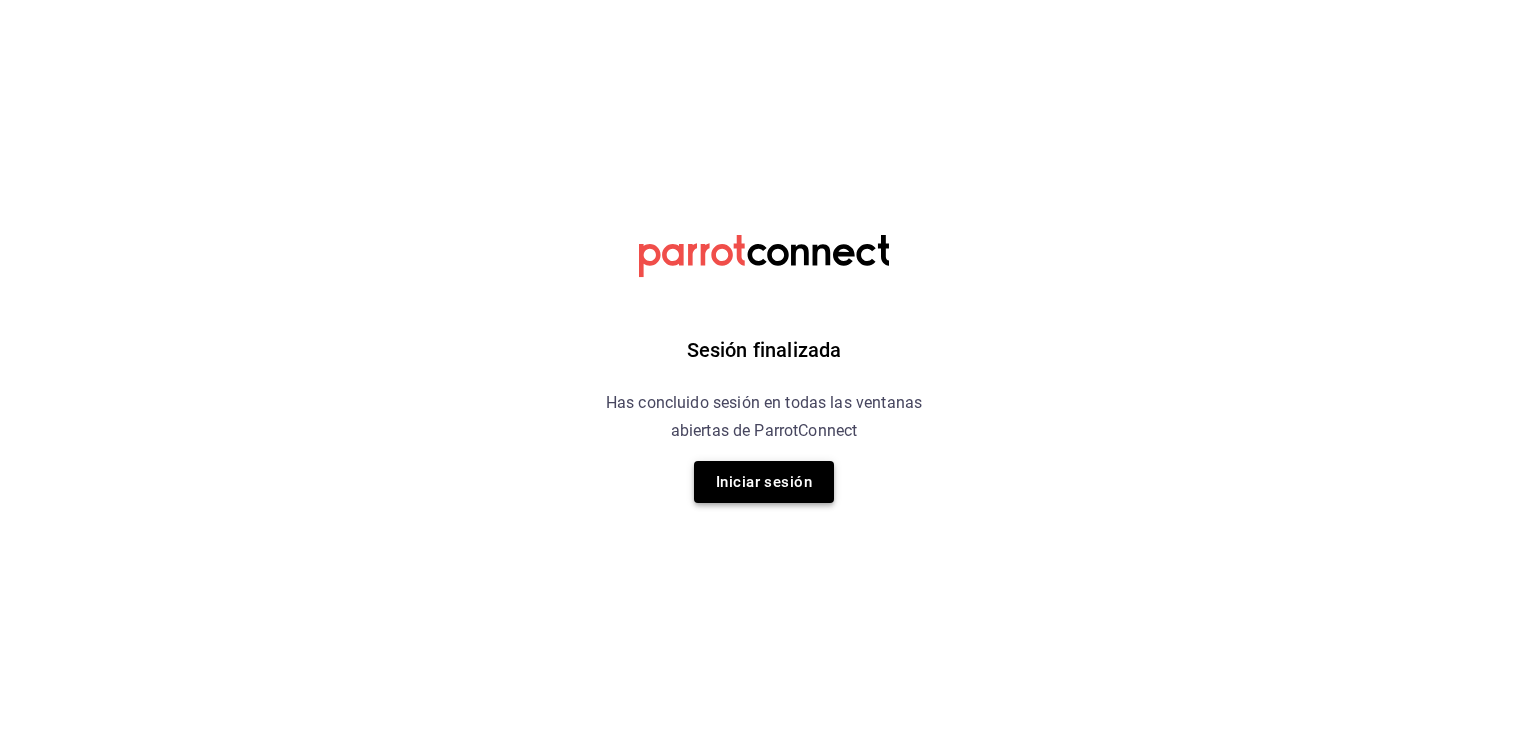 click on "Iniciar sesión" at bounding box center (764, 482) 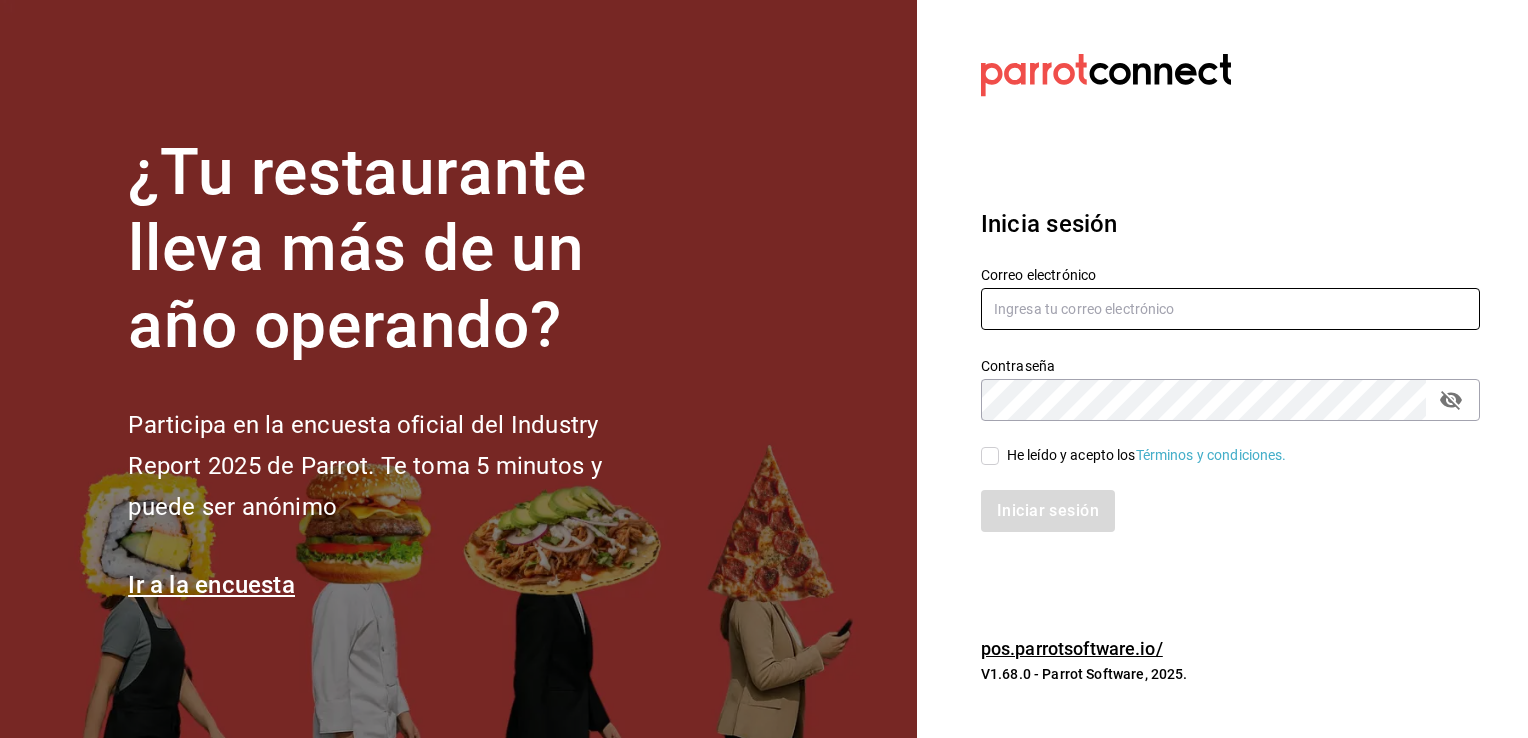 type on "[USERNAME]@[DOMAIN]" 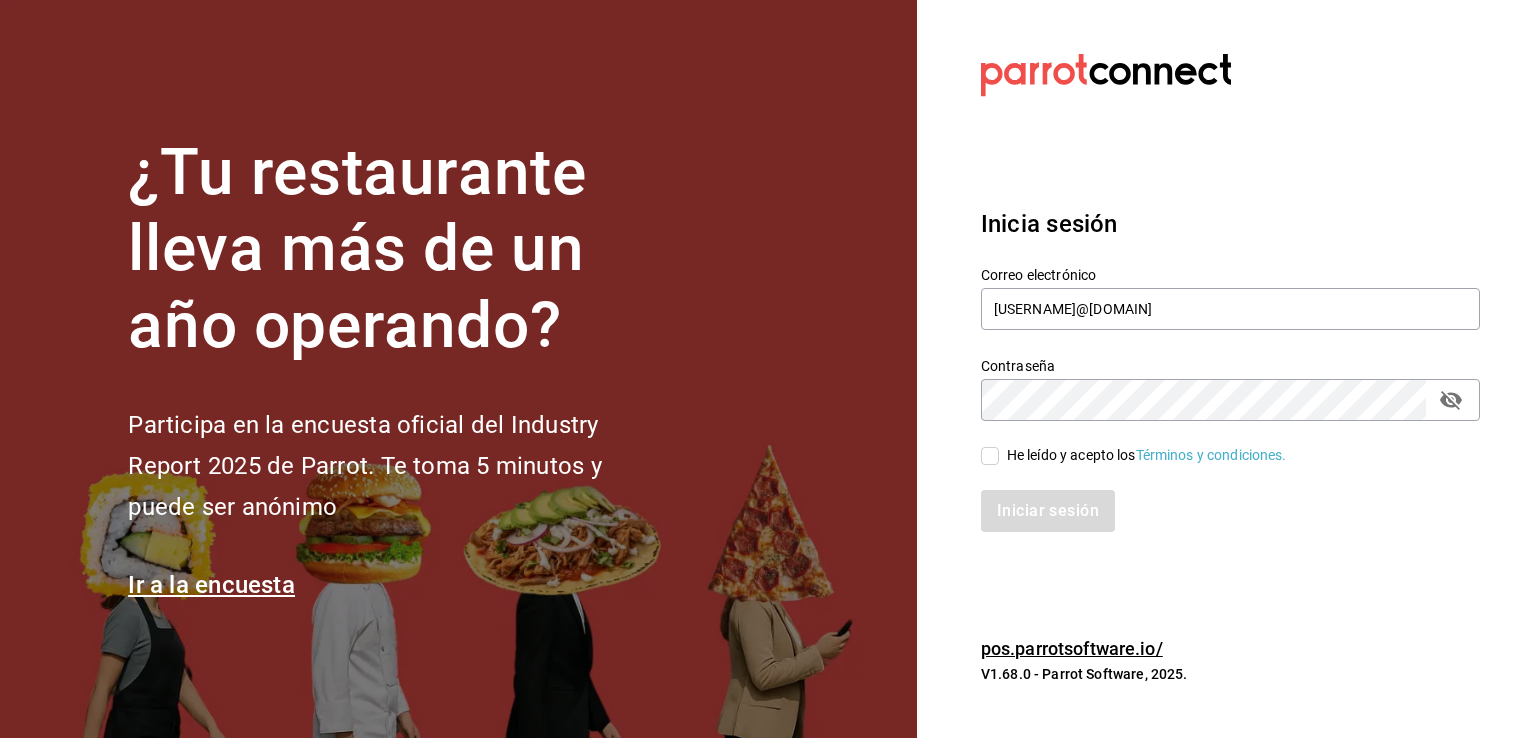 click on "He leído y acepto los  Términos y condiciones." at bounding box center (1147, 455) 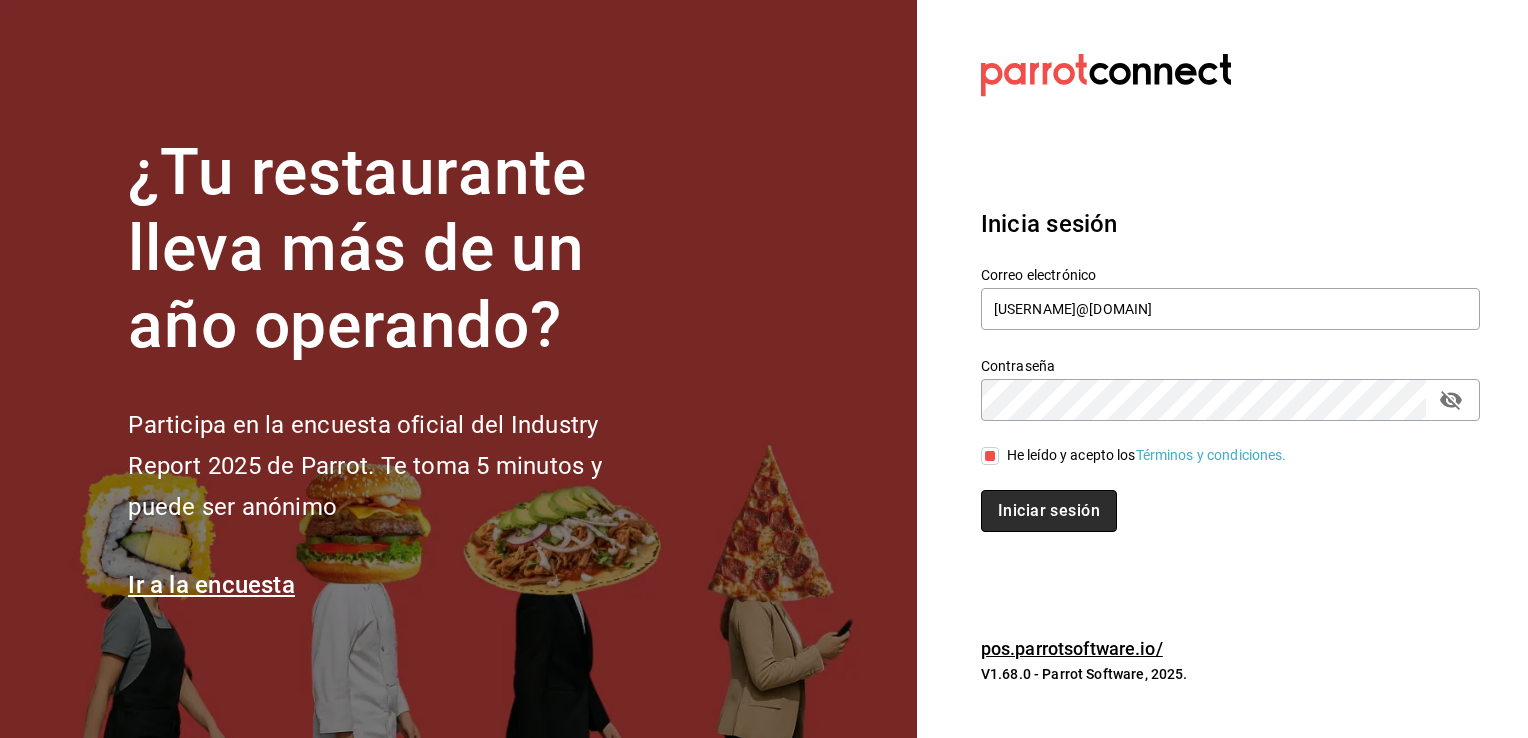 click on "Iniciar sesión" at bounding box center [1049, 511] 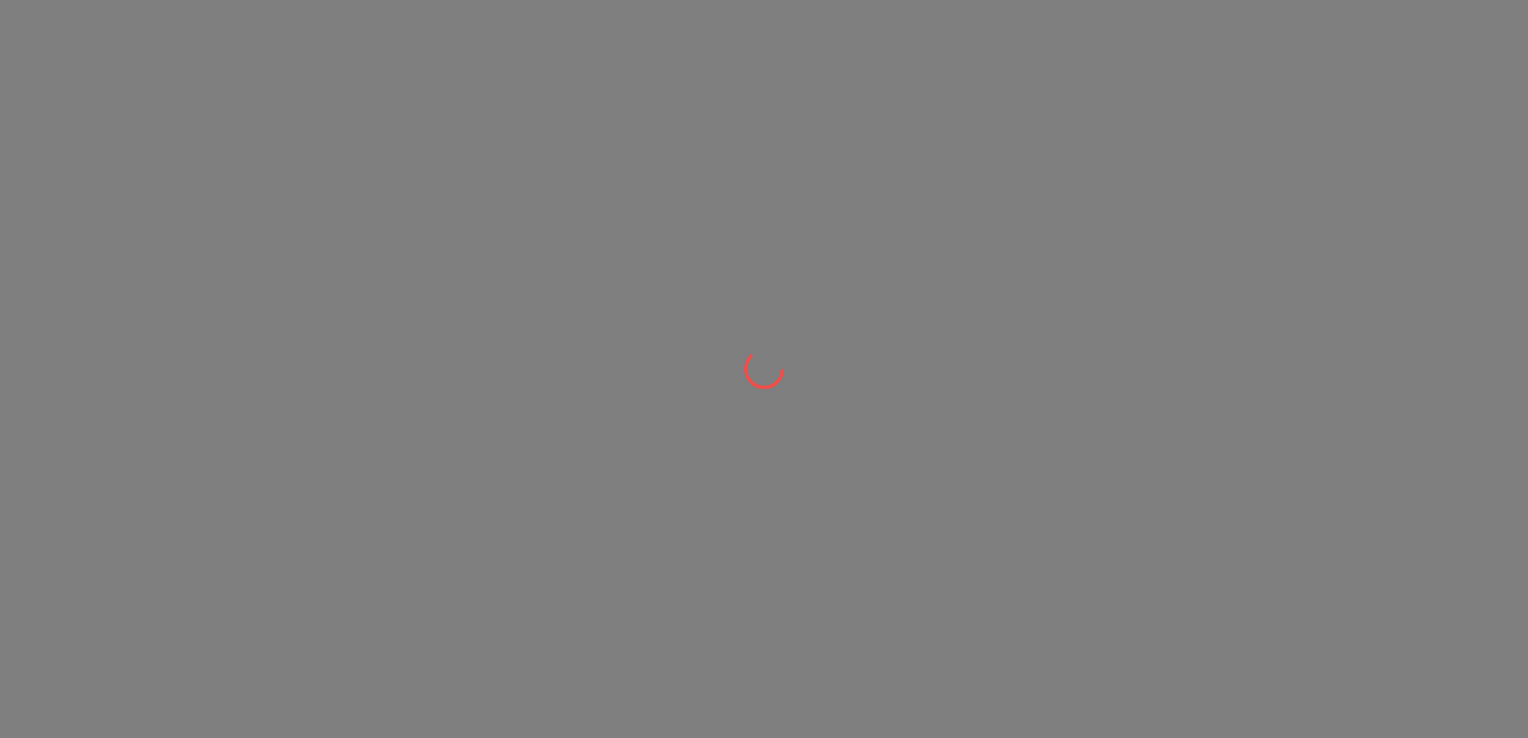 scroll, scrollTop: 0, scrollLeft: 0, axis: both 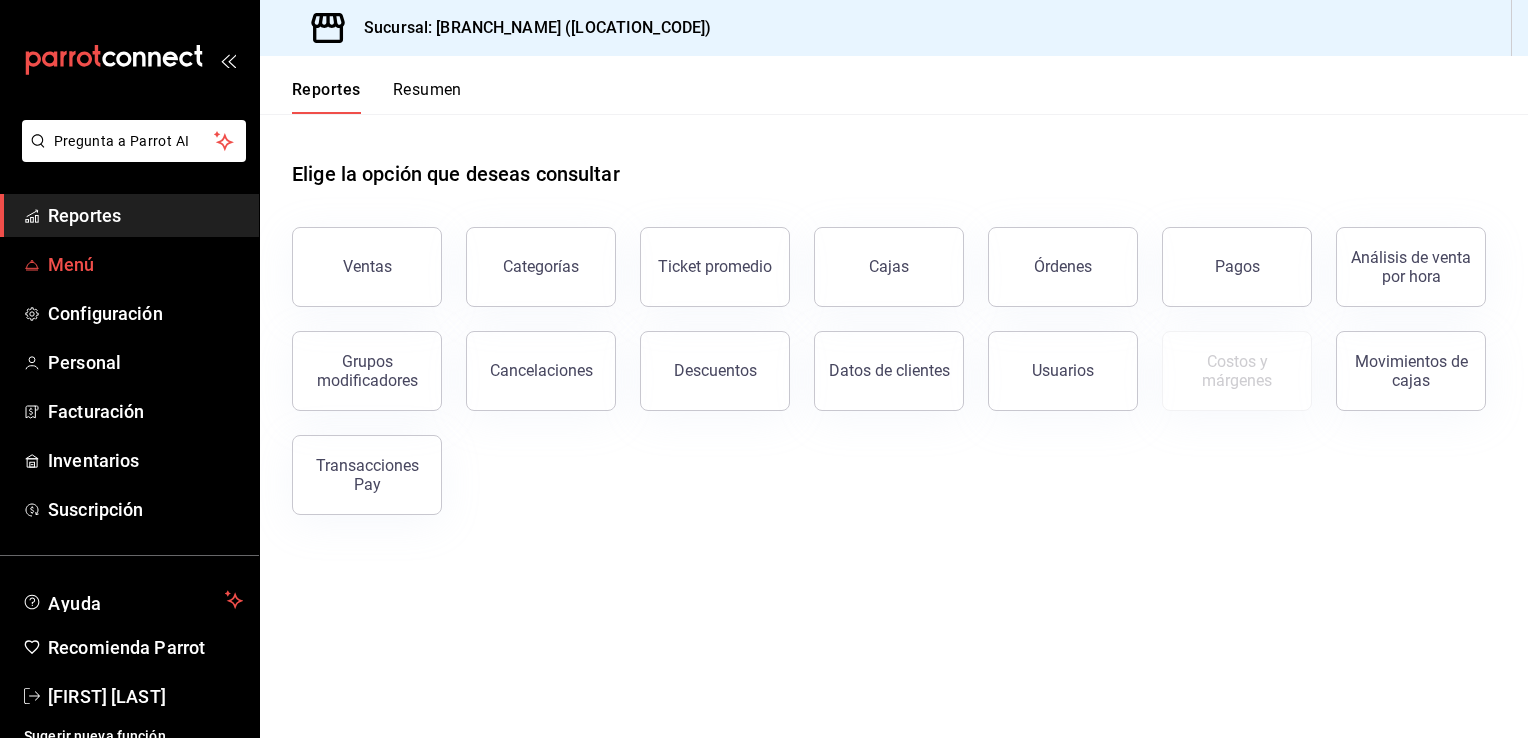 click on "Menú" at bounding box center (145, 264) 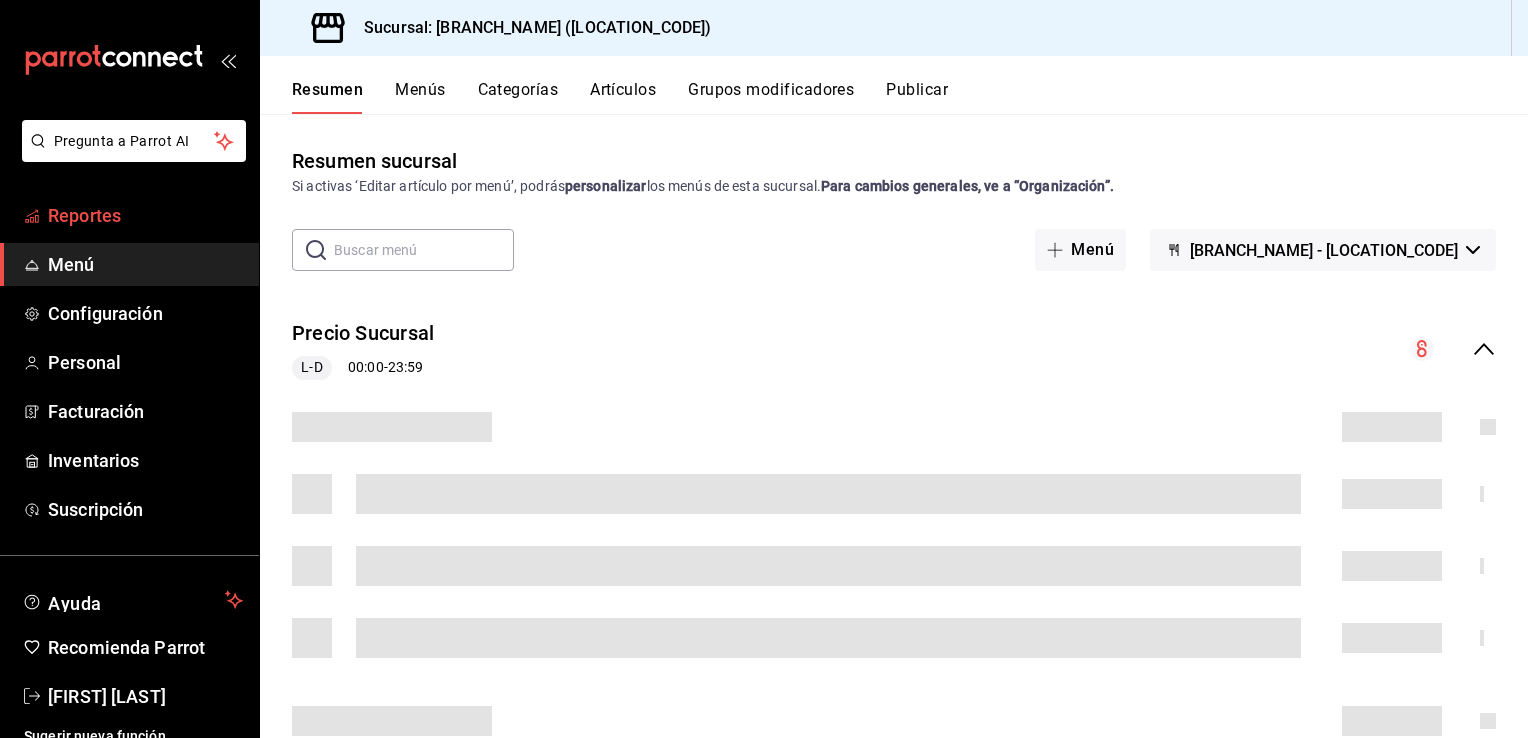 click on "Reportes" at bounding box center [145, 215] 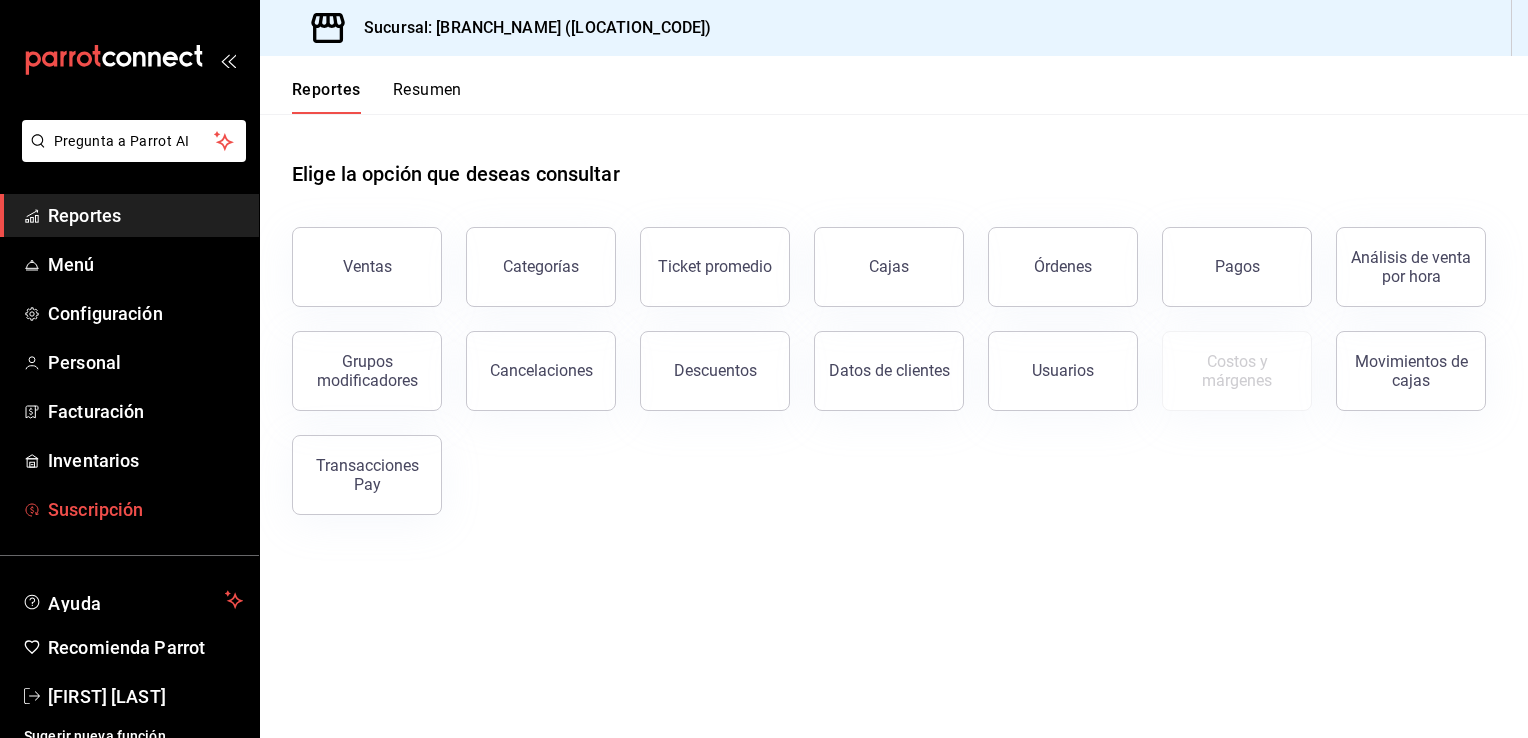 scroll, scrollTop: 16, scrollLeft: 0, axis: vertical 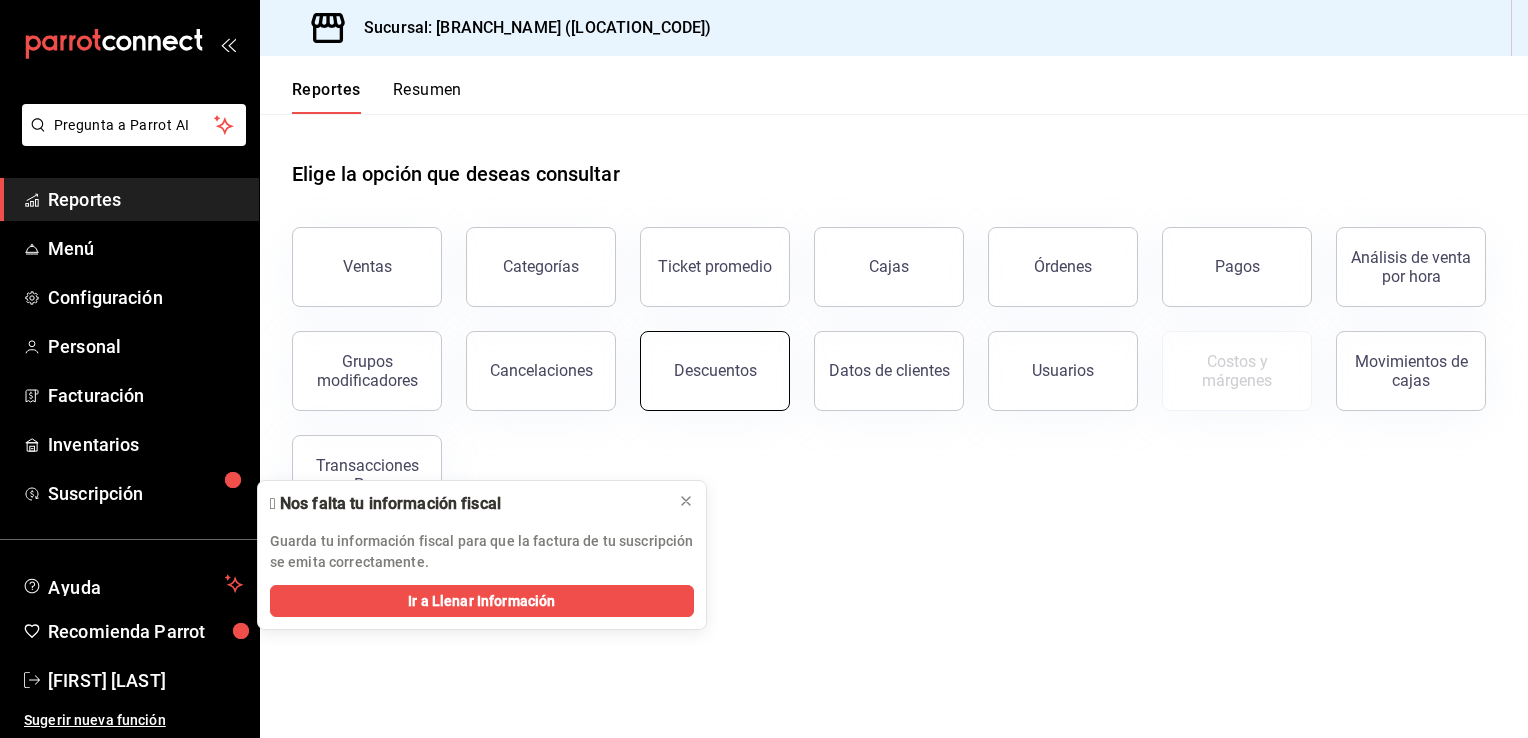 click on "Descuentos" at bounding box center [715, 370] 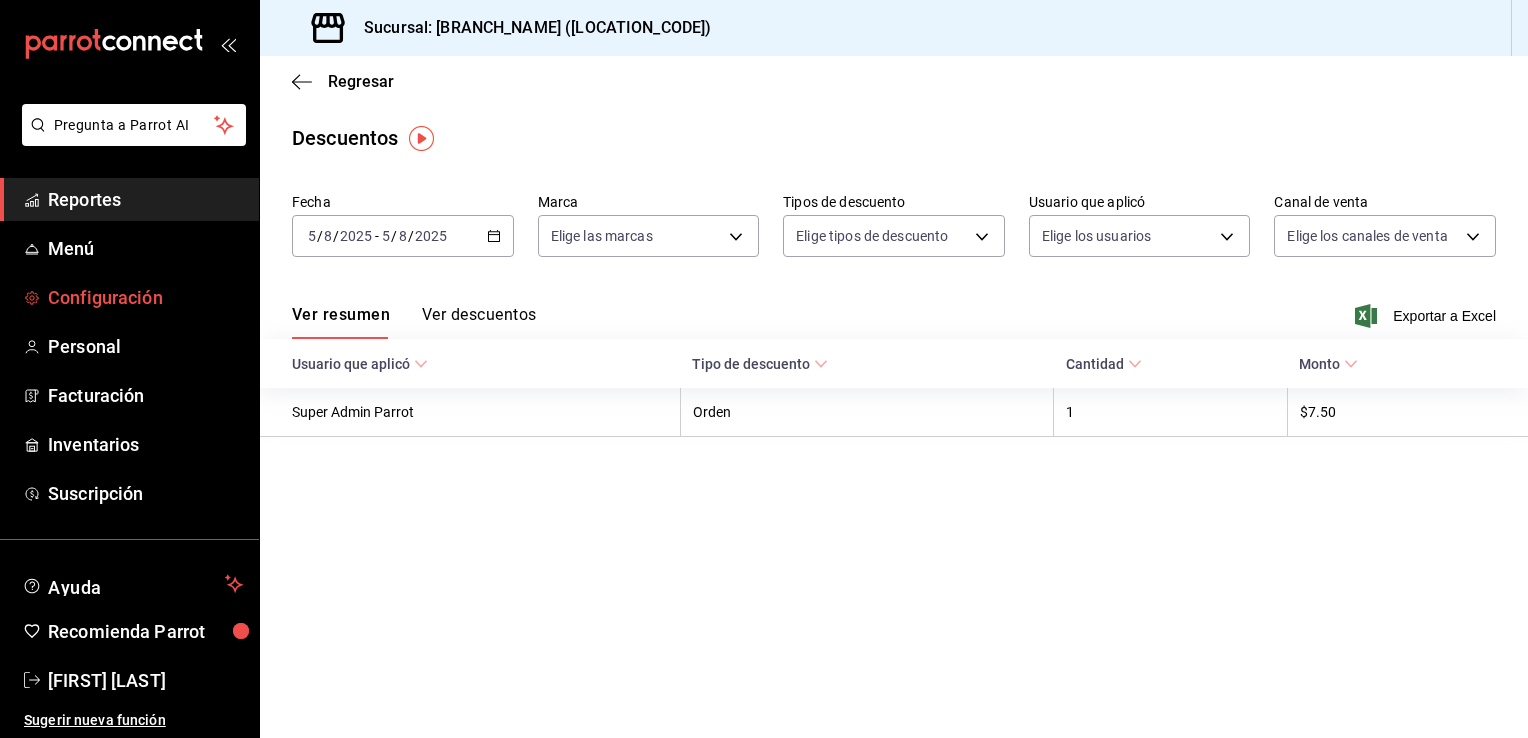 click on "Configuración" at bounding box center [145, 297] 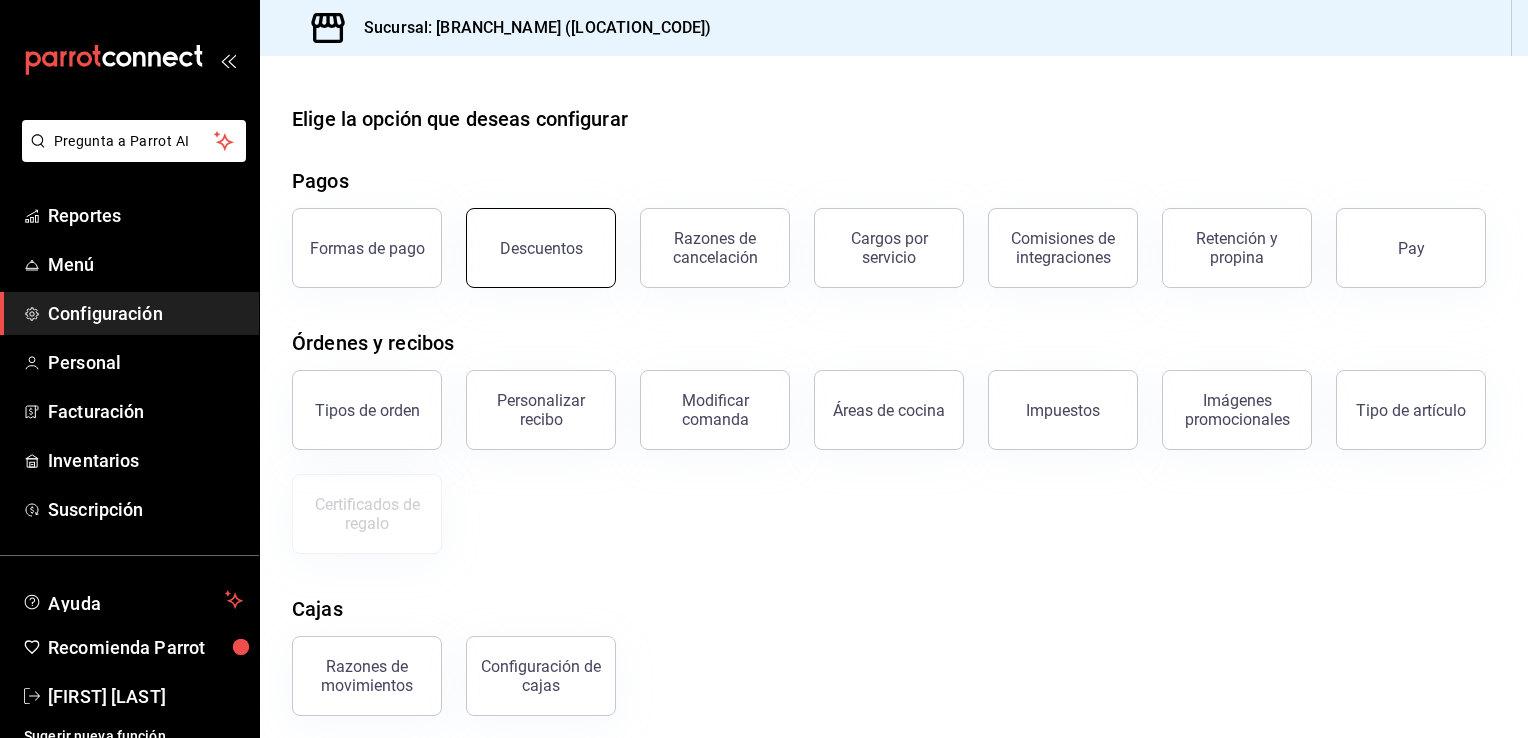 click on "Descuentos" at bounding box center (541, 248) 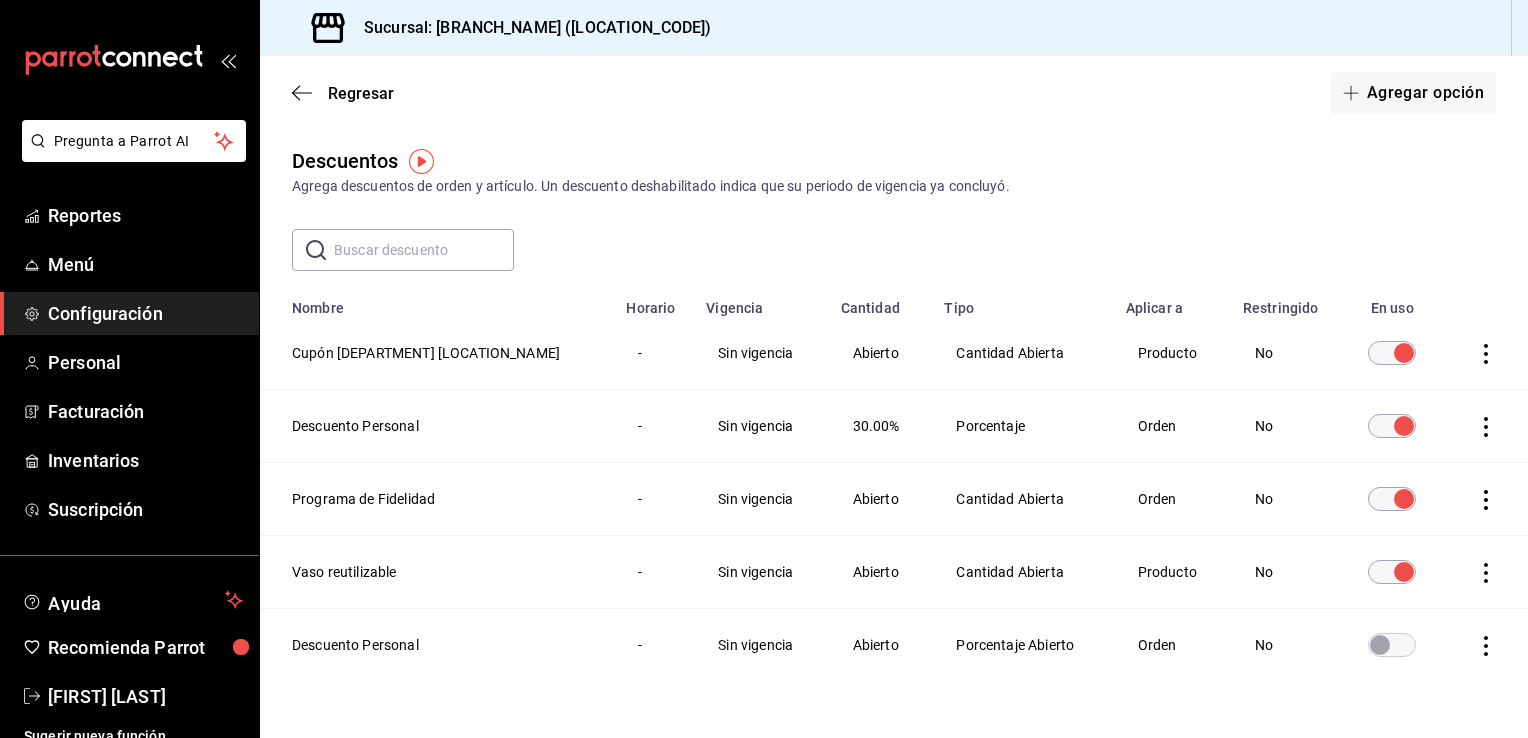 scroll, scrollTop: 46, scrollLeft: 0, axis: vertical 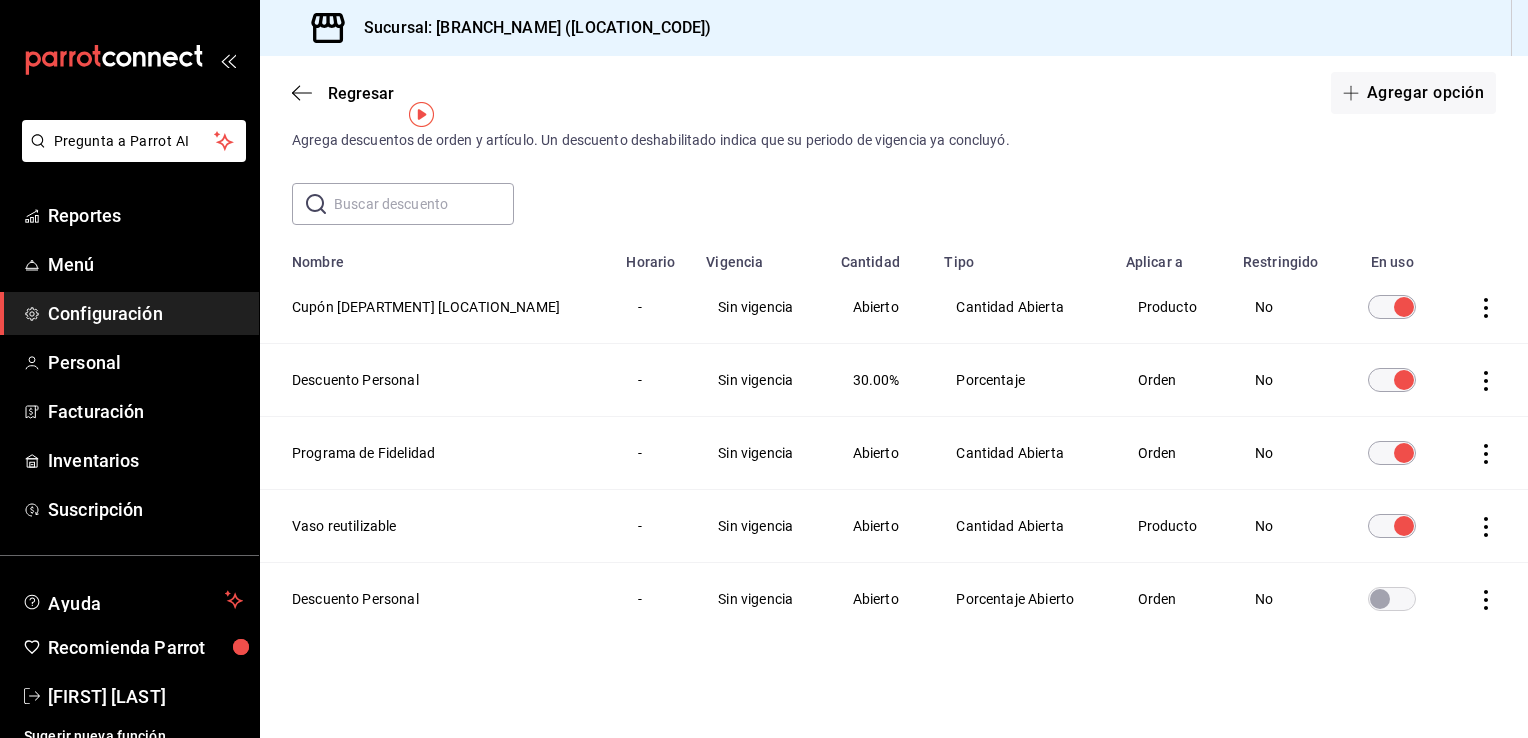 click 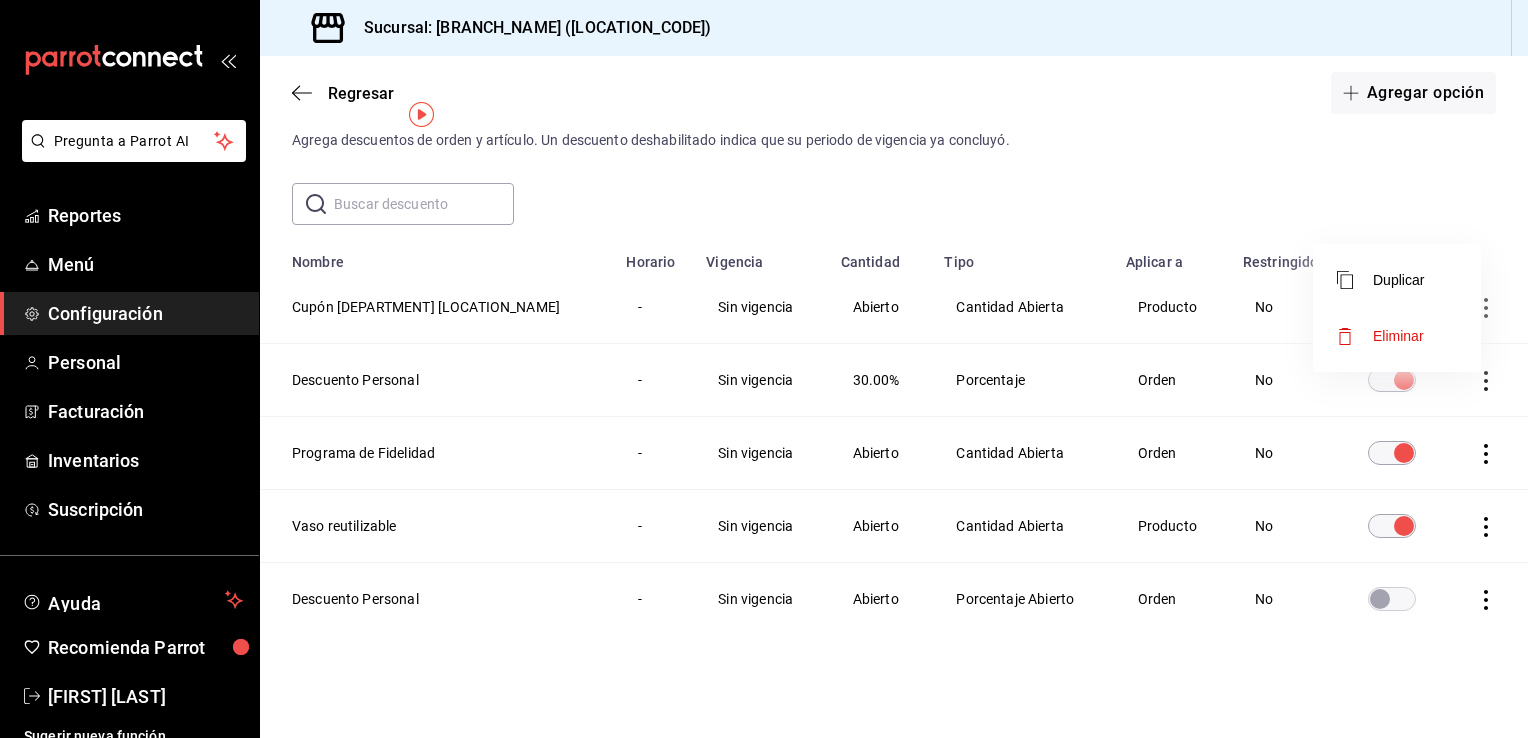 click at bounding box center (764, 369) 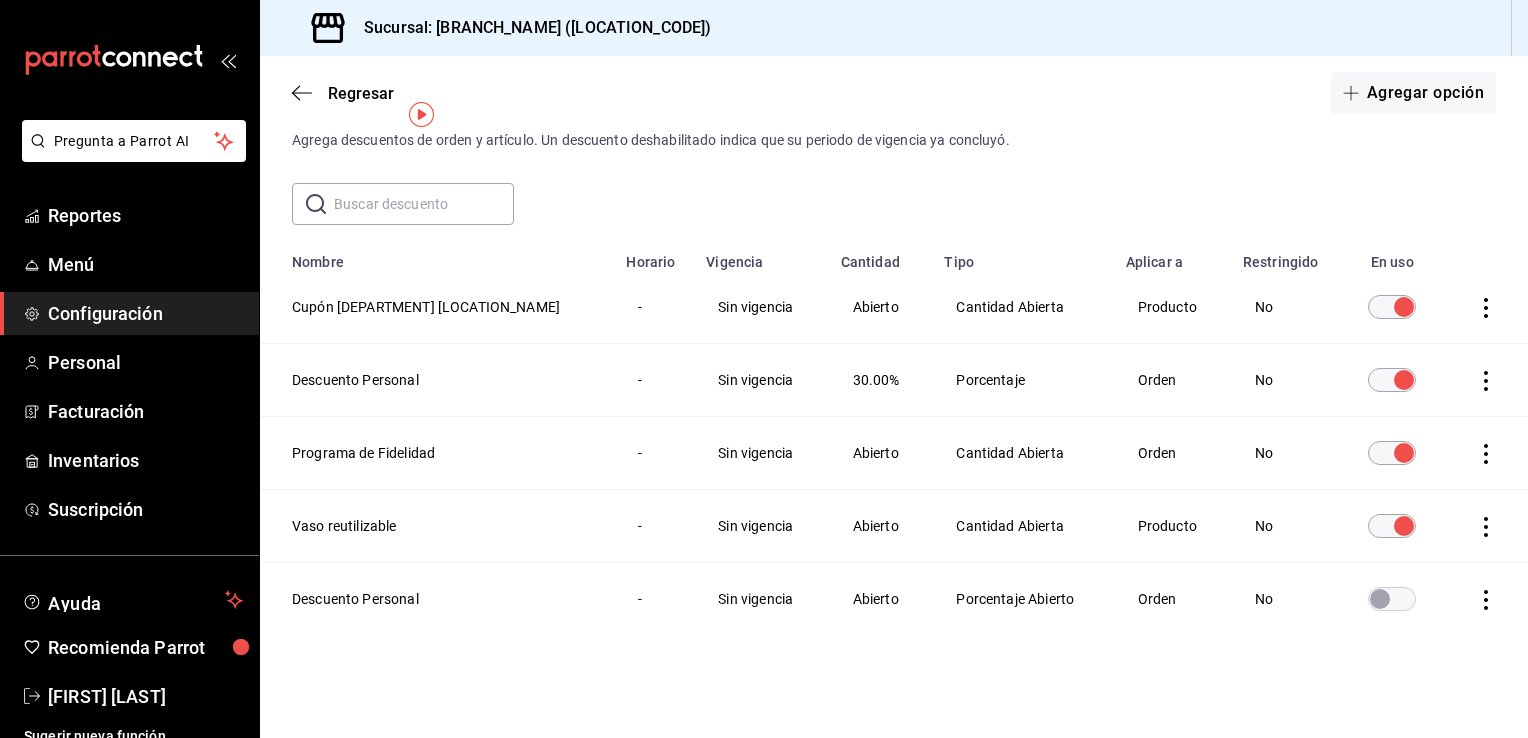 click on "Cupón [DEPARTMENT] [LOCATION_NAME]" at bounding box center (437, 307) 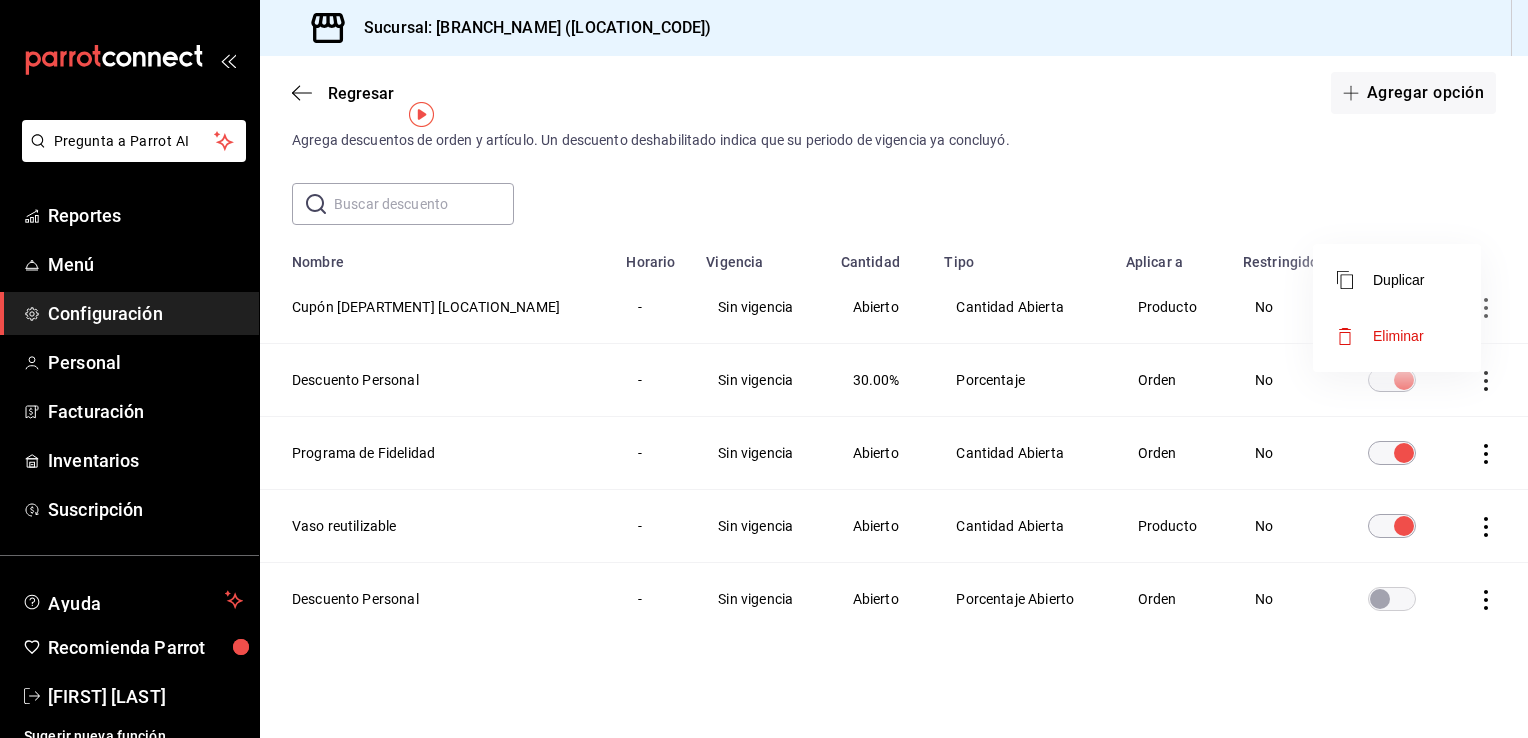 click on "Eliminar" at bounding box center [1398, 336] 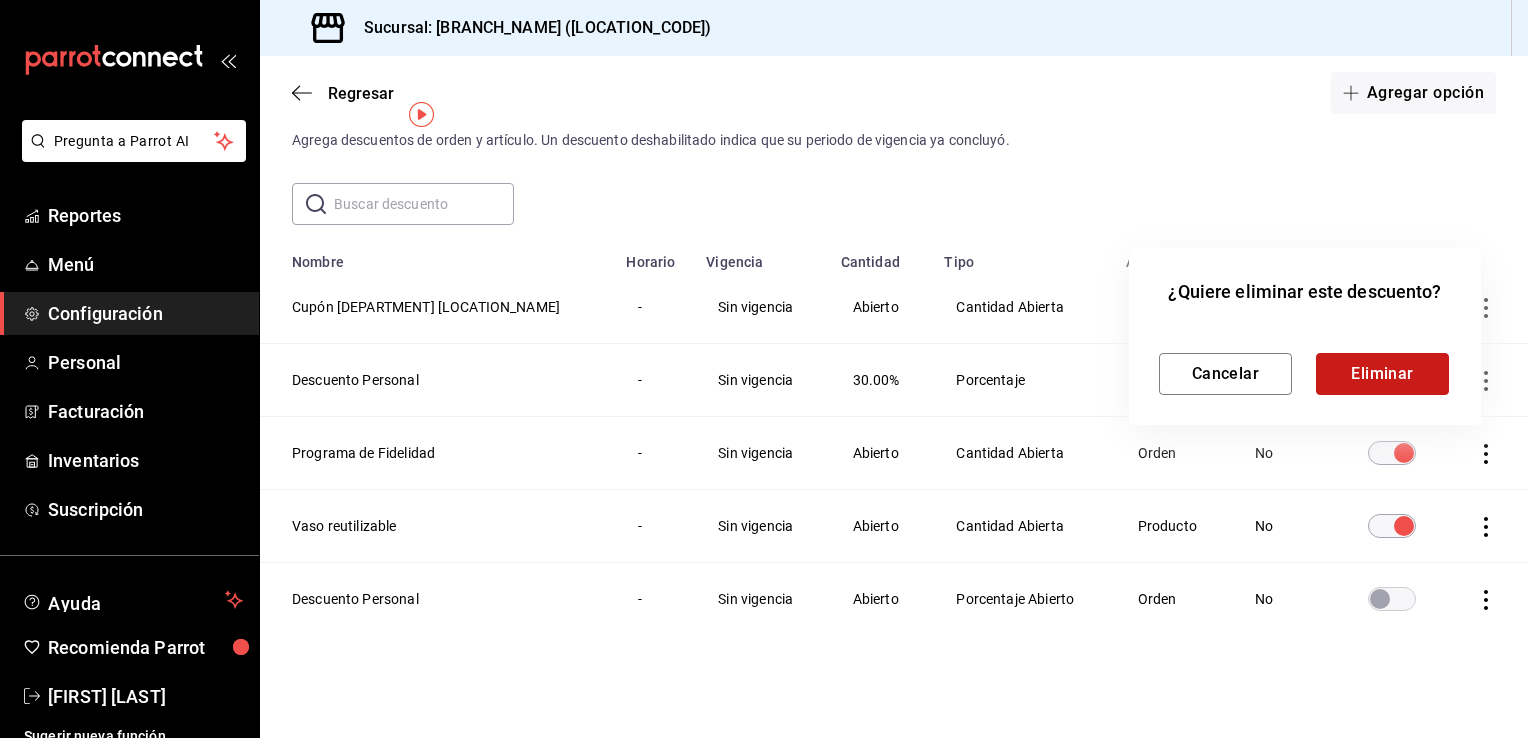 click on "Eliminar" at bounding box center [1382, 374] 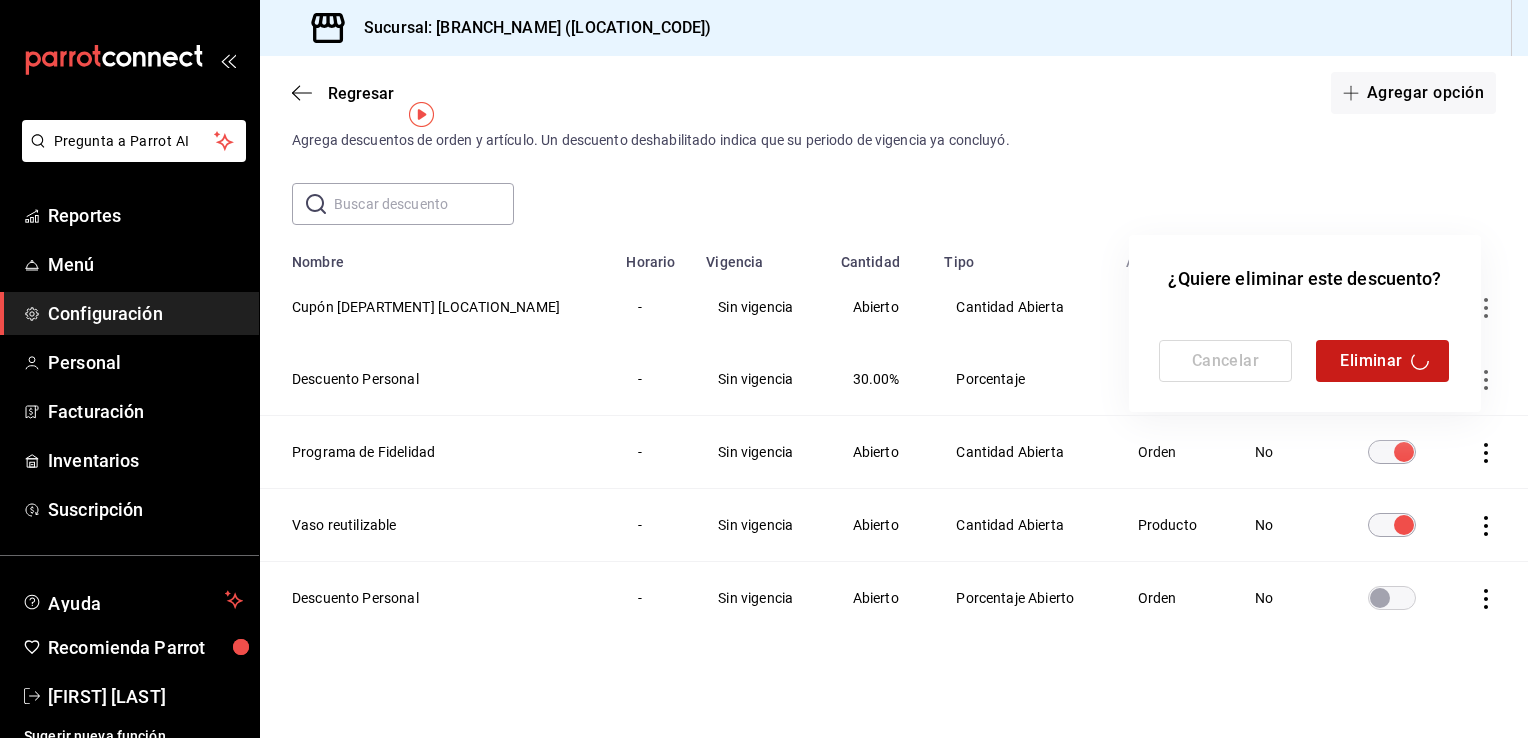 scroll, scrollTop: 0, scrollLeft: 0, axis: both 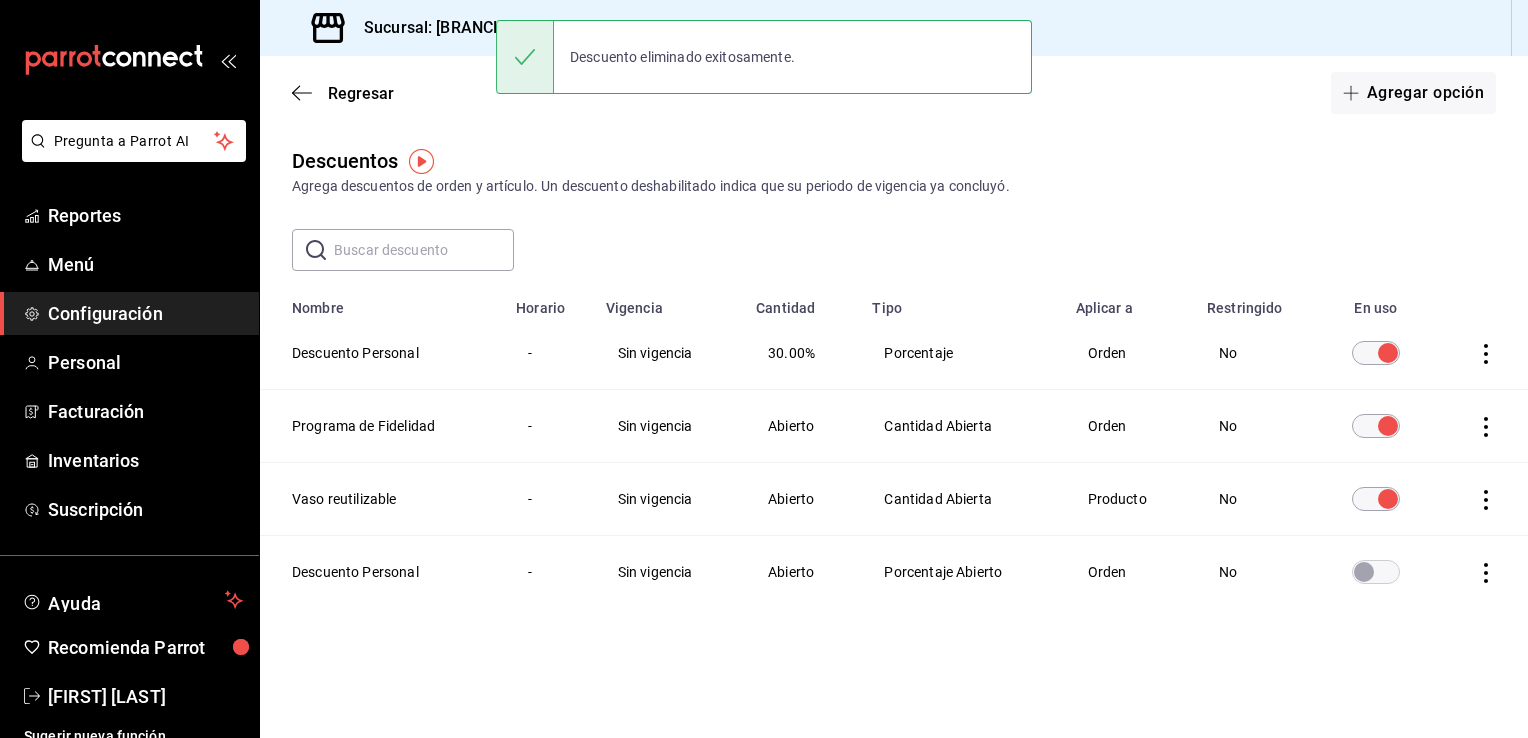click 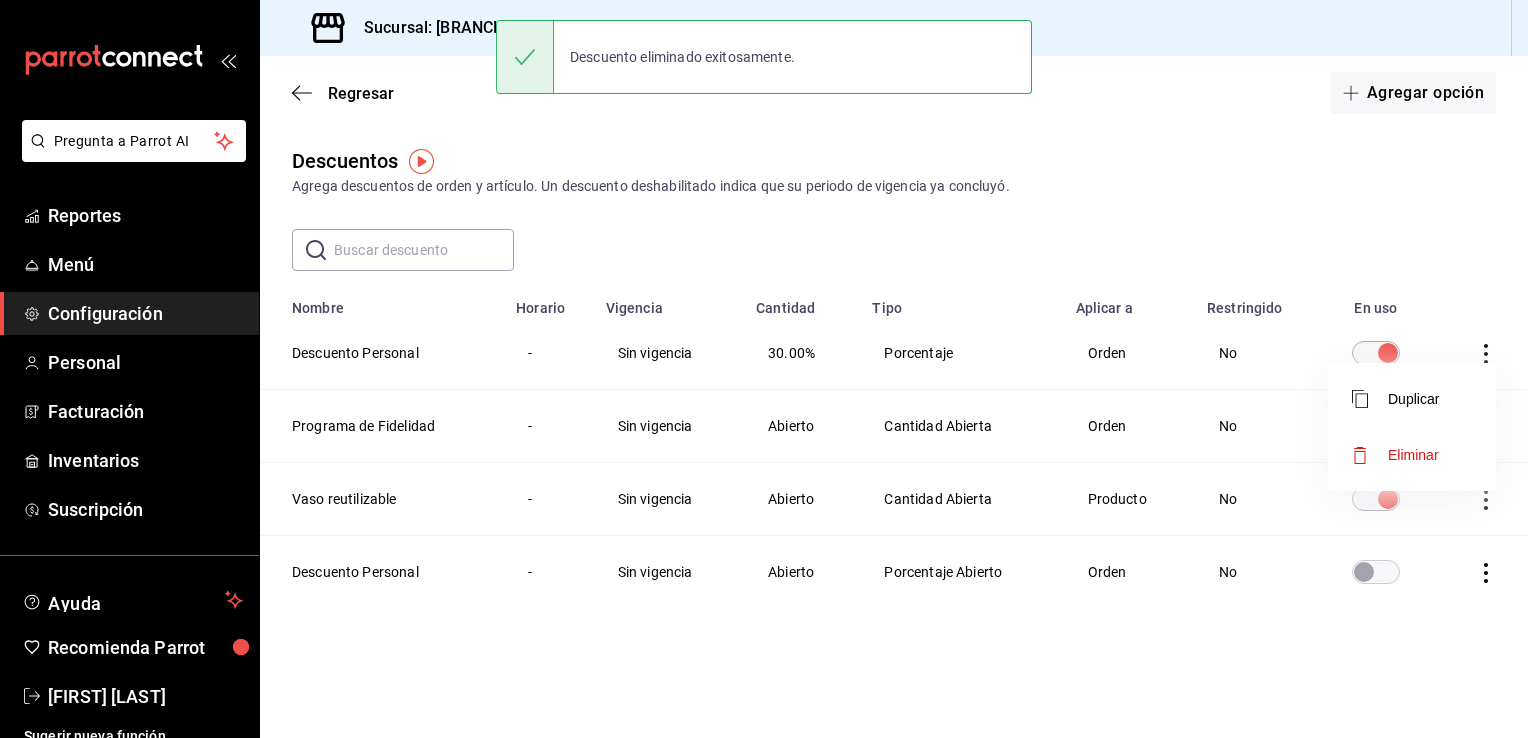 click on "Eliminar" at bounding box center [1413, 455] 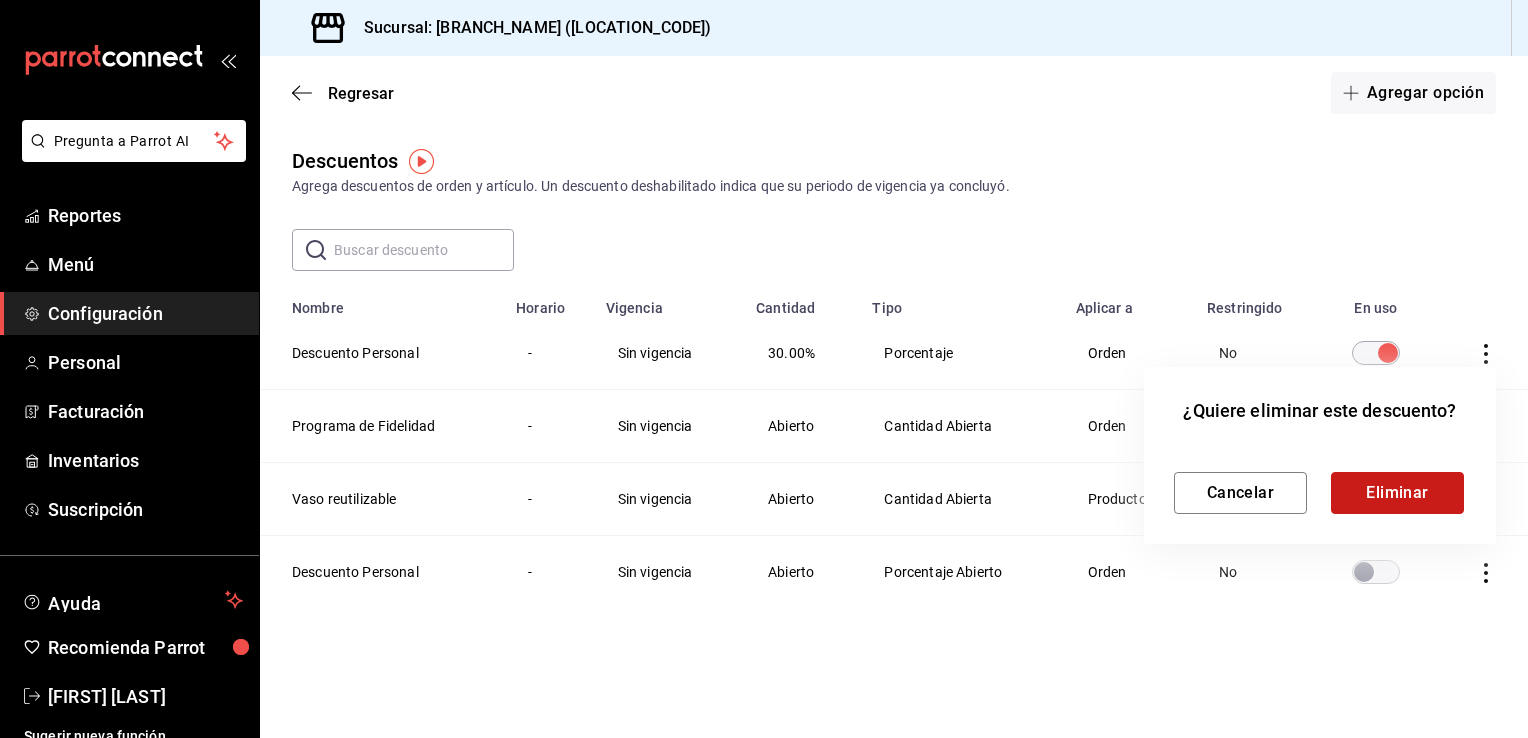 click on "Eliminar" at bounding box center [1397, 493] 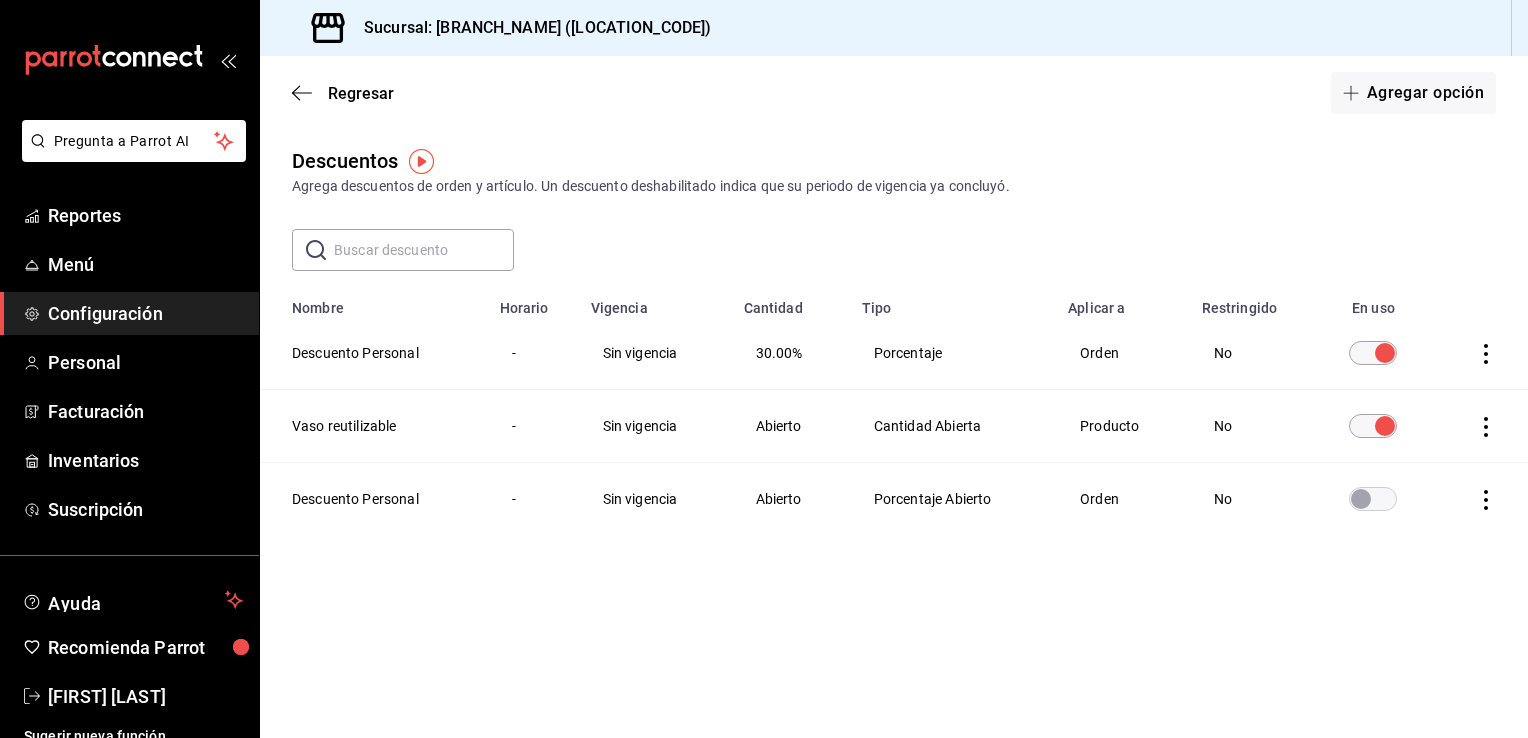click at bounding box center (1385, 426) 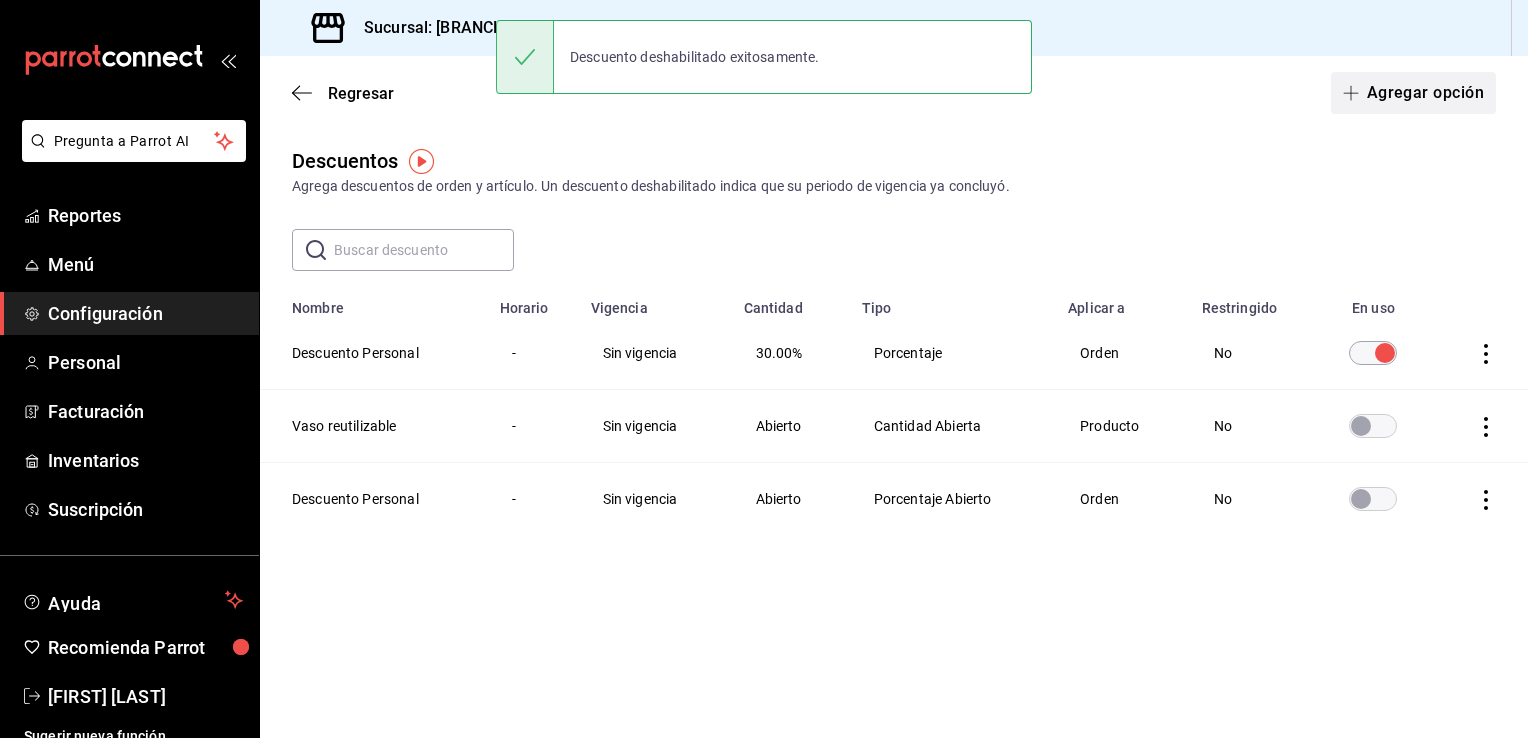 click on "Agregar opción" at bounding box center (1413, 93) 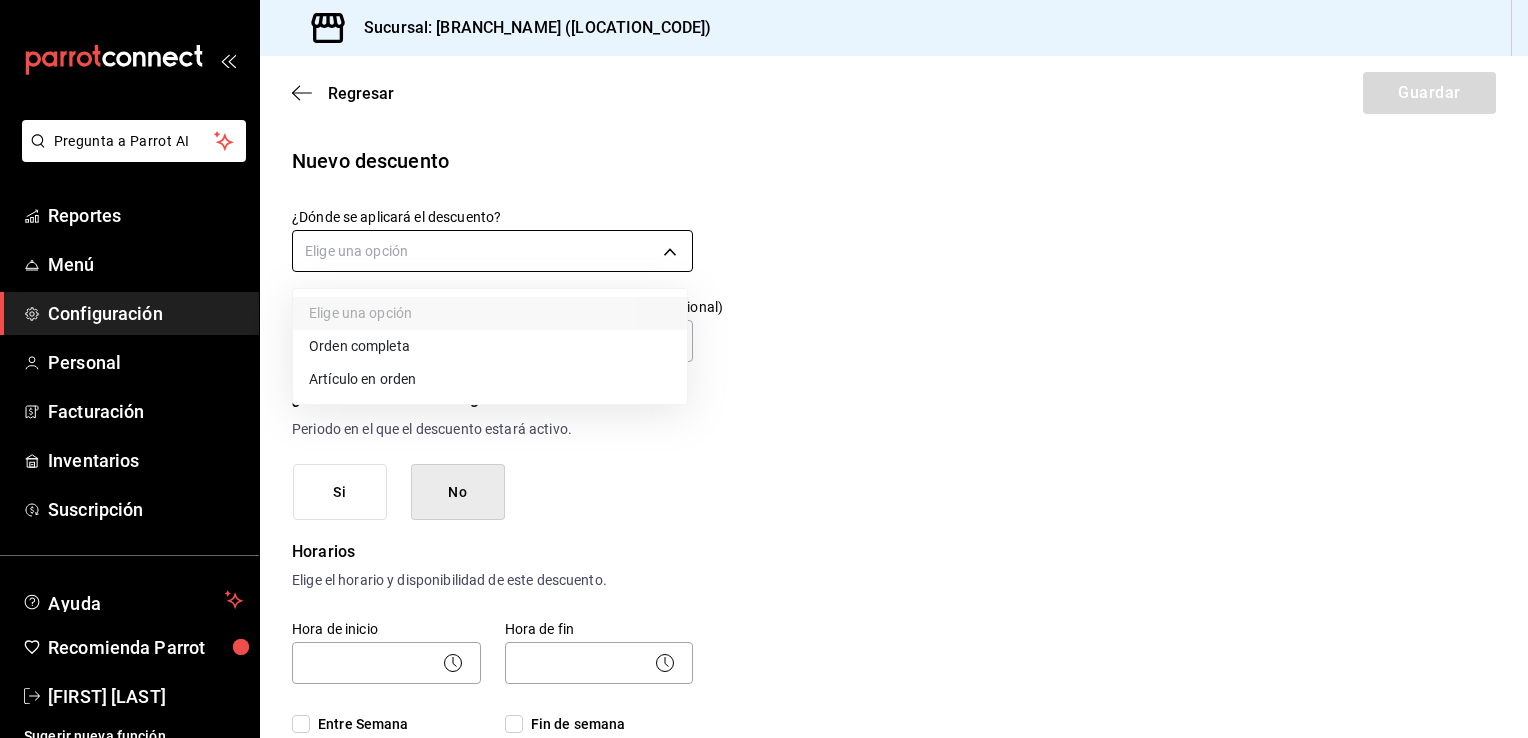 click on "Pregunta a Parrot AI Reportes   Menú   Configuración   Personal   Facturación   Inventarios   Suscripción   Ayuda Recomienda Parrot   [FIRST] [LAST]   Sugerir nueva función   Sucursal: [BRANCH_NAME] ([LOCATION_CODE]) Regresar Guardar Nuevo descuento ¿Dónde se aplicará el descuento? Elige una opción ¿Cómo se va a llamar? Ingresa una descripción (opcional) ¿Este descuento tiene vigencia? Periodo en el que el descuento estará activo. Si No Horarios Elige el horario y disponibilidad de este descuento. Hora de inicio ​ Entre Semana Lunes Martes Miércoles Jueves Viernes Hora de fin ​ Fin de semana Sábado Domingo Agregar horario 1 de 5 horarios ¿Este descuento requiere un permiso especial para aplicarse? Solo los usuarios con el permiso de "Aplicar descuento" podrán usar este descuento en el Punto de Venta. Si No ¿Quieres que el usuario defina el valor del descuento en el Punto de Venta? Si No ¿Cómo se aplicará el descuento? Elige si el descuento será un porcentaje sobre el total o una cantidad fija. %" at bounding box center [764, 369] 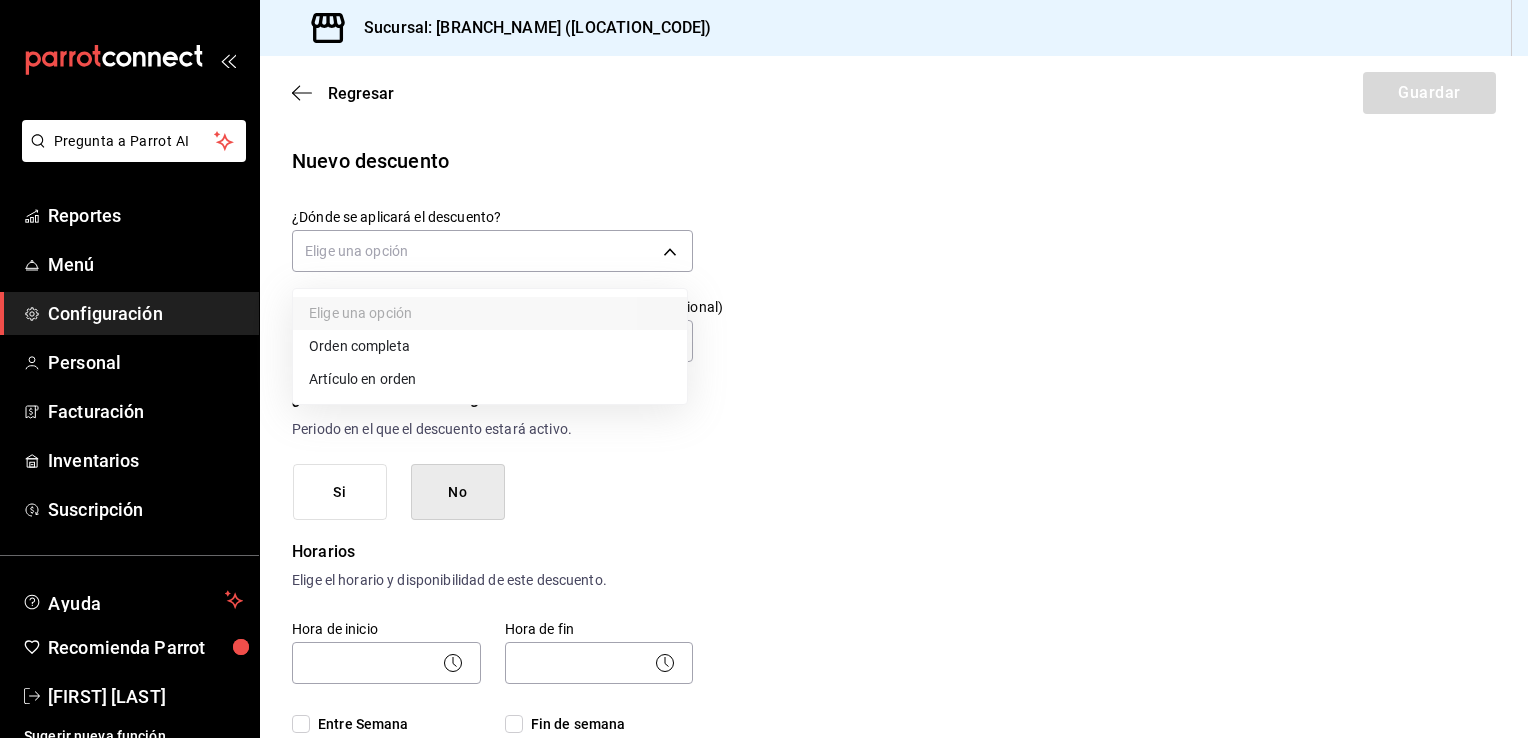click on "Artículo en orden" at bounding box center [490, 379] 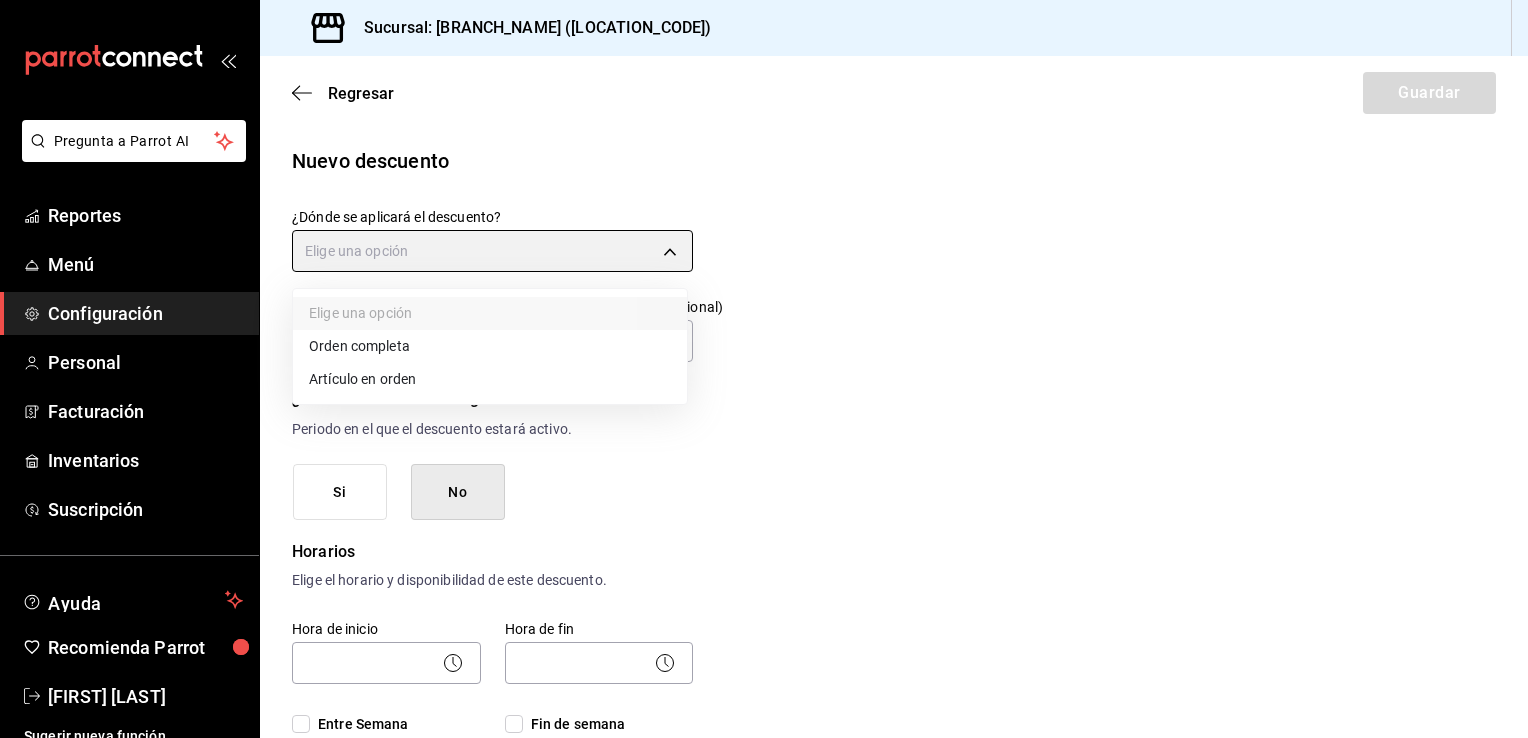 type on "ORDER_ITEM" 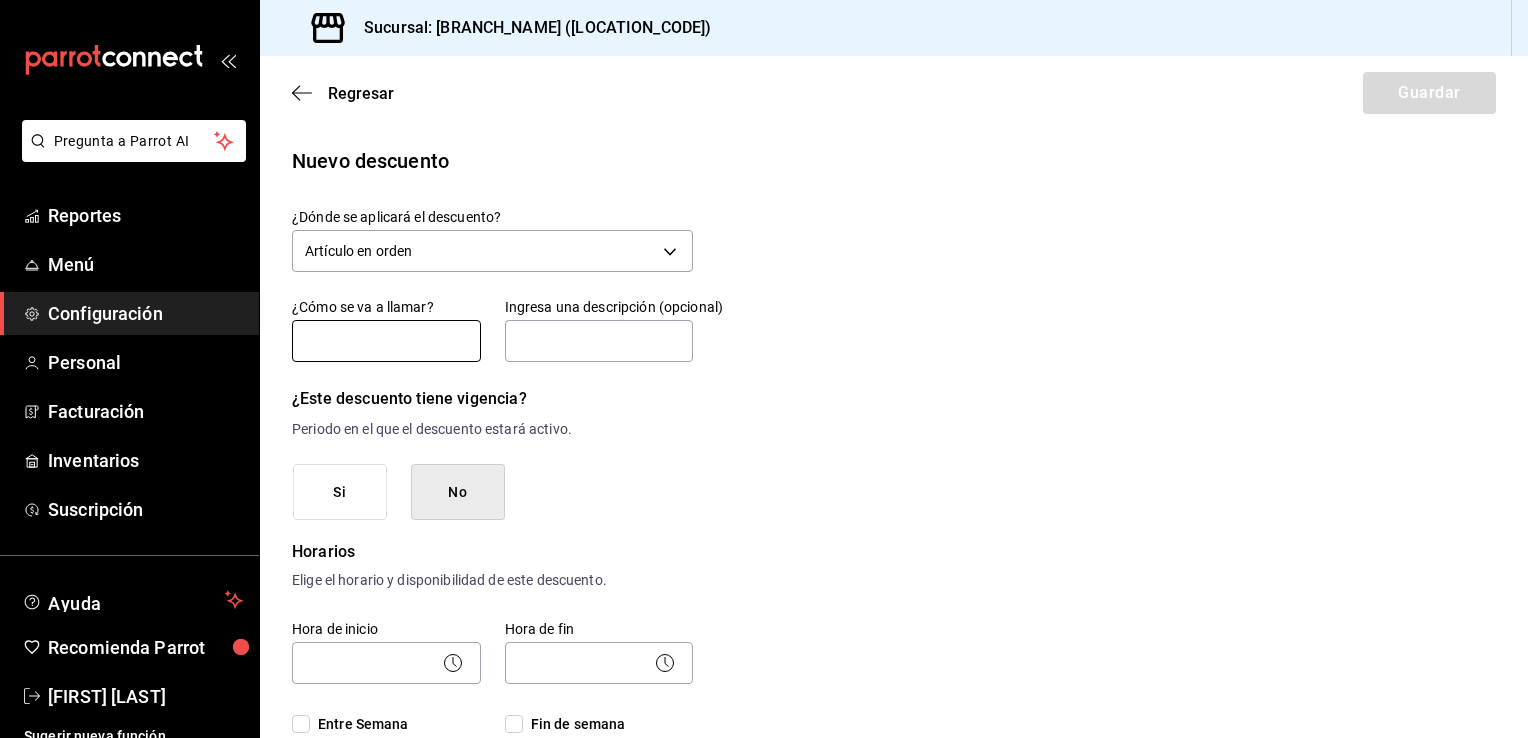 click at bounding box center [386, 341] 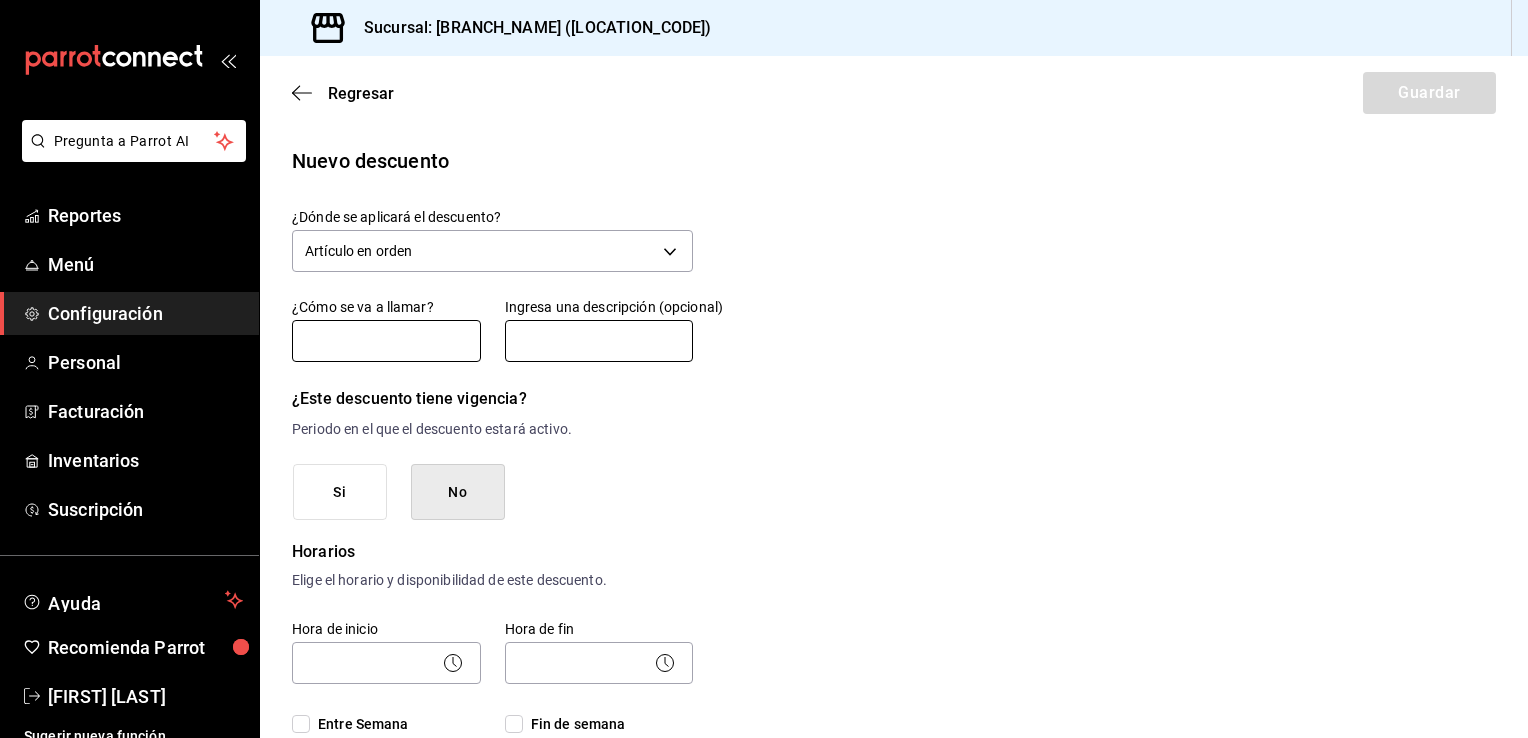 type on "Cupón [DEPARTMENT] [LOCATION_NAME]" 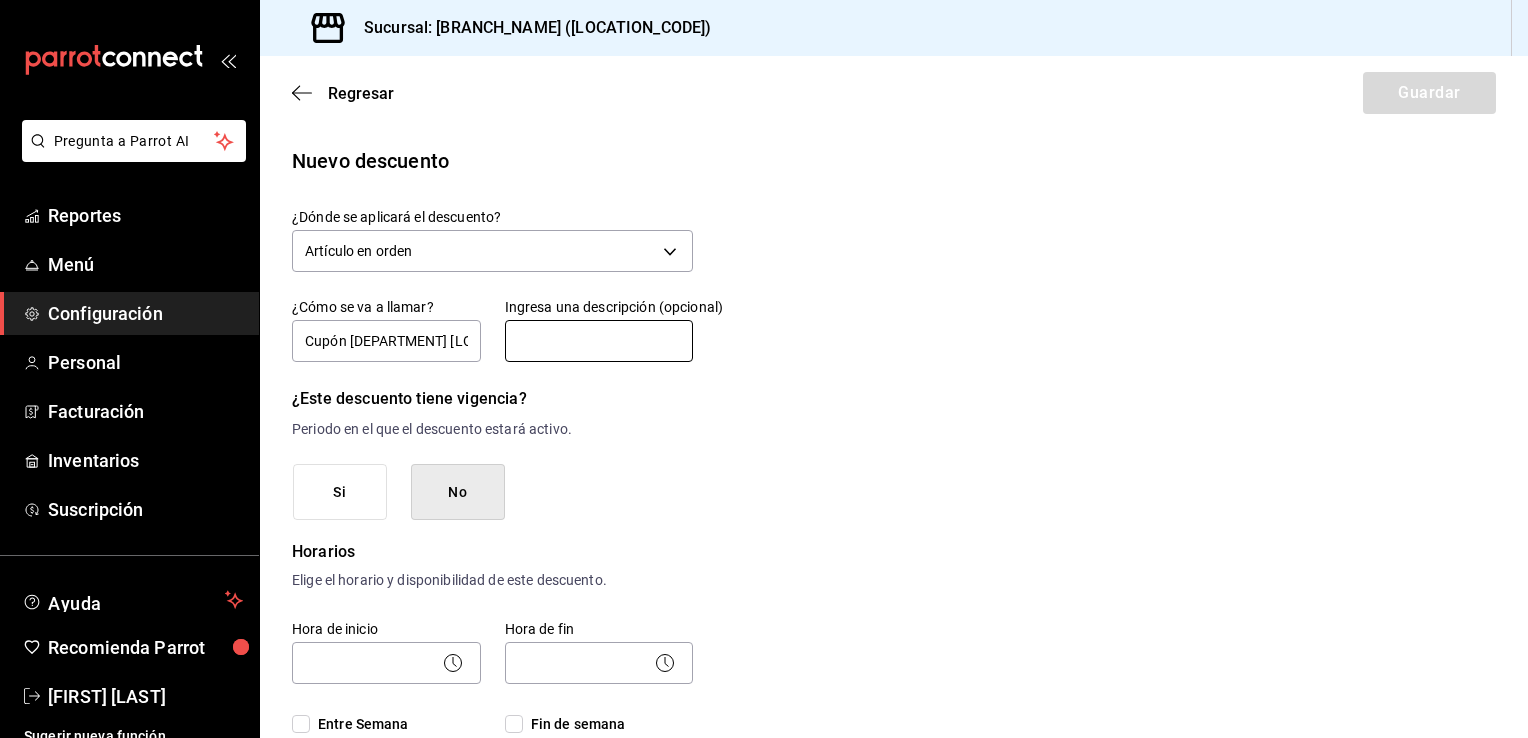 type on "Bebida Gratis, no cobrar cambio de leche" 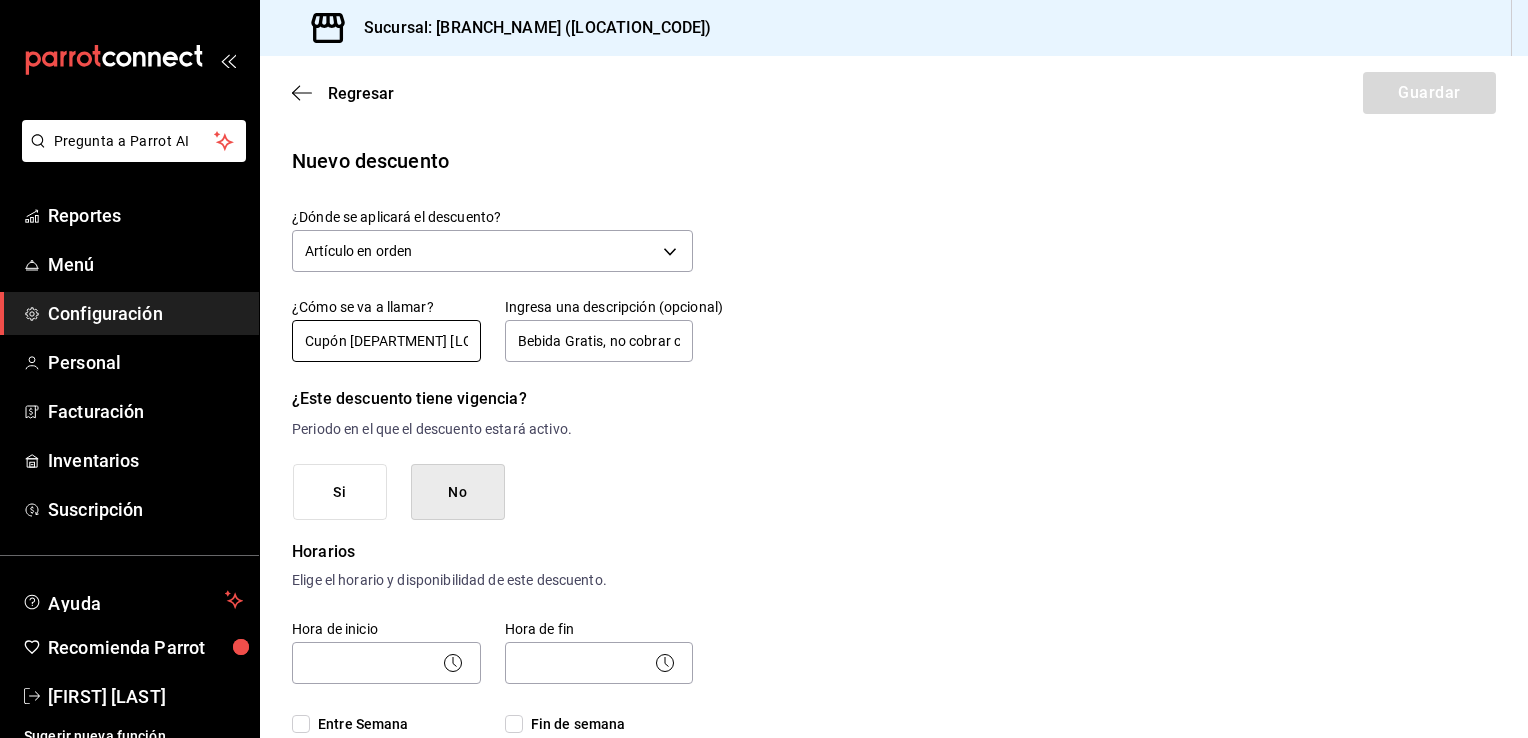click on "Cupón [DEPARTMENT] [LOCATION_NAME]" at bounding box center (386, 341) 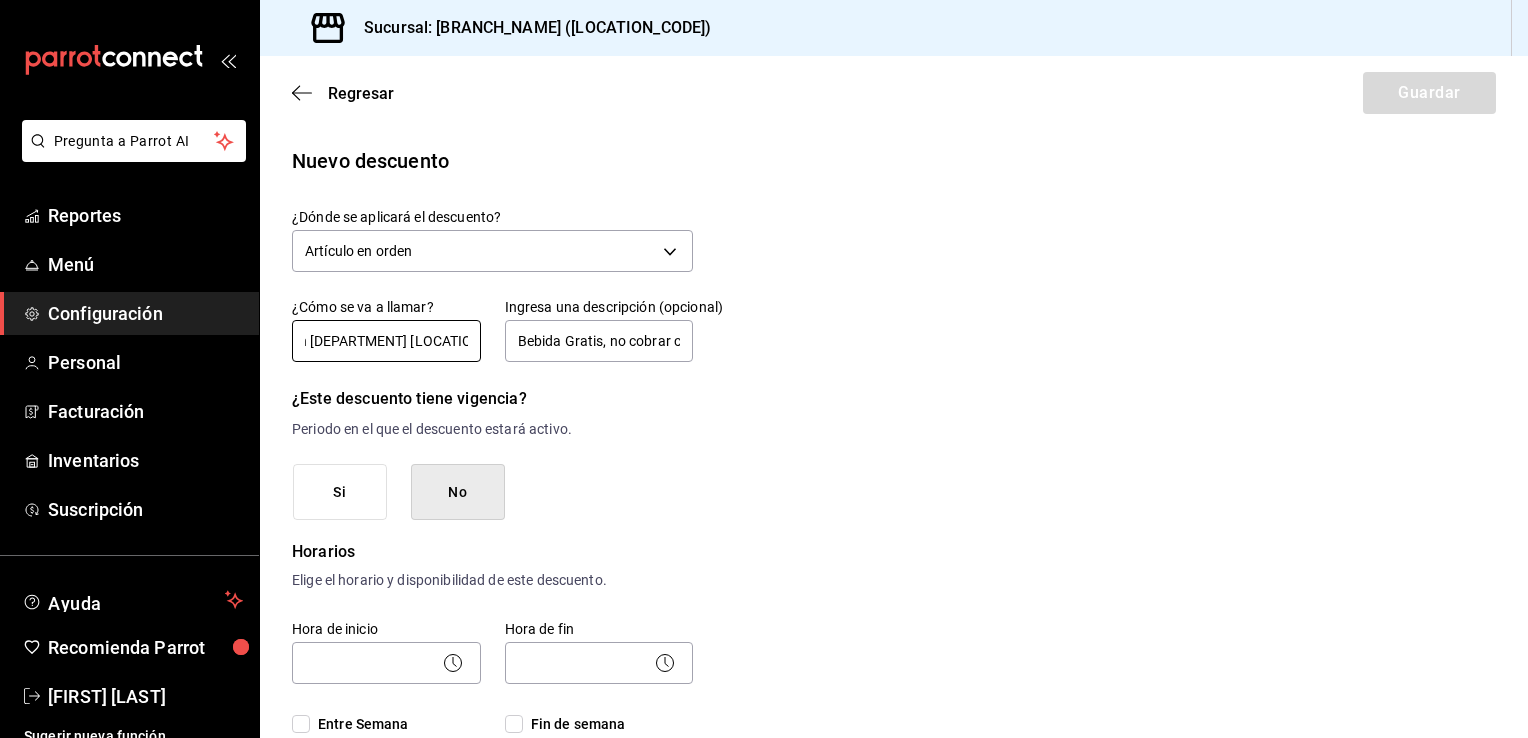 scroll, scrollTop: 0, scrollLeft: 0, axis: both 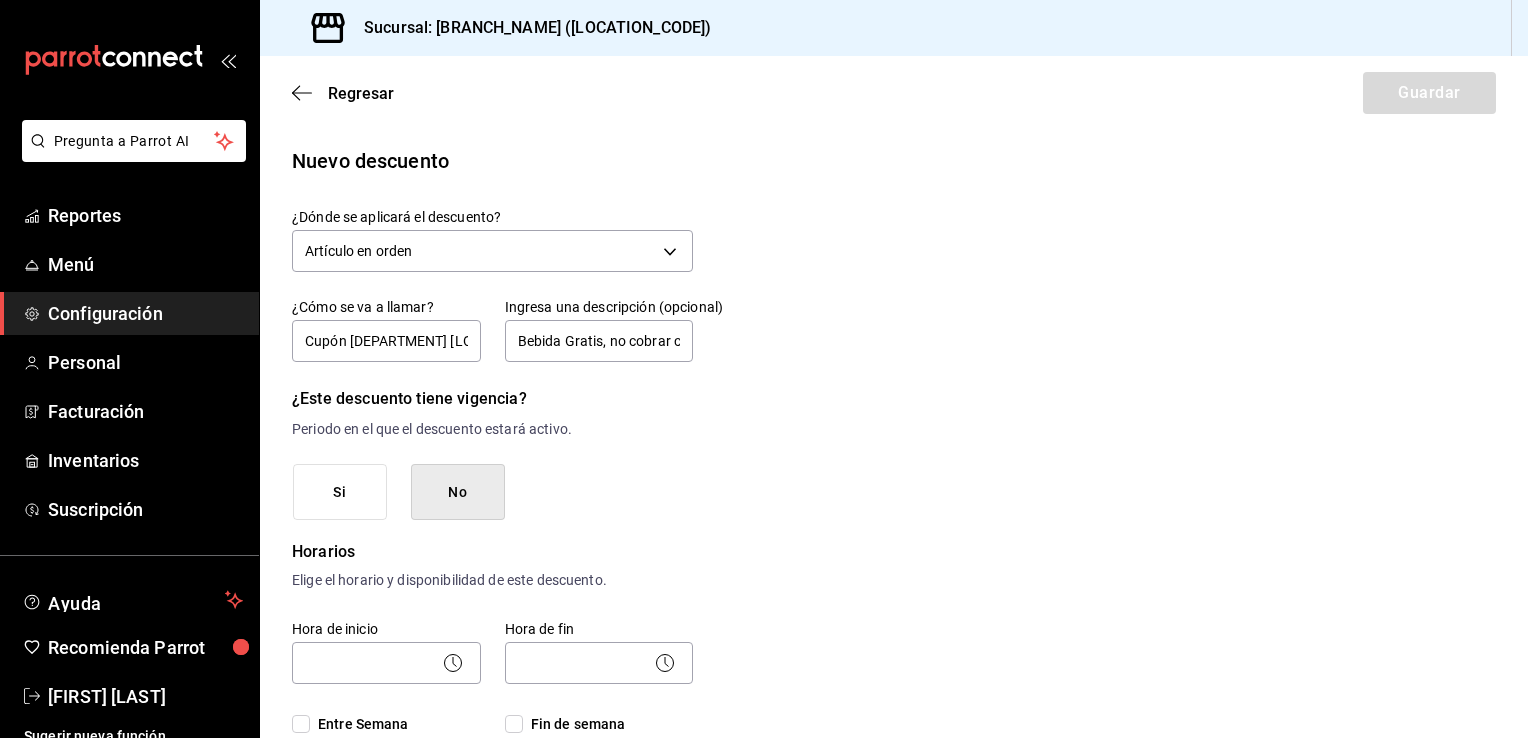 click on "¿Este descuento tiene vigencia? Periodo en el que el descuento estará activo." at bounding box center (492, 412) 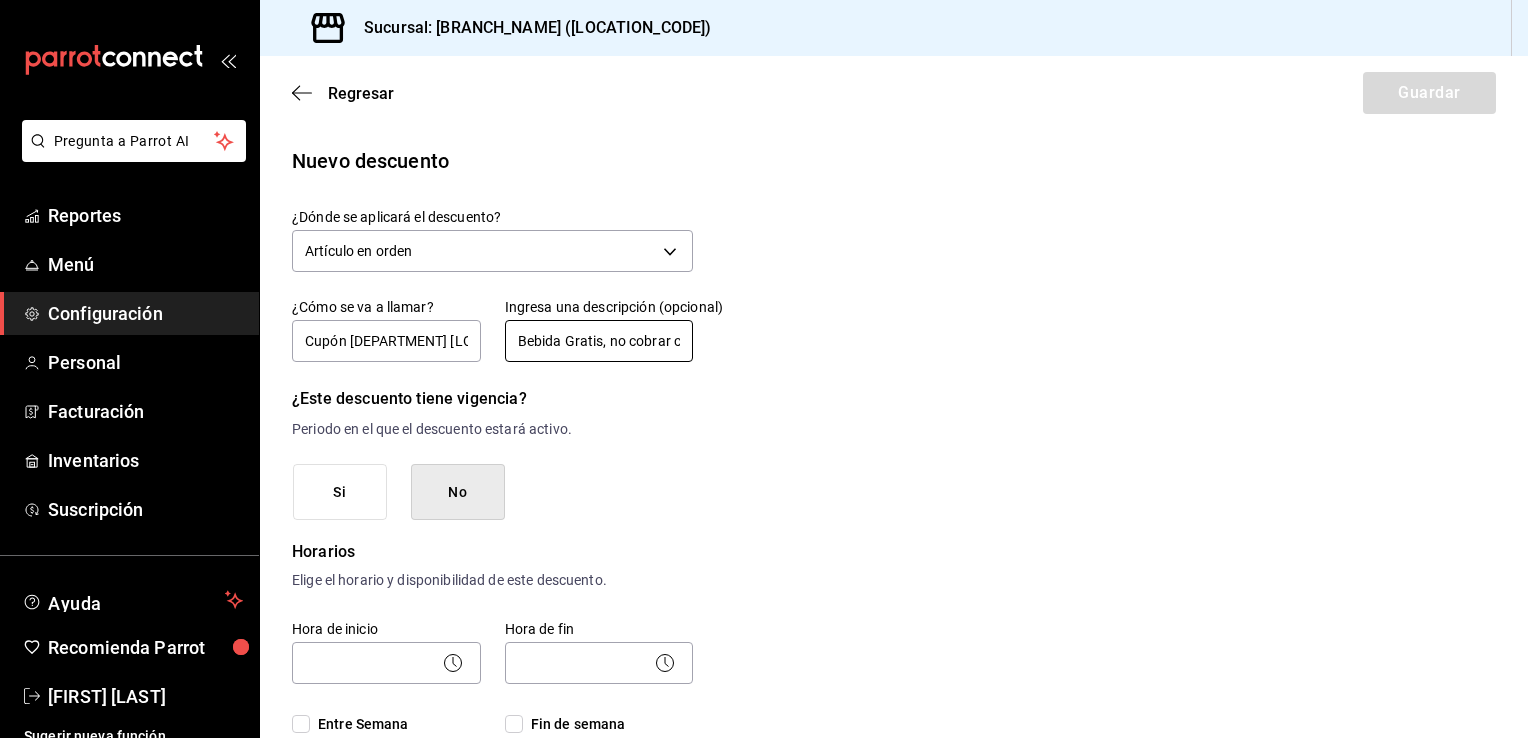 click on "Bebida Gratis, no cobrar cambio de leche" at bounding box center [599, 341] 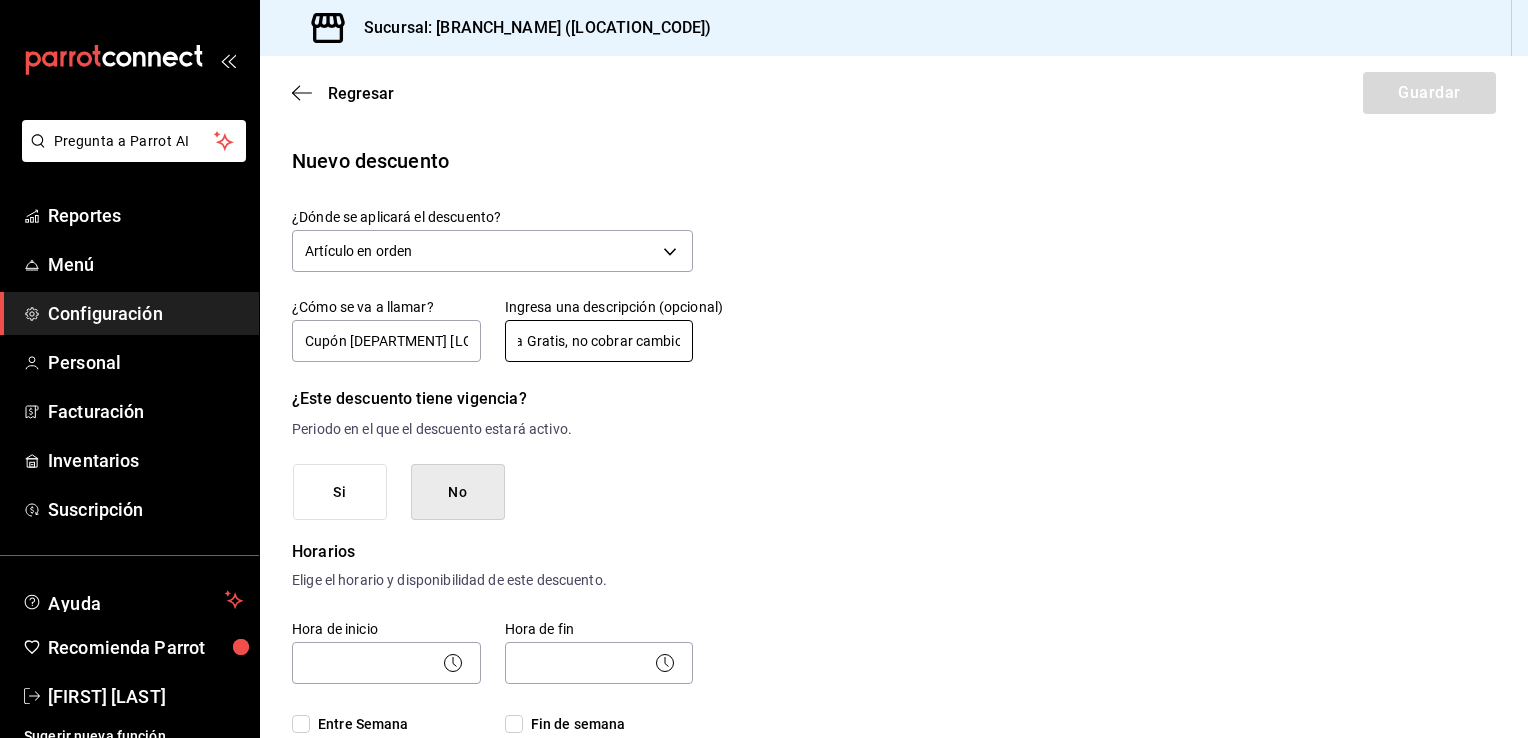 scroll, scrollTop: 0, scrollLeft: 98, axis: horizontal 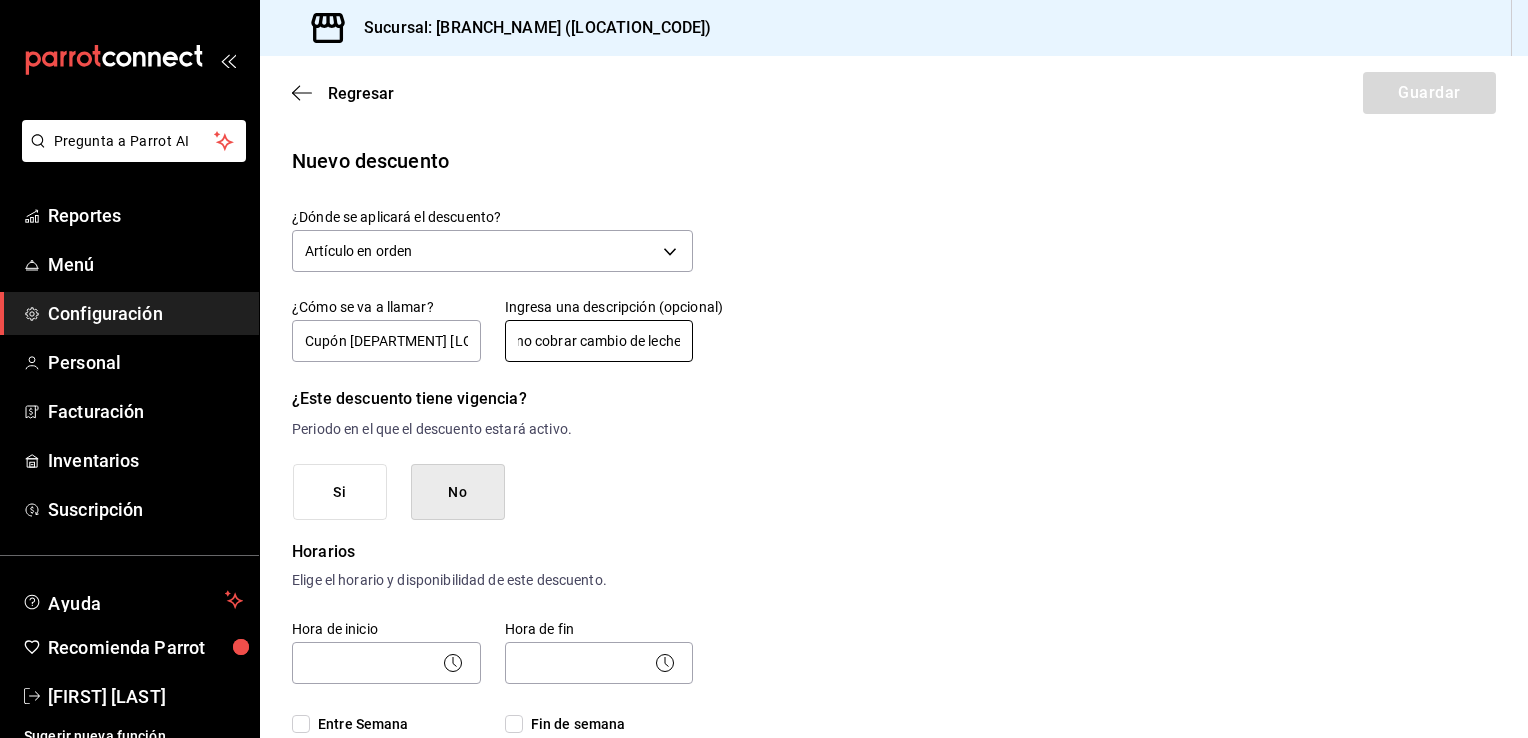 drag, startPoint x: 592, startPoint y: 351, endPoint x: 715, endPoint y: 333, distance: 124.3101 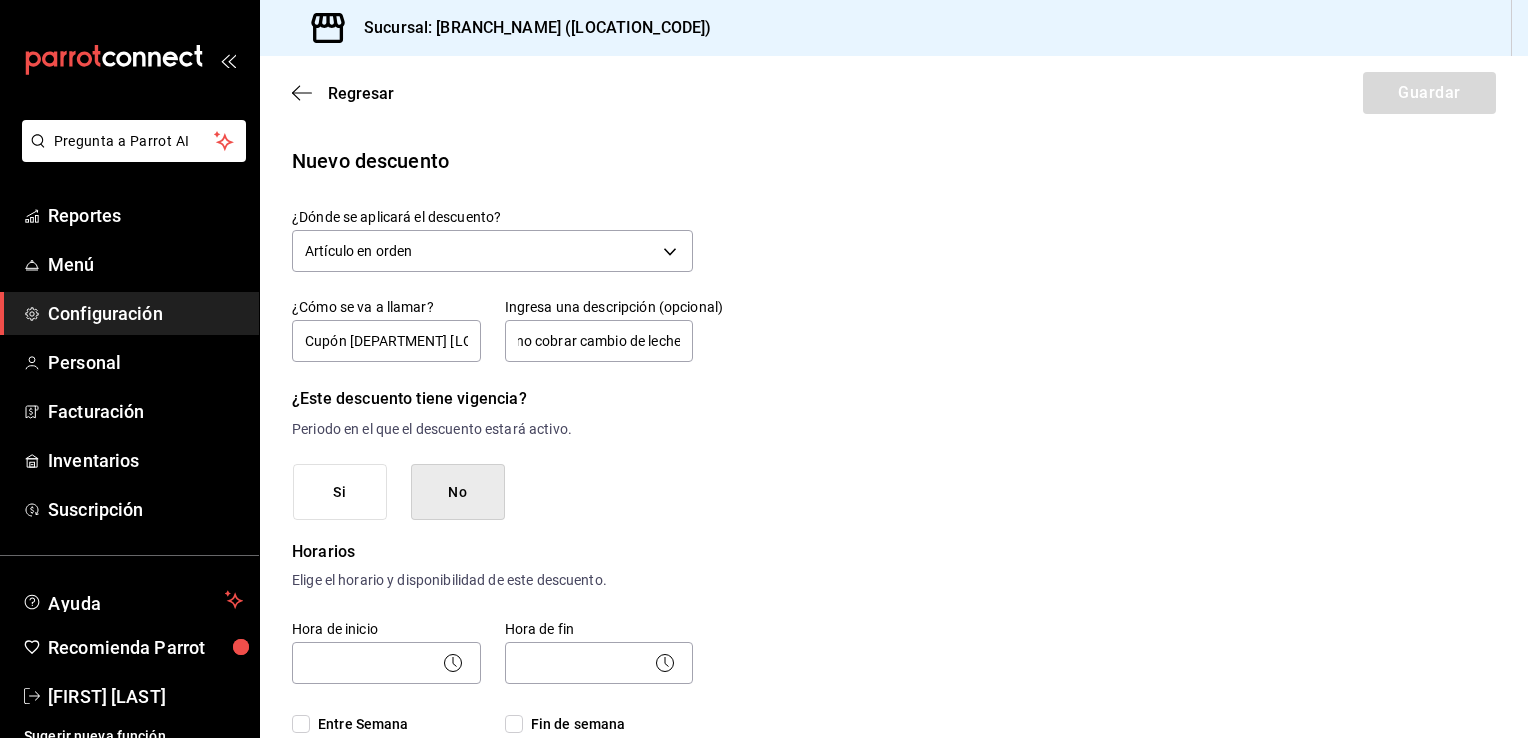 scroll, scrollTop: 0, scrollLeft: 0, axis: both 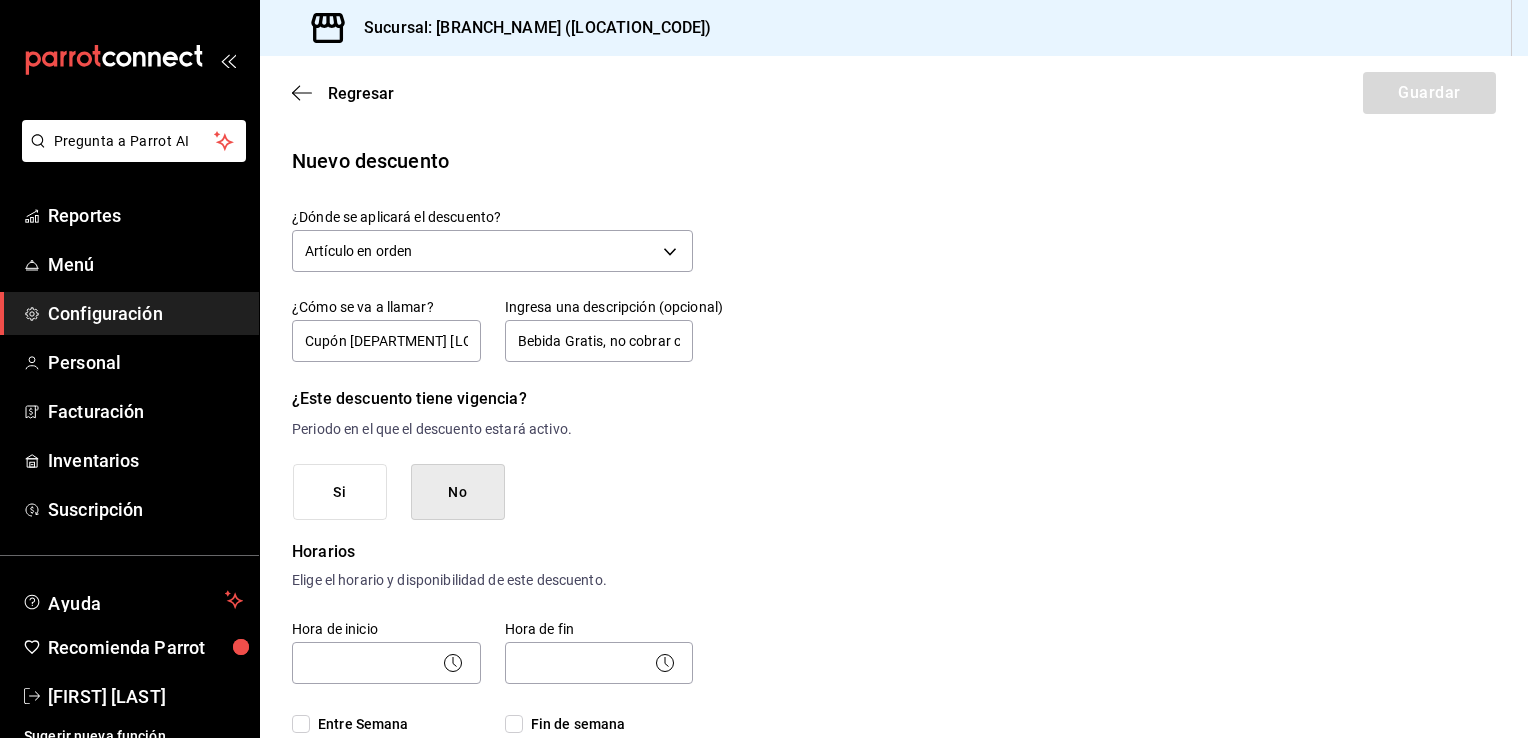 click on "Nuevo descuento ¿Dónde se aplicará el descuento? Artículo en orden ORDER_ITEM ¿Cómo se va a llamar? Cupón [DEPARTMENT] [LOCATION_NAME] Ingresa una descripción (opcional) Bebida Gratis, no cobrar cambio de leche ¿Este descuento tiene vigencia? Periodo en el que el descuento estará activo. Si No Horarios Elige el horario y disponibilidad de este descuento. Hora de inicio ​ Entre Semana Lunes Martes Miércoles Jueves Viernes Hora de fin ​ Fin de semana Sábado Domingo Agregar horario 1 de 5 horarios ¿Este descuento requiere un permiso especial para aplicarse? Solo los usuarios con el permiso de "Aplicar descuento" podrán usar este descuento en el Punto de Venta. Si No ¿Quieres que el usuario defina el valor del descuento en el Punto de Venta? Si No ¿Cómo se aplicará el descuento? Elige si el descuento será un porcentaje sobre el total o una cantidad fija. Porcentaje %" at bounding box center [894, 893] 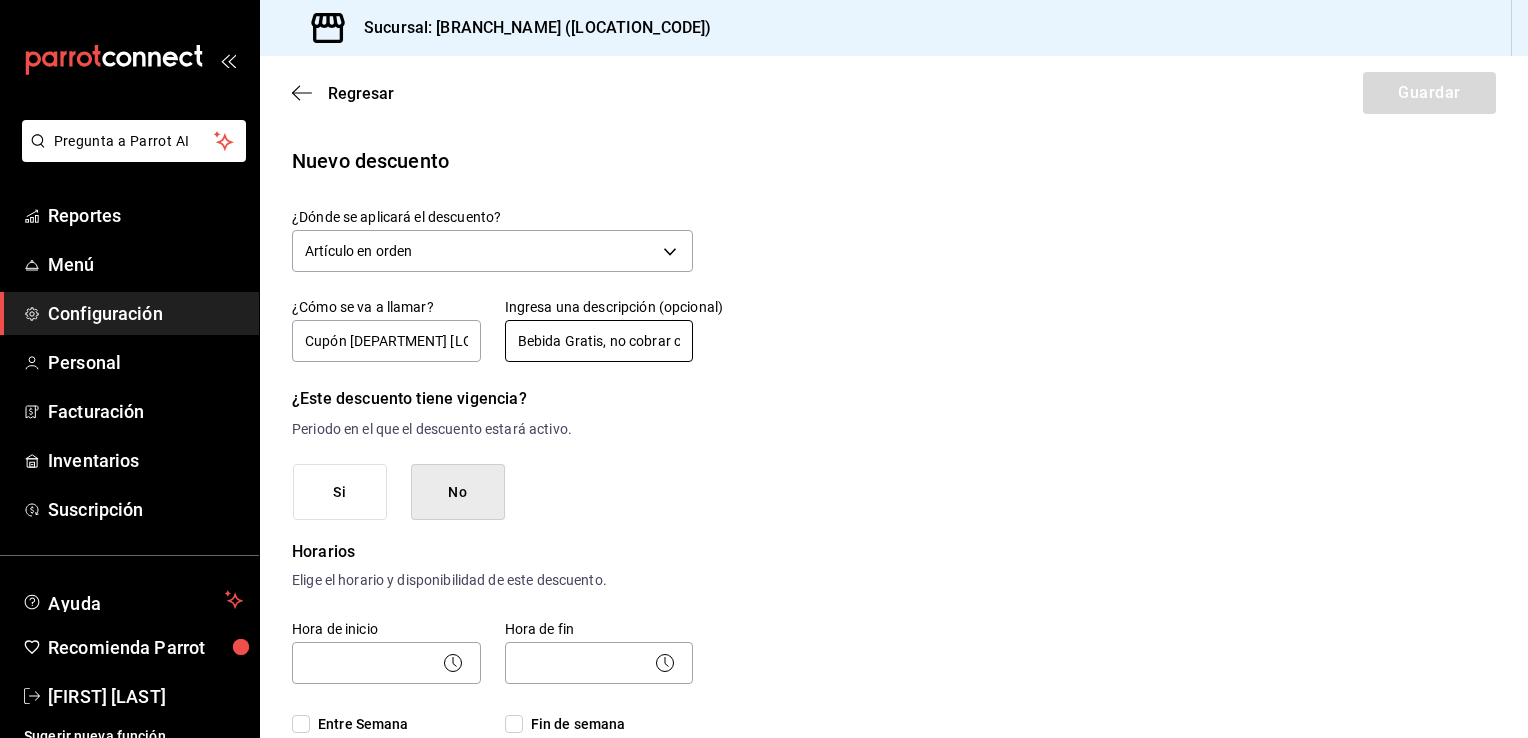 drag, startPoint x: 656, startPoint y: 341, endPoint x: 562, endPoint y: 331, distance: 94.53042 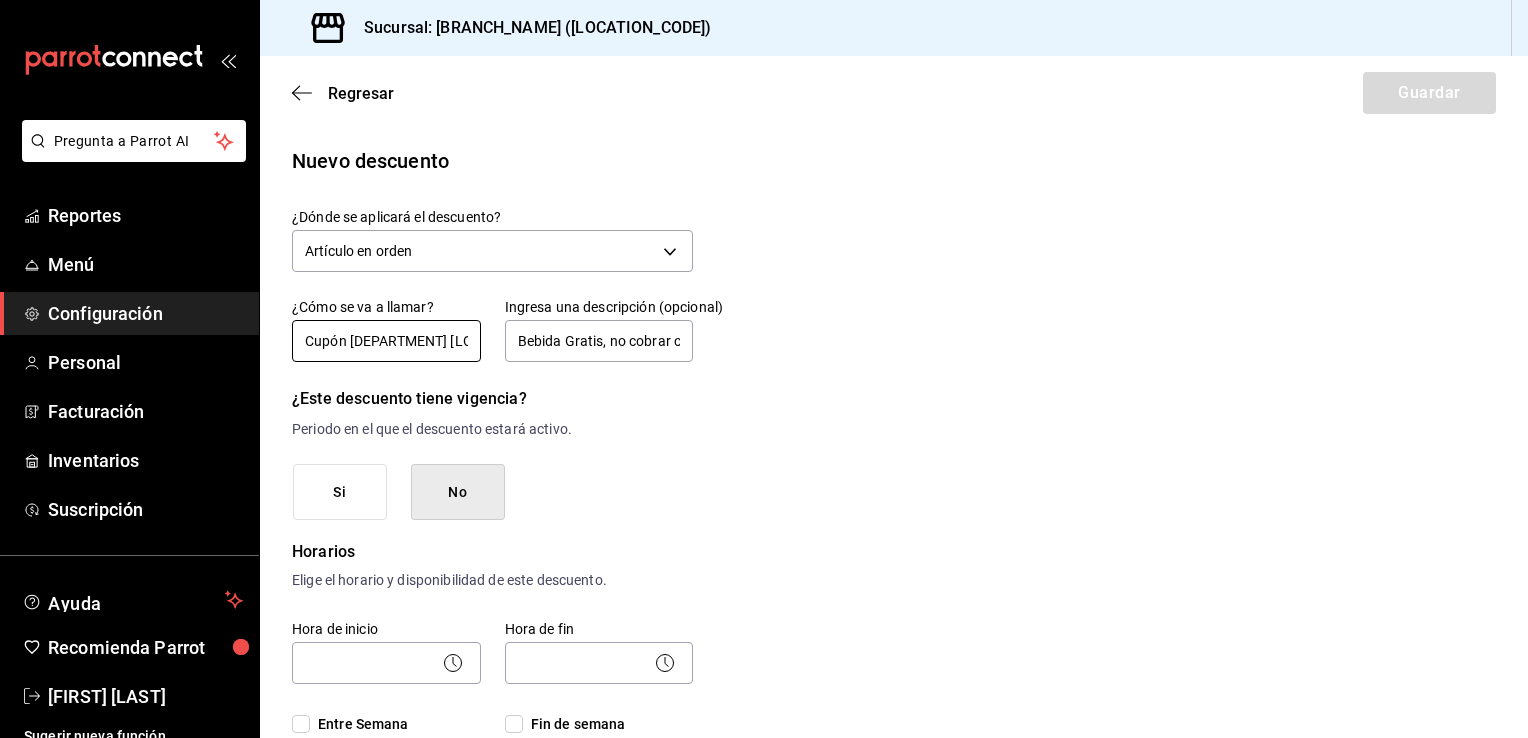 scroll, scrollTop: 0, scrollLeft: 40, axis: horizontal 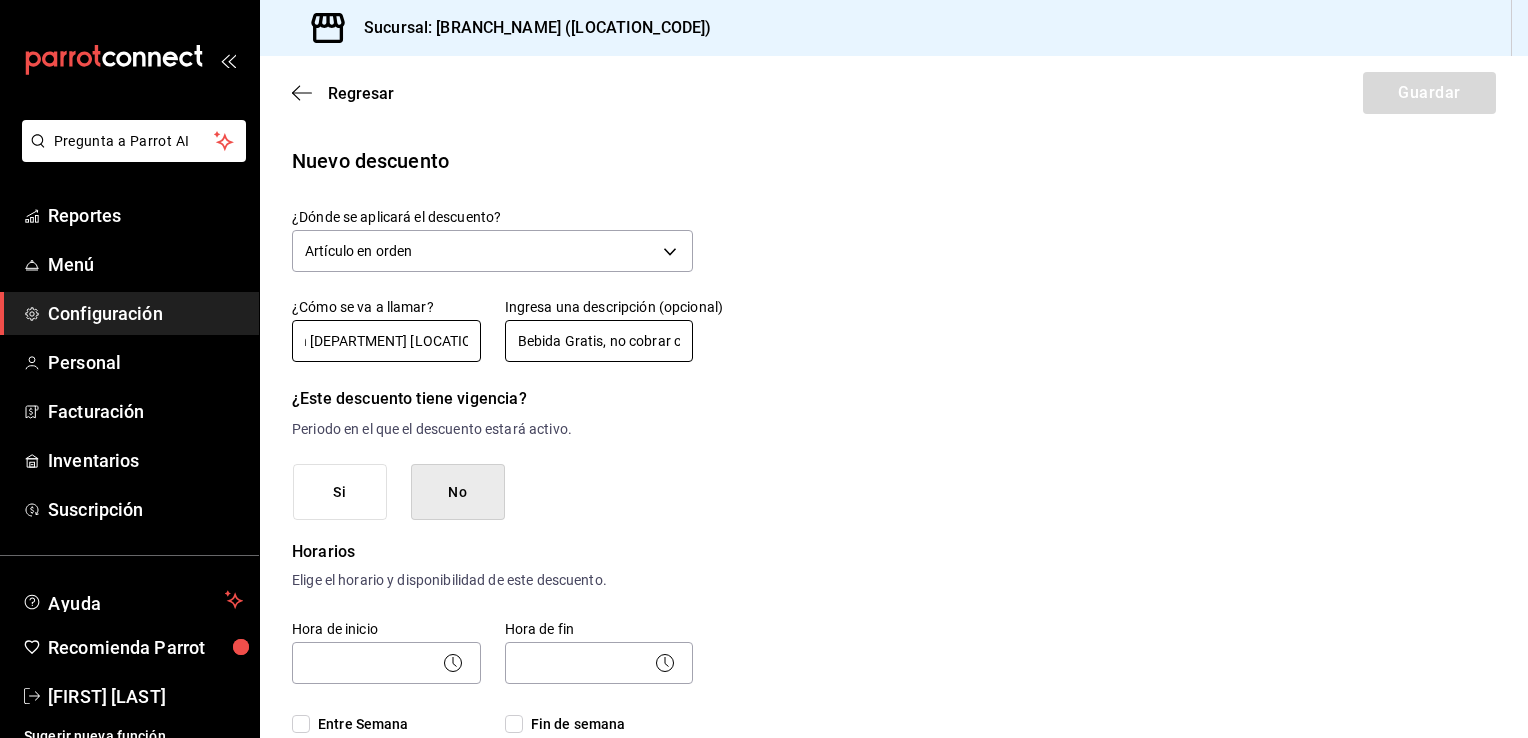 drag, startPoint x: 300, startPoint y: 346, endPoint x: 551, endPoint y: 343, distance: 251.01793 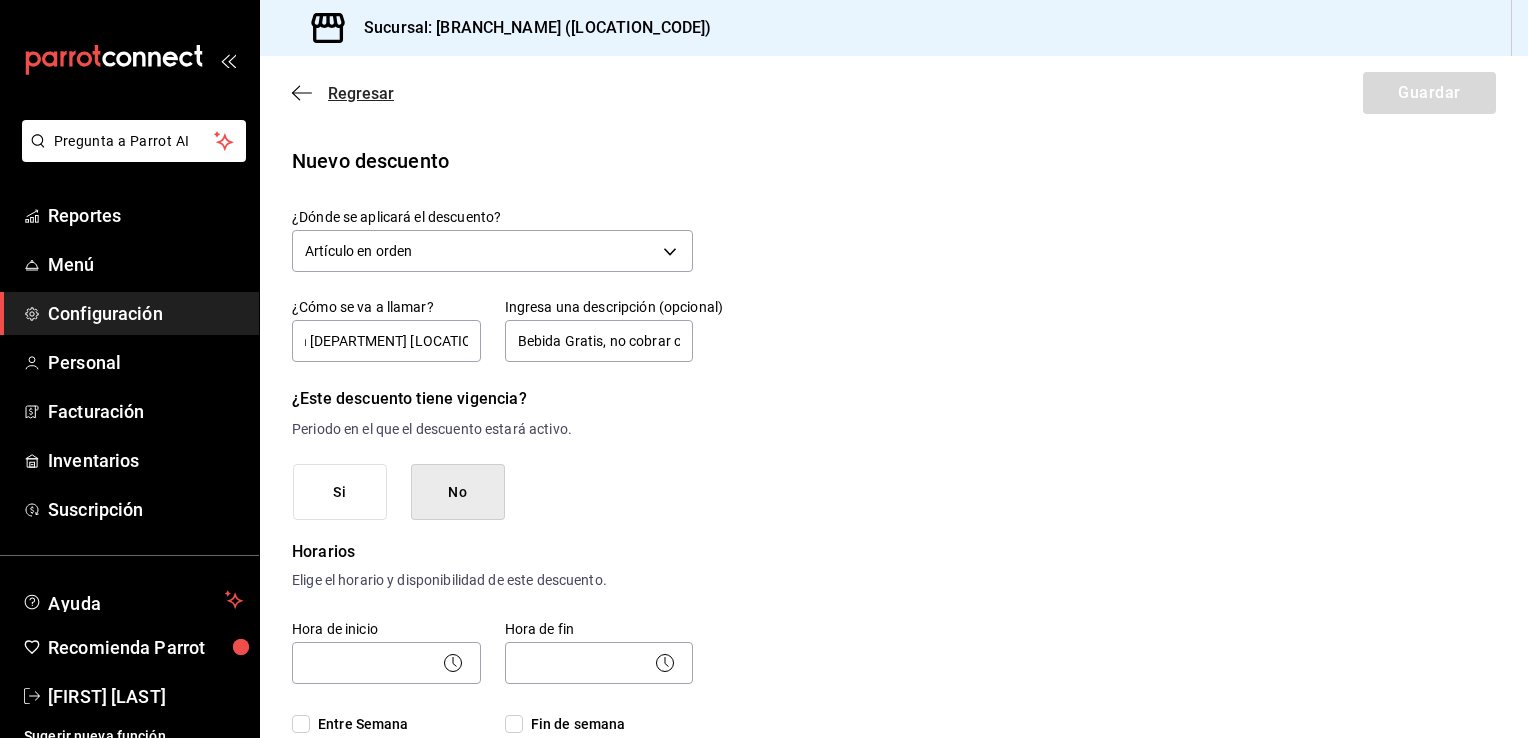 click 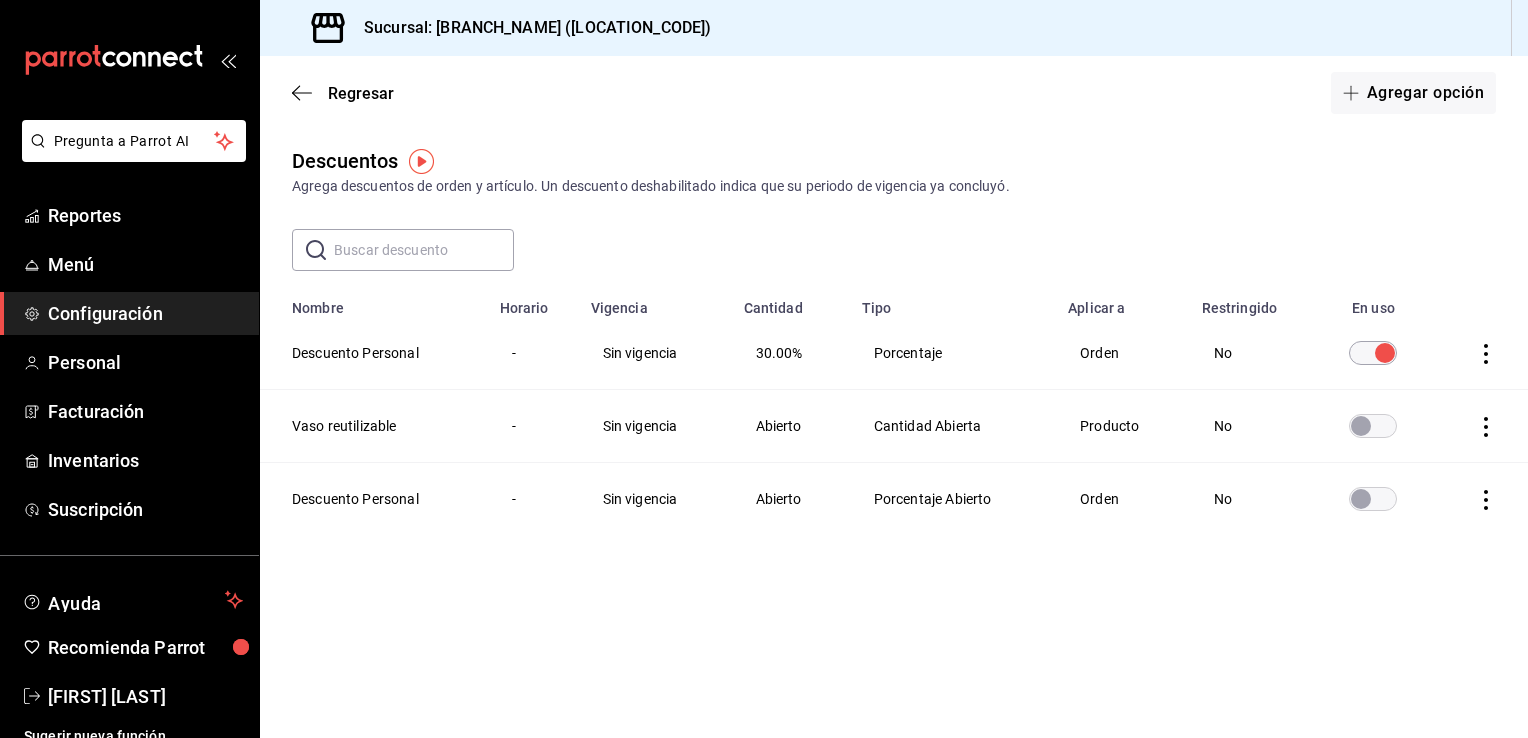 scroll, scrollTop: 0, scrollLeft: 0, axis: both 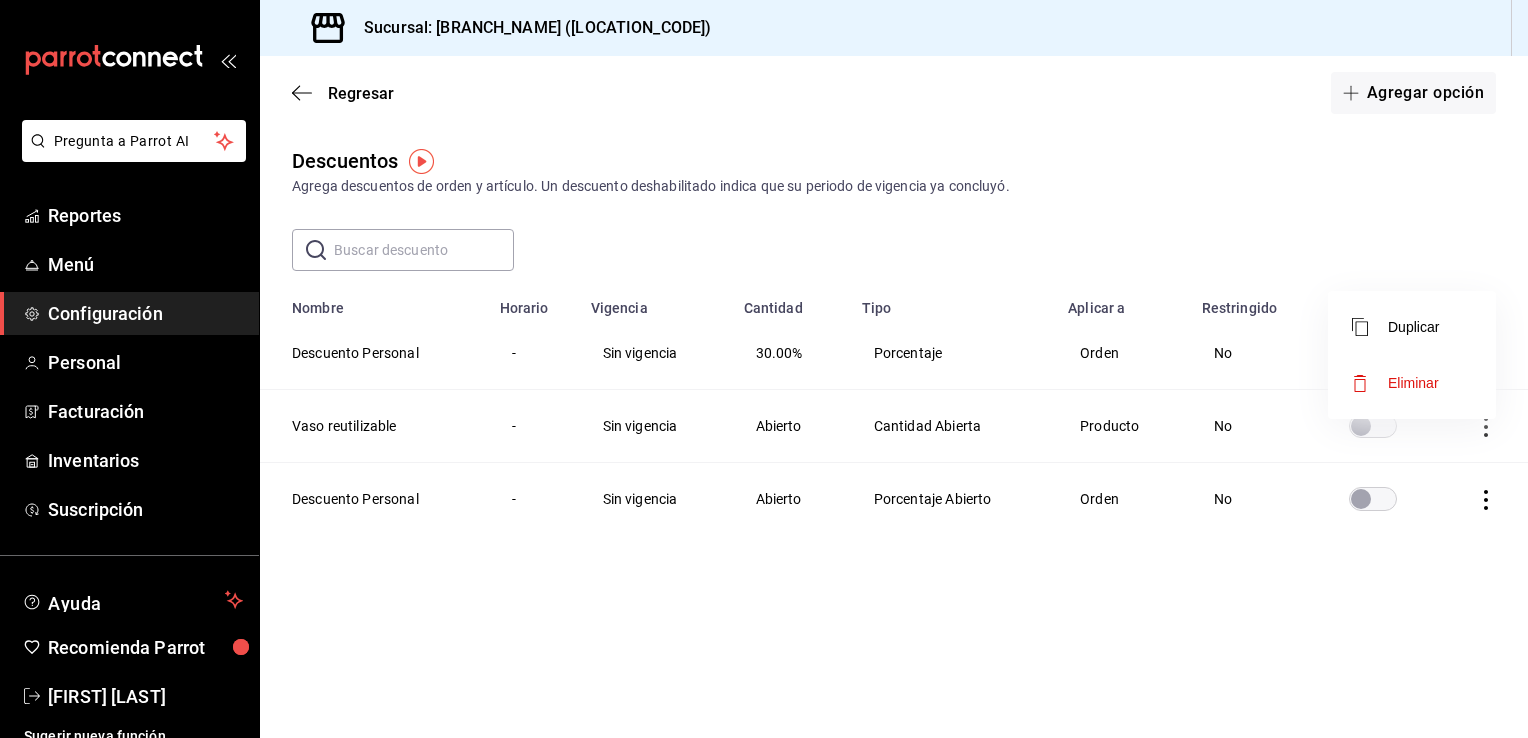click at bounding box center (764, 369) 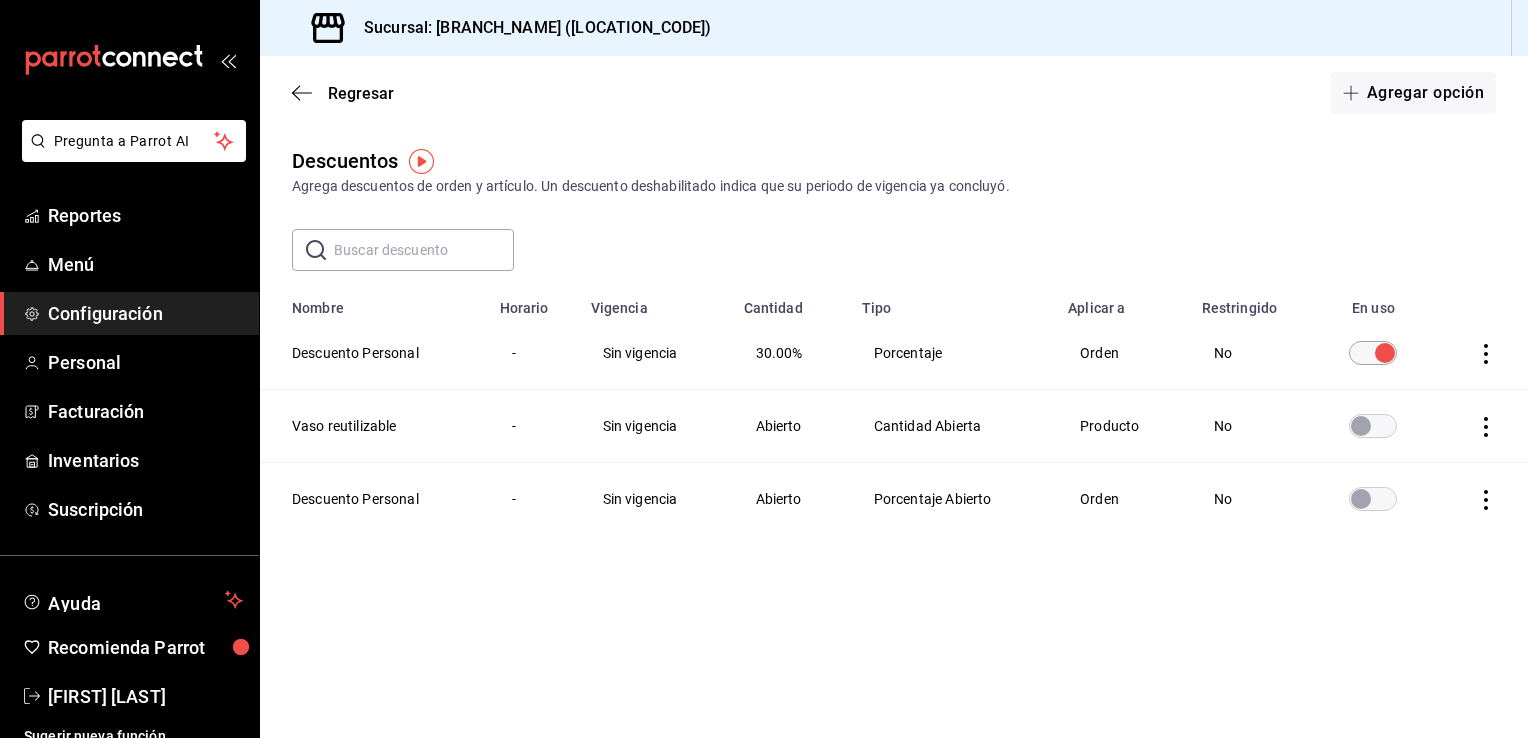 click 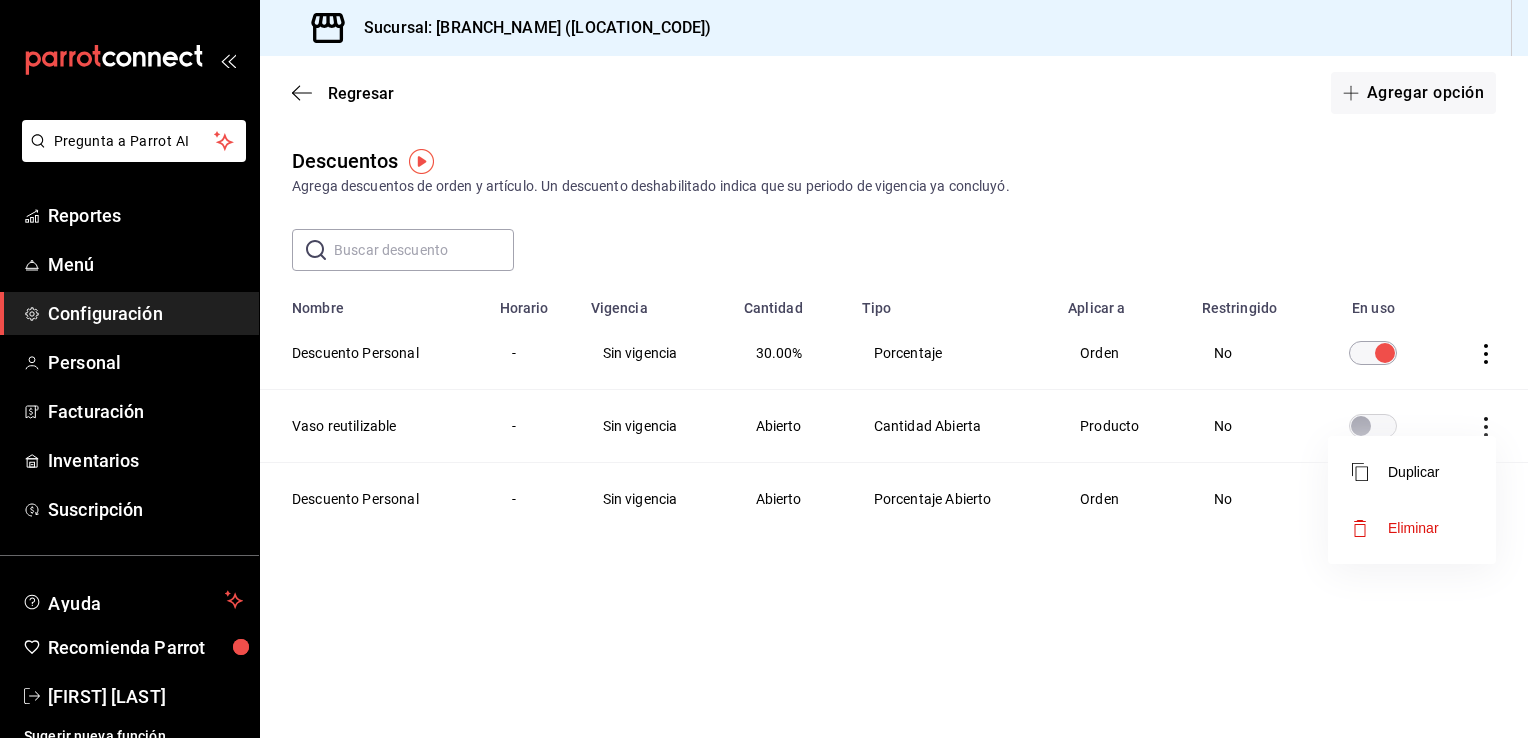 click on "Eliminar" at bounding box center (1413, 528) 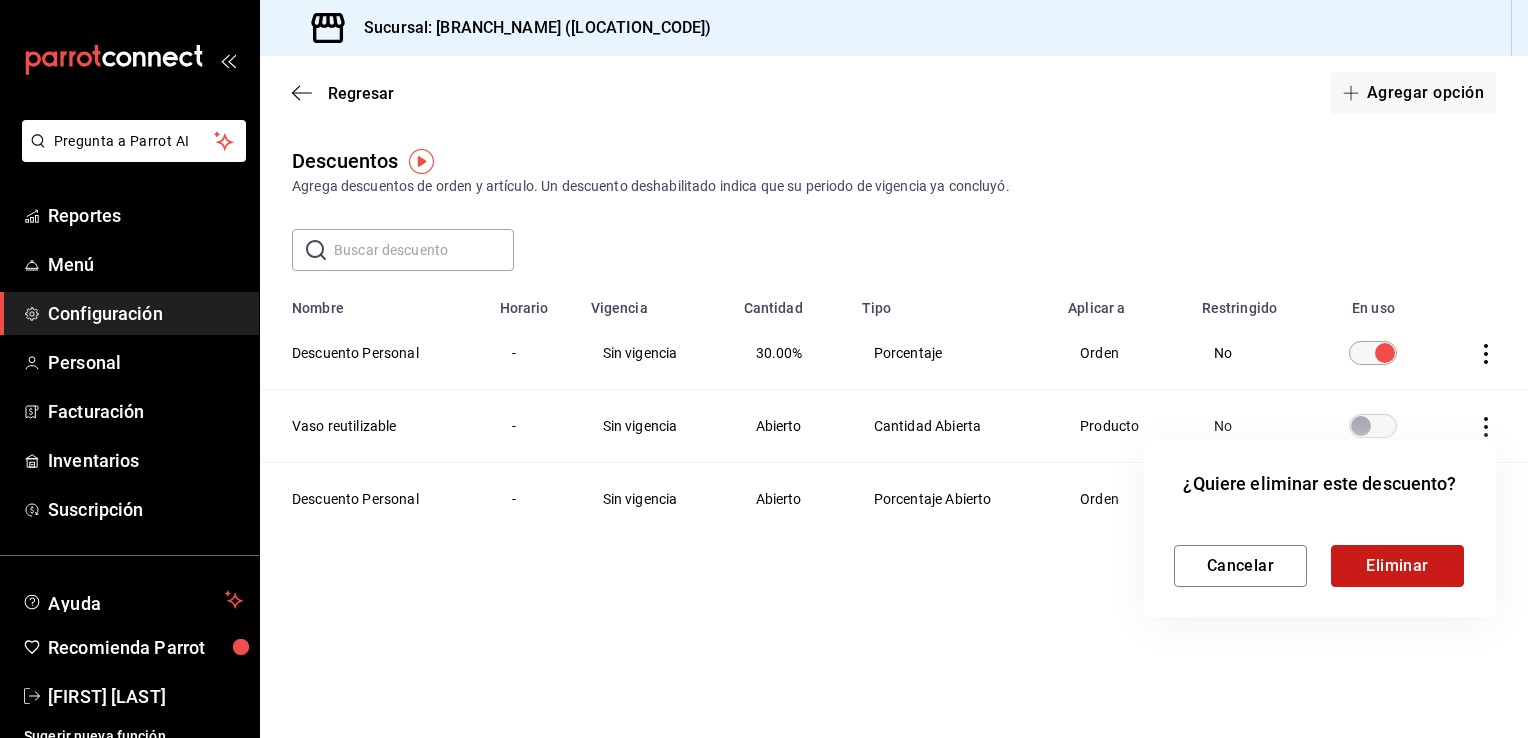 click on "Eliminar" at bounding box center [1397, 566] 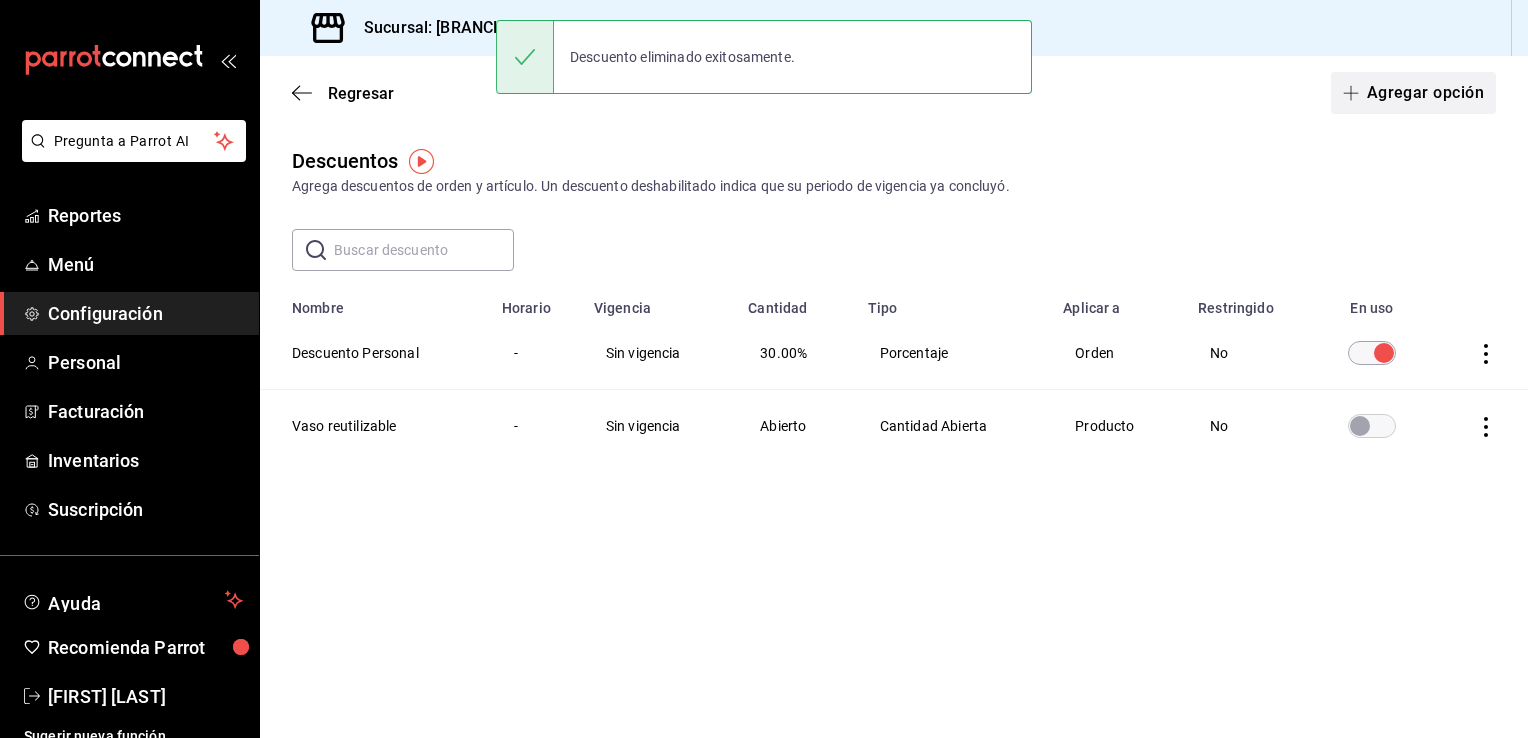 click on "Agregar opción" at bounding box center (1413, 93) 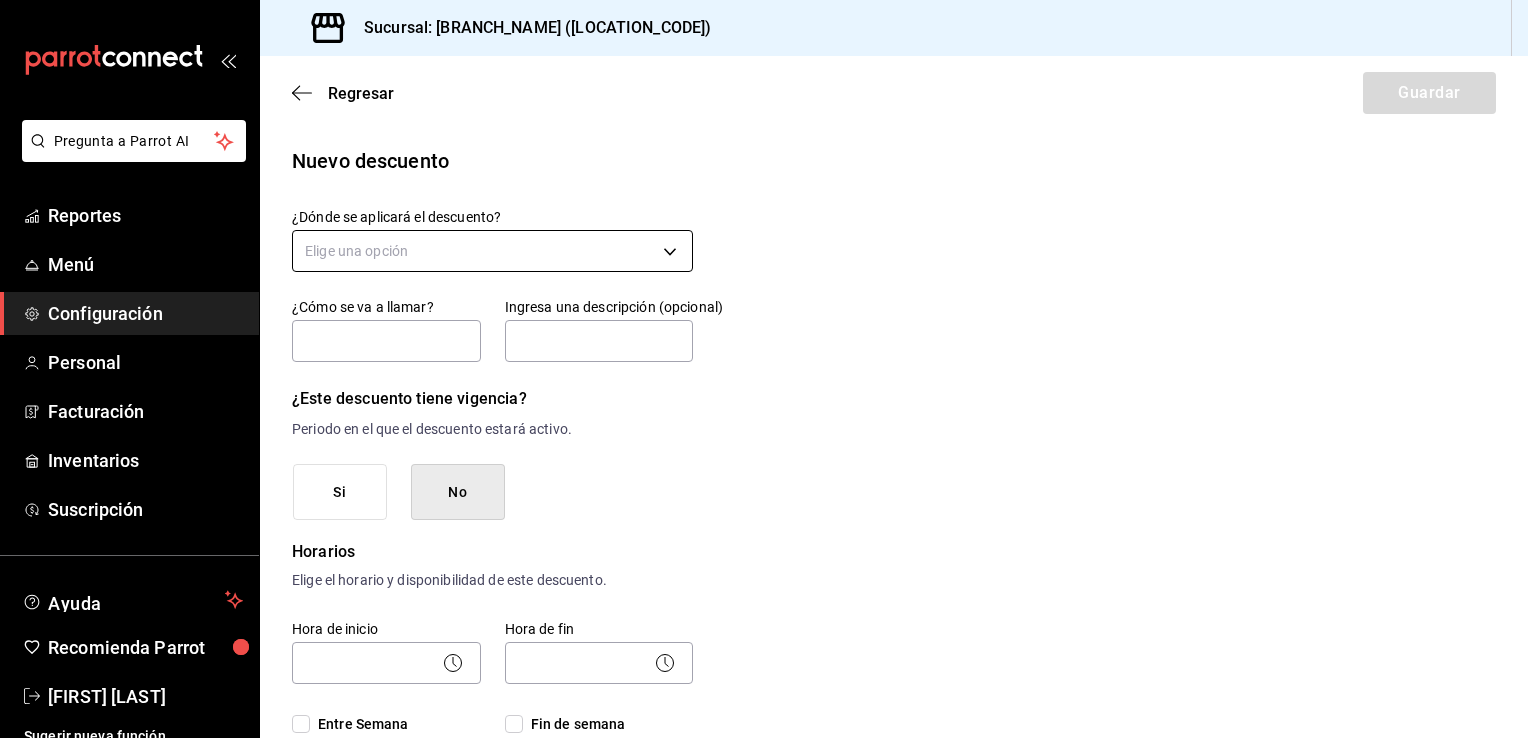 click on "Pregunta a Parrot AI Reportes   Menú   Configuración   Personal   Facturación   Inventarios   Suscripción   Ayuda Recomienda Parrot   [FIRST] [LAST]   Sugerir nueva función   Sucursal: [BRANCH_NAME] ([LOCATION_CODE]) Regresar Guardar Nuevo descuento ¿Dónde se aplicará el descuento? Elige una opción ¿Cómo se va a llamar? Ingresa una descripción (opcional) ¿Este descuento tiene vigencia? Periodo en el que el descuento estará activo. Si No Horarios Elige el horario y disponibilidad de este descuento. Hora de inicio ​ Entre Semana Lunes Martes Miércoles Jueves Viernes Hora de fin ​ Fin de semana Sábado Domingo Agregar horario 1 de 5 horarios ¿Este descuento requiere un permiso especial para aplicarse? Solo los usuarios con el permiso de "Aplicar descuento" podrán usar este descuento en el Punto de Venta. Si No ¿Quieres que el usuario defina el valor del descuento en el Punto de Venta? Si No ¿Cómo se aplicará el descuento? Elige si el descuento será un porcentaje sobre el total o una cantidad fija. %" at bounding box center (764, 369) 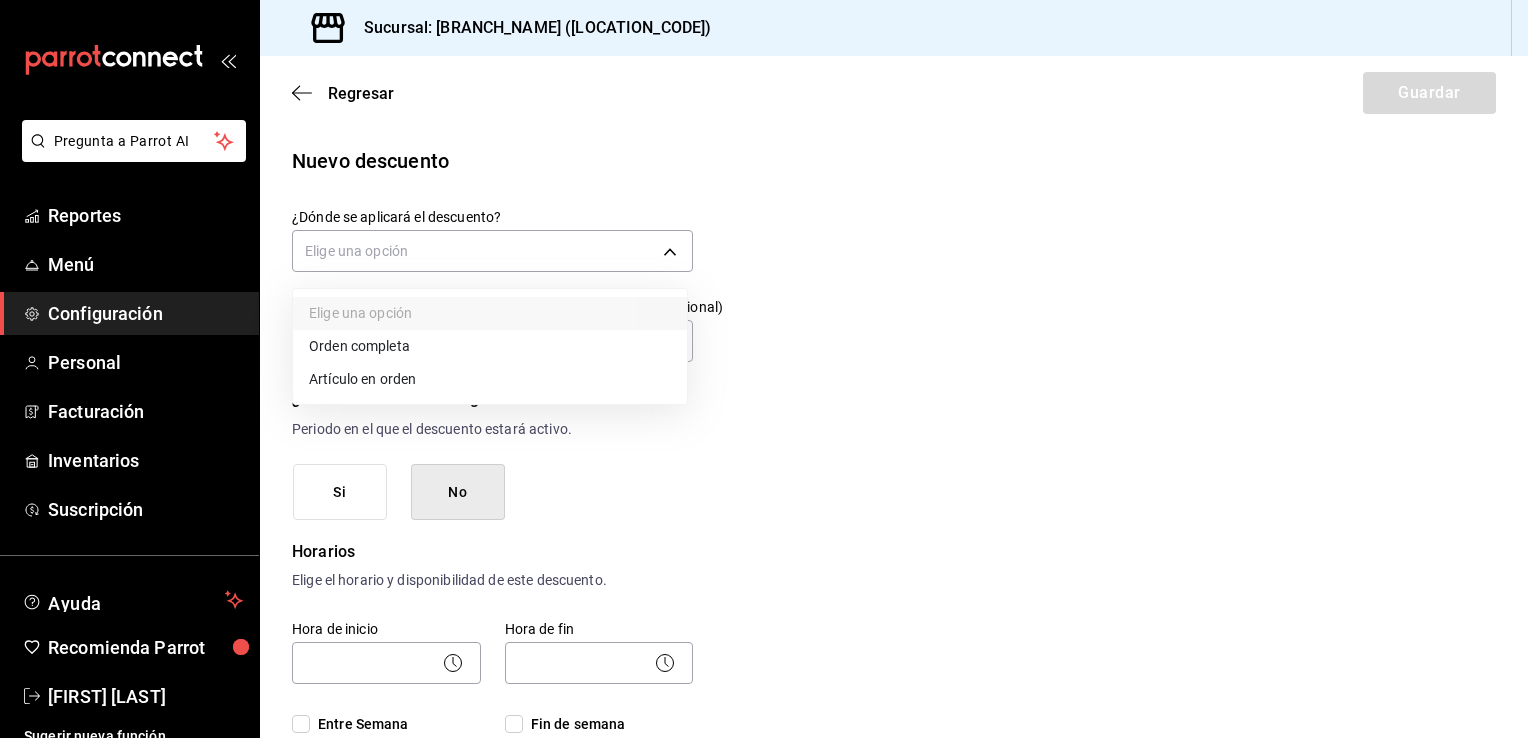 click on "Artículo en orden" at bounding box center (490, 379) 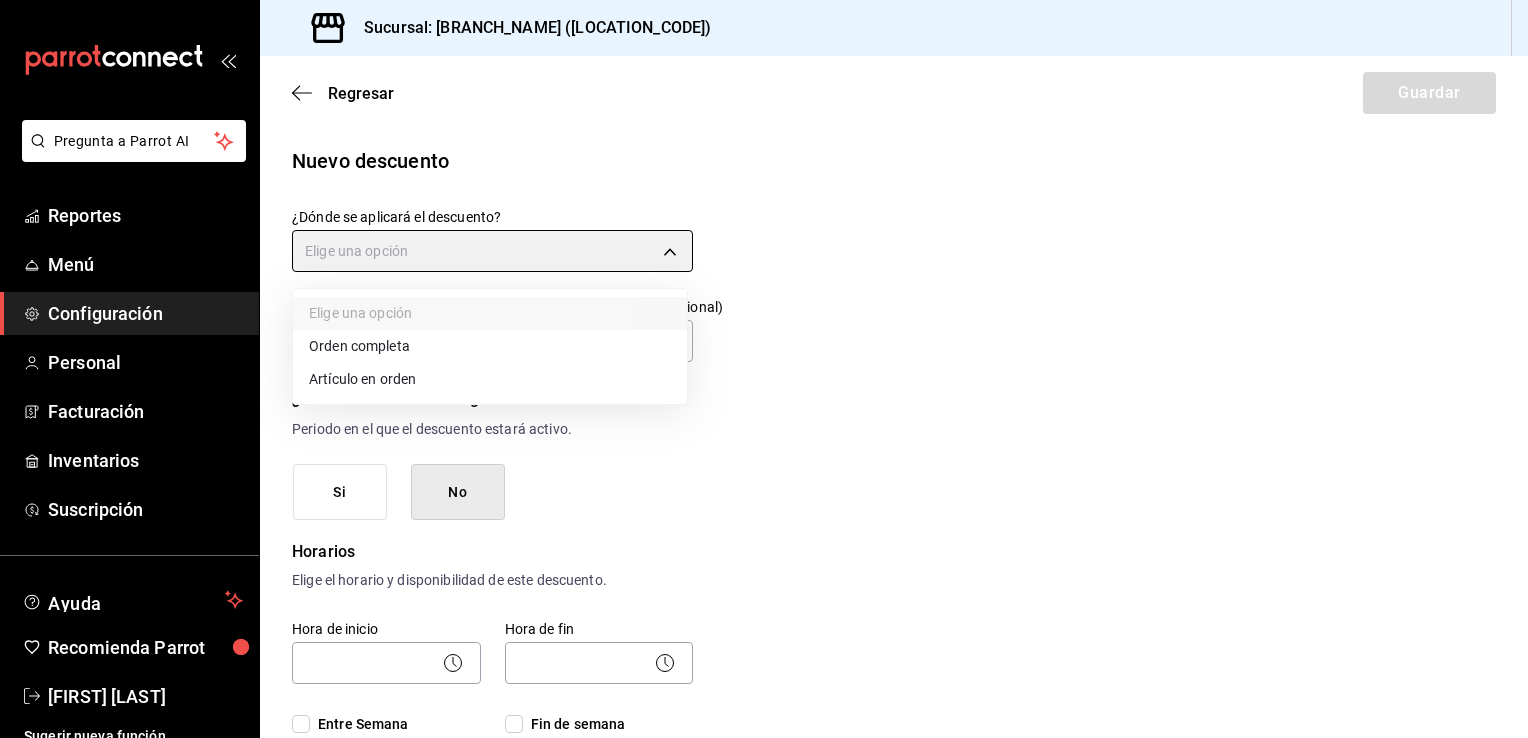 type on "ORDER_ITEM" 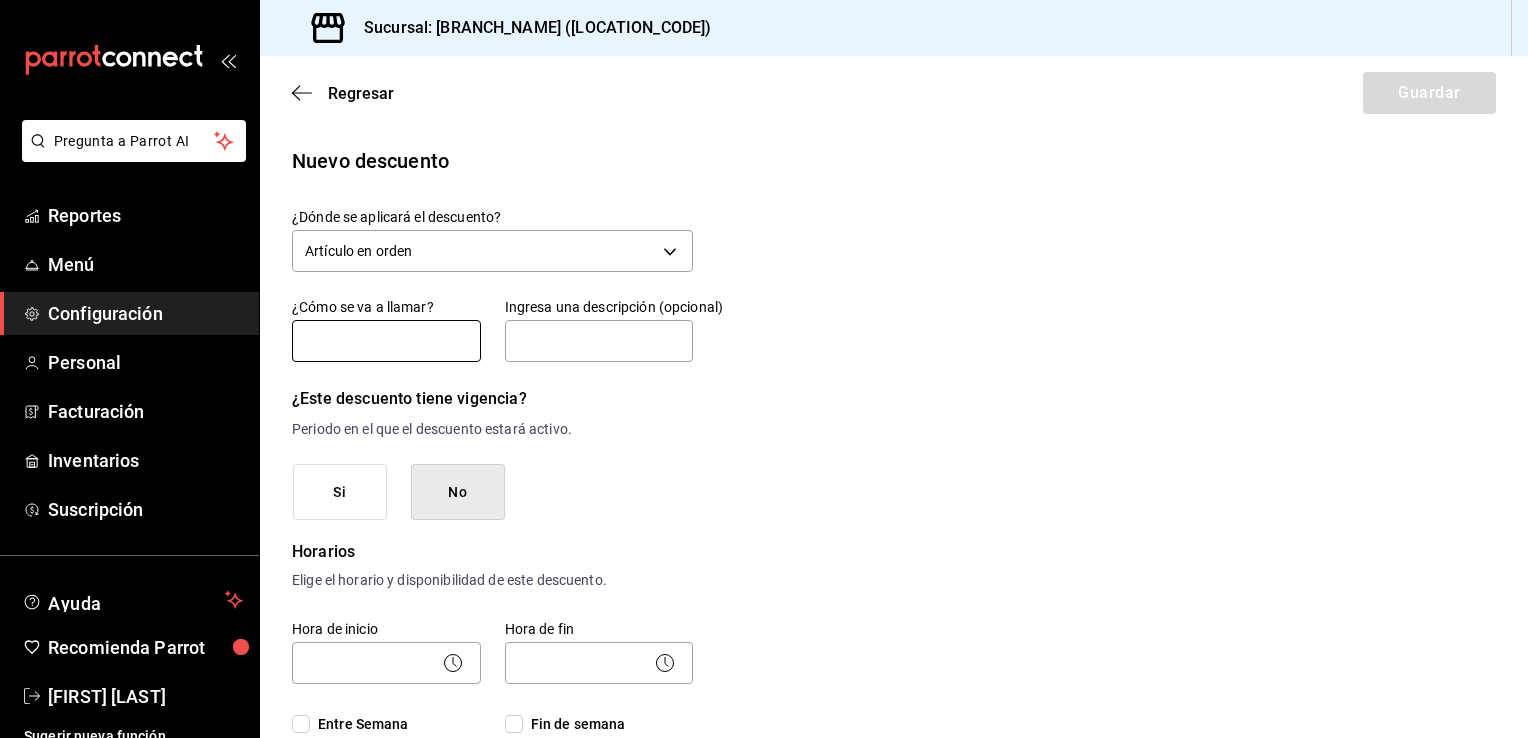 click at bounding box center (386, 341) 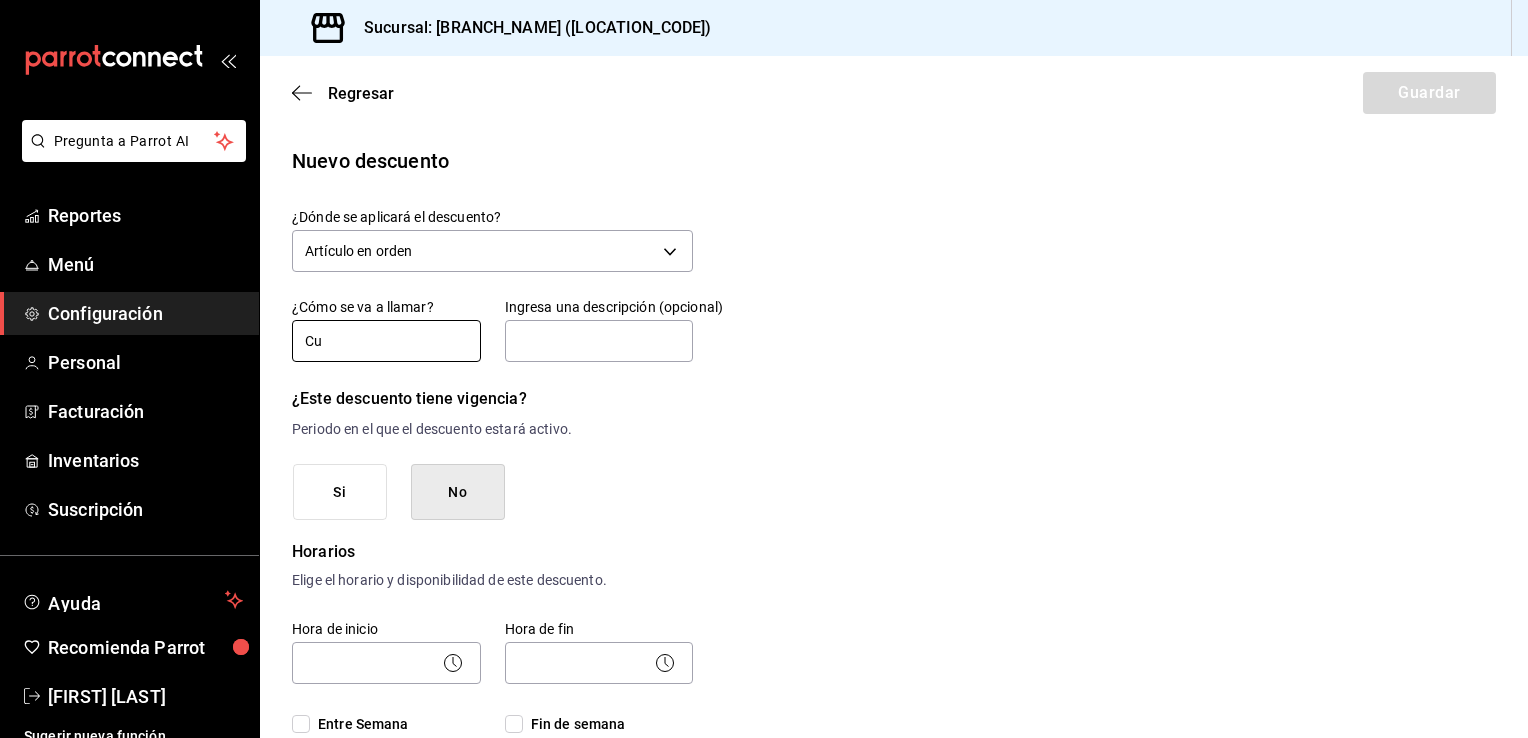 type on "C" 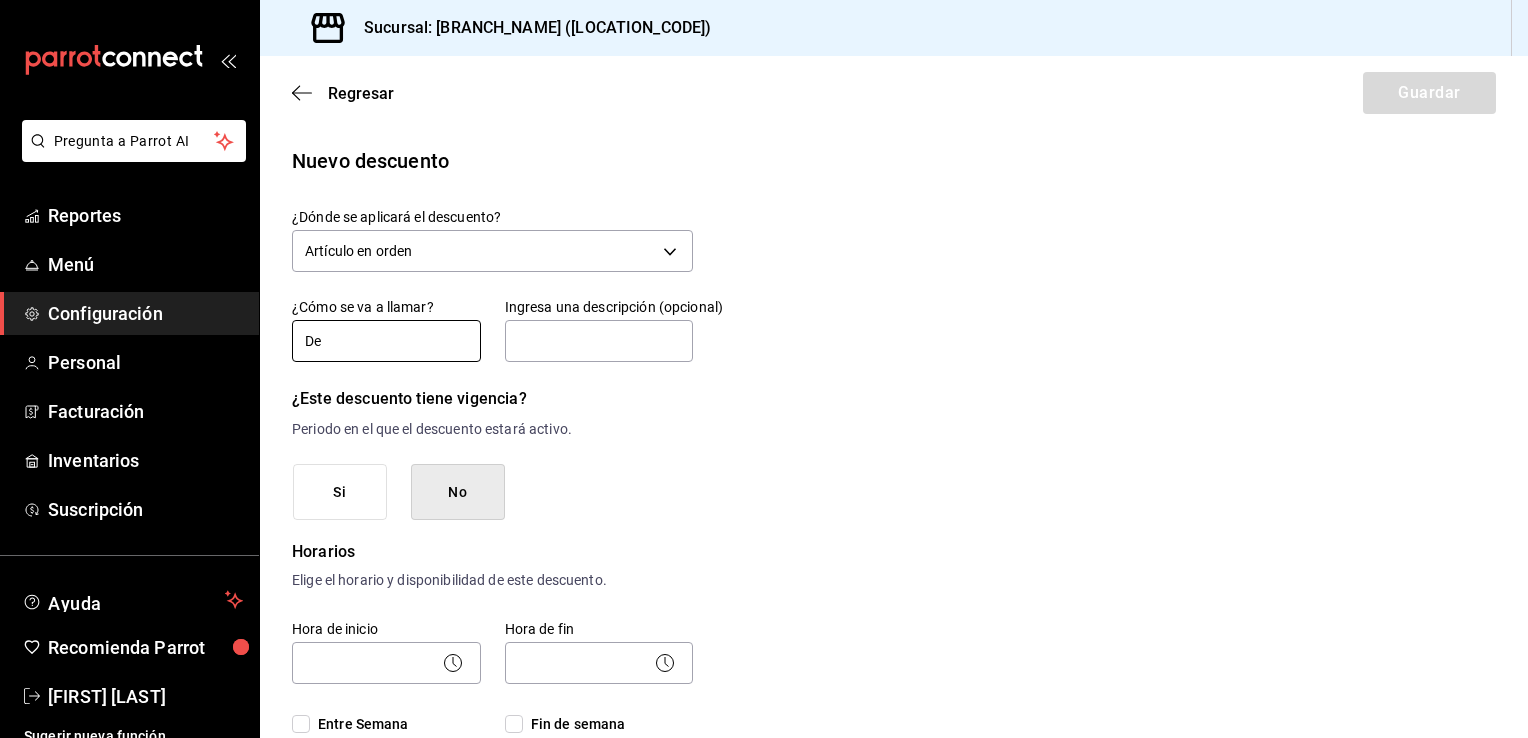 type on "D" 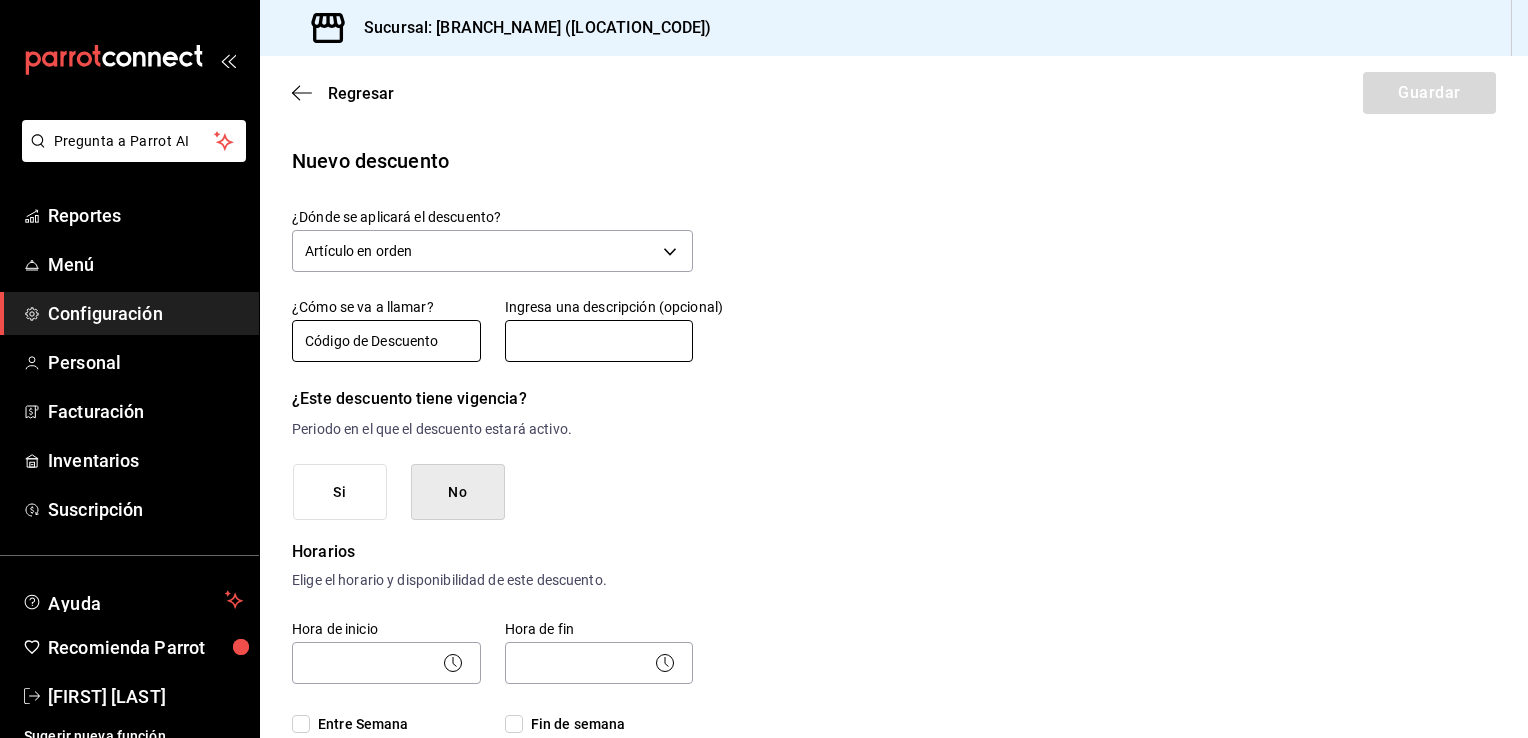 type on "Código de Descuento" 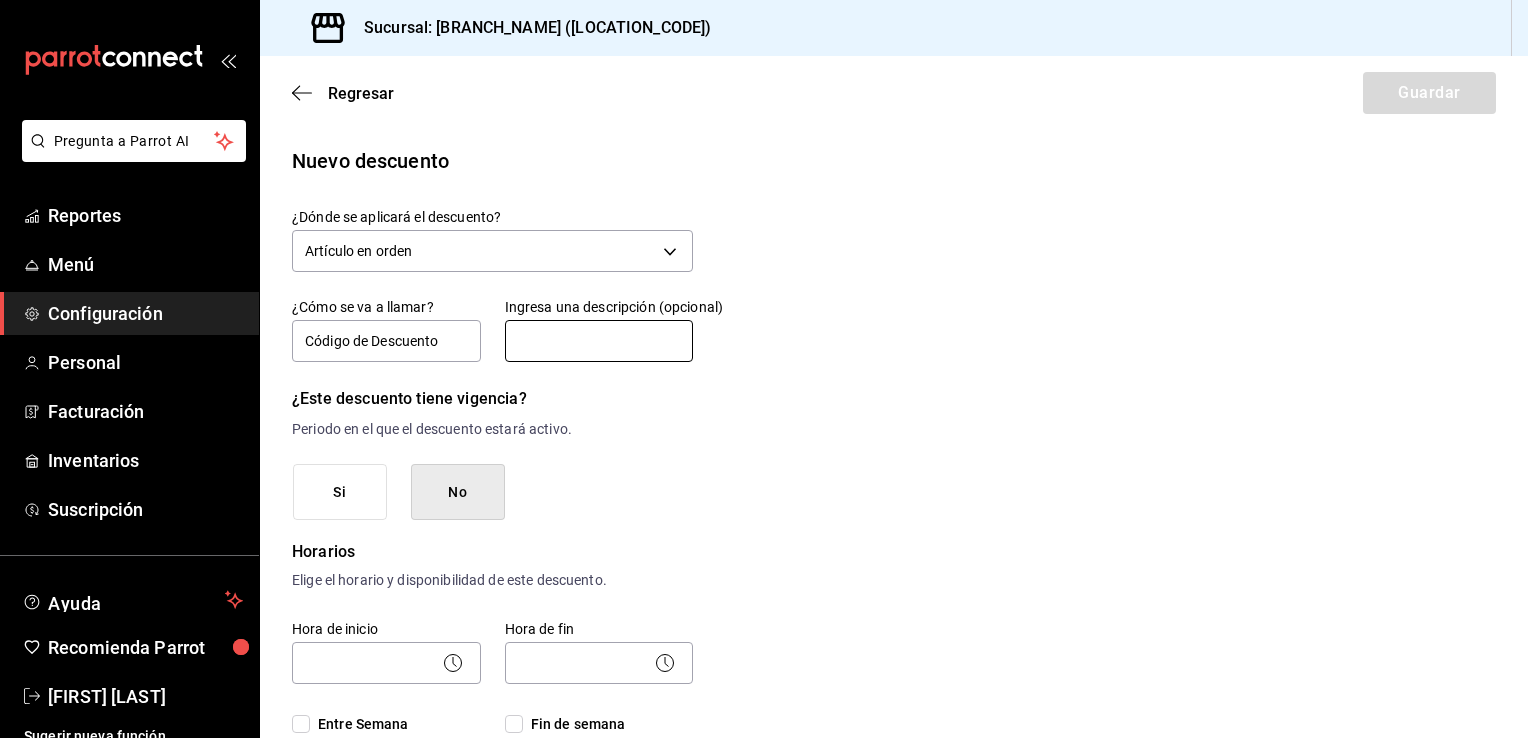 click at bounding box center [599, 341] 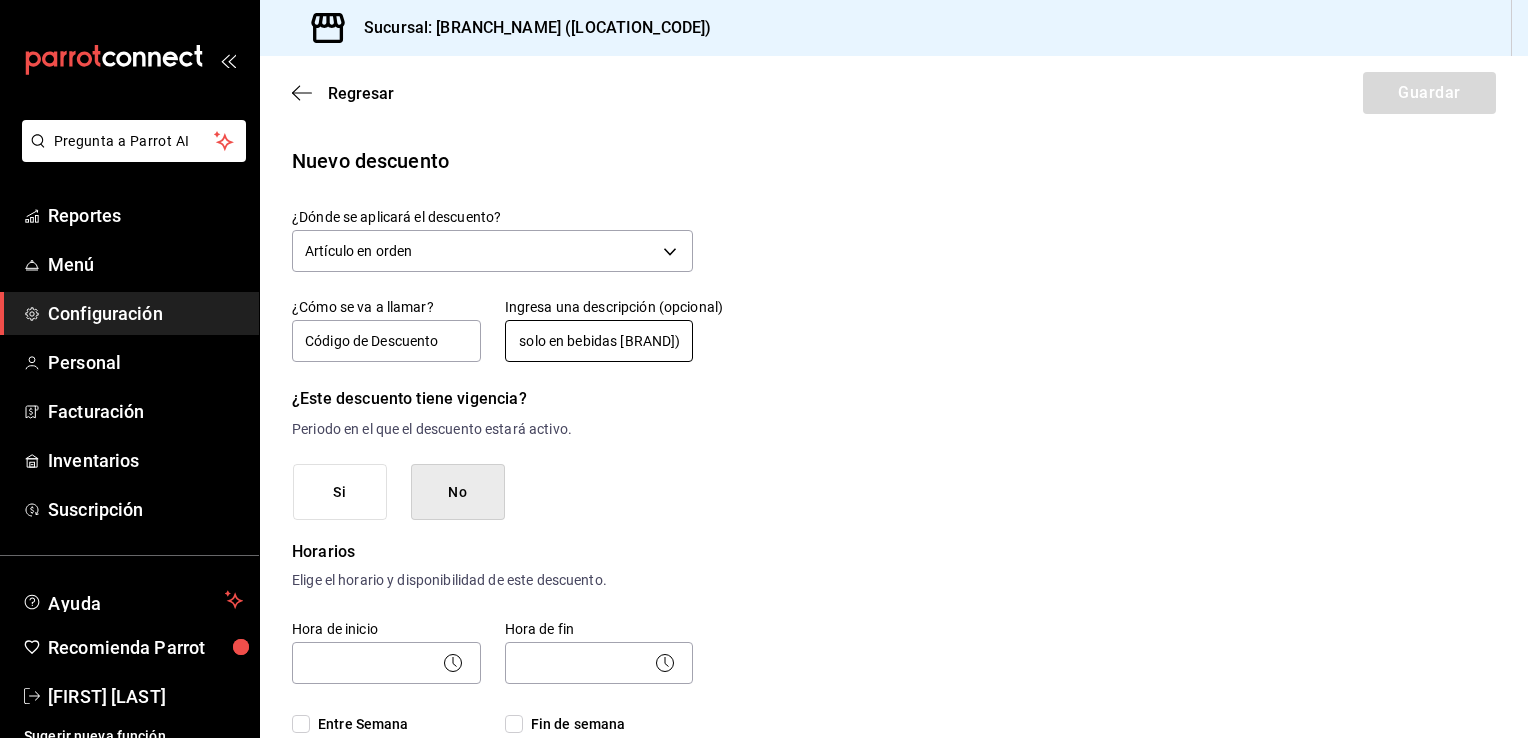 scroll, scrollTop: 0, scrollLeft: 305, axis: horizontal 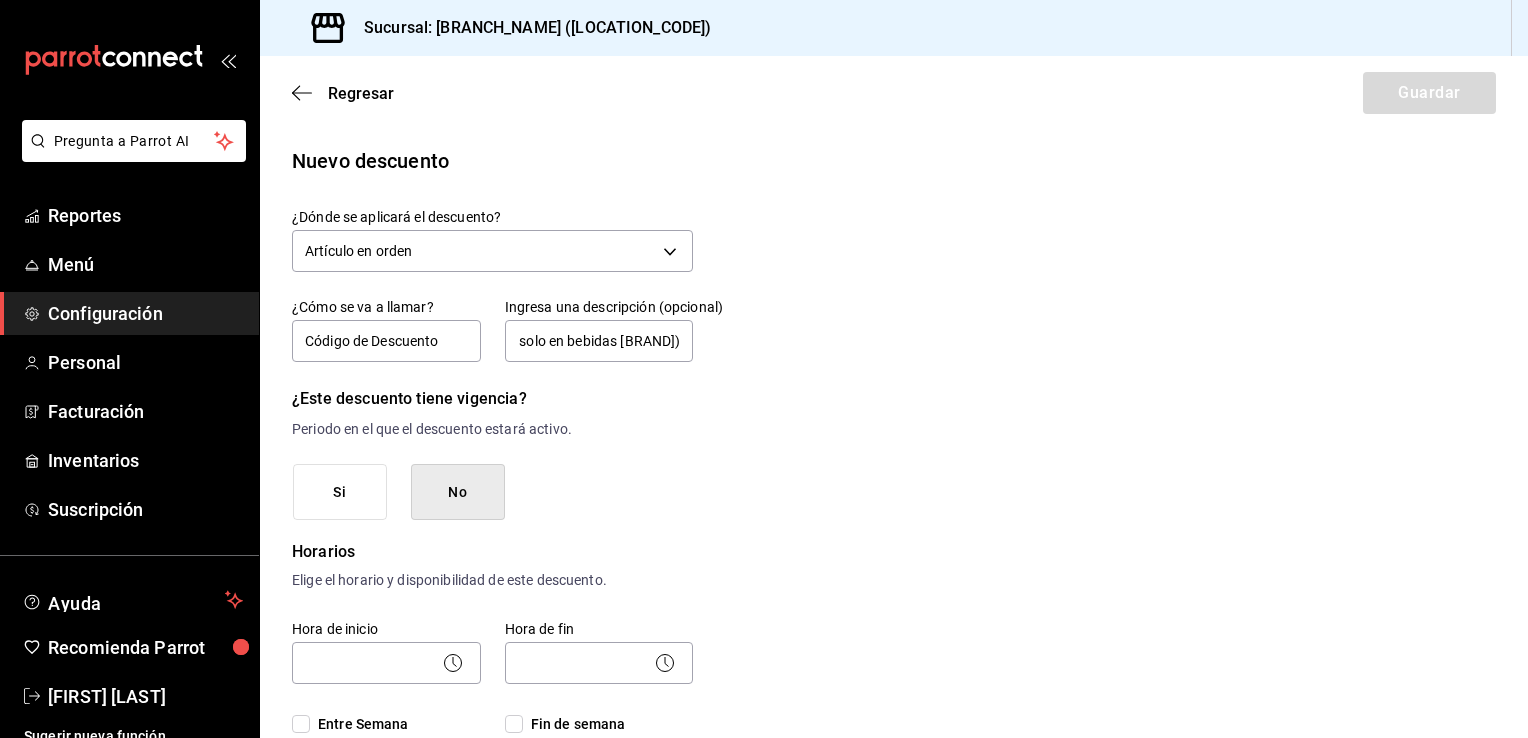 click on "Nuevo descuento ¿Dónde se aplicará el descuento? Artículo en orden ORDER_ITEM ¿Cómo se va a llamar? Código de Descuento Ingresa una descripción (opcional) 15% de descuento (para los de [department] solo en bebidas [BRAND]) ¿Este descuento tiene vigencia? Periodo en el que el descuento estará activo. Si No Horarios Elige el horario y disponibilidad de este descuento. Hora de inicio ​ Entre Semana Lunes Martes Miércoles Jueves Viernes Hora de fin ​ Fin de semana Sábado Domingo Agregar horario 1 de 5 horarios ¿Este descuento requiere un permiso especial para aplicarse? Solo los usuarios con el permiso de "Aplicar descuento" podrán usar este descuento en el Punto de Venta. Si No ¿Quieres que el usuario defina el valor del descuento en el Punto de Venta? Si No ¿Cómo se aplicará el descuento? Porcentaje Cantidad Porcentaje 0.00 % Porcentaje" at bounding box center [894, 893] 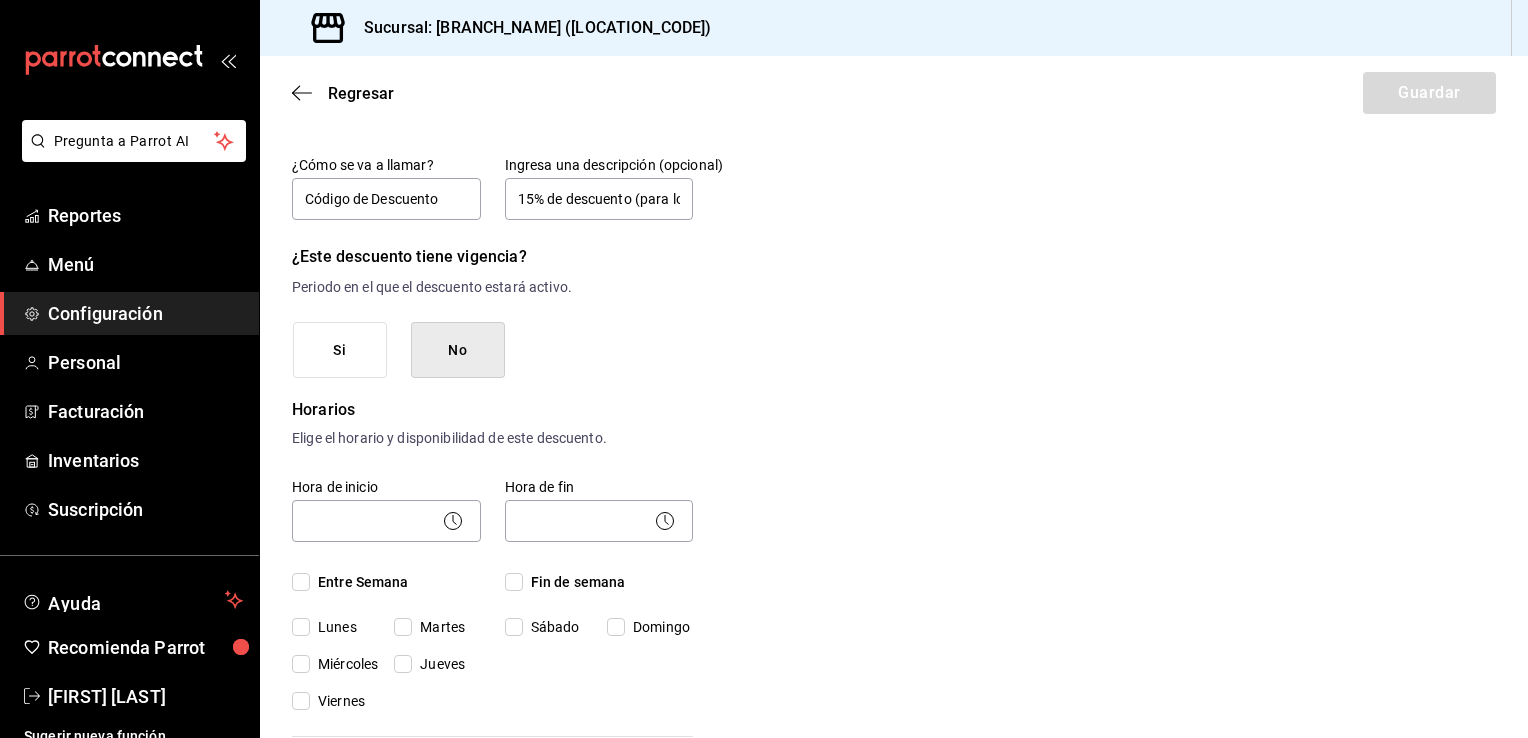 scroll, scrollTop: 144, scrollLeft: 0, axis: vertical 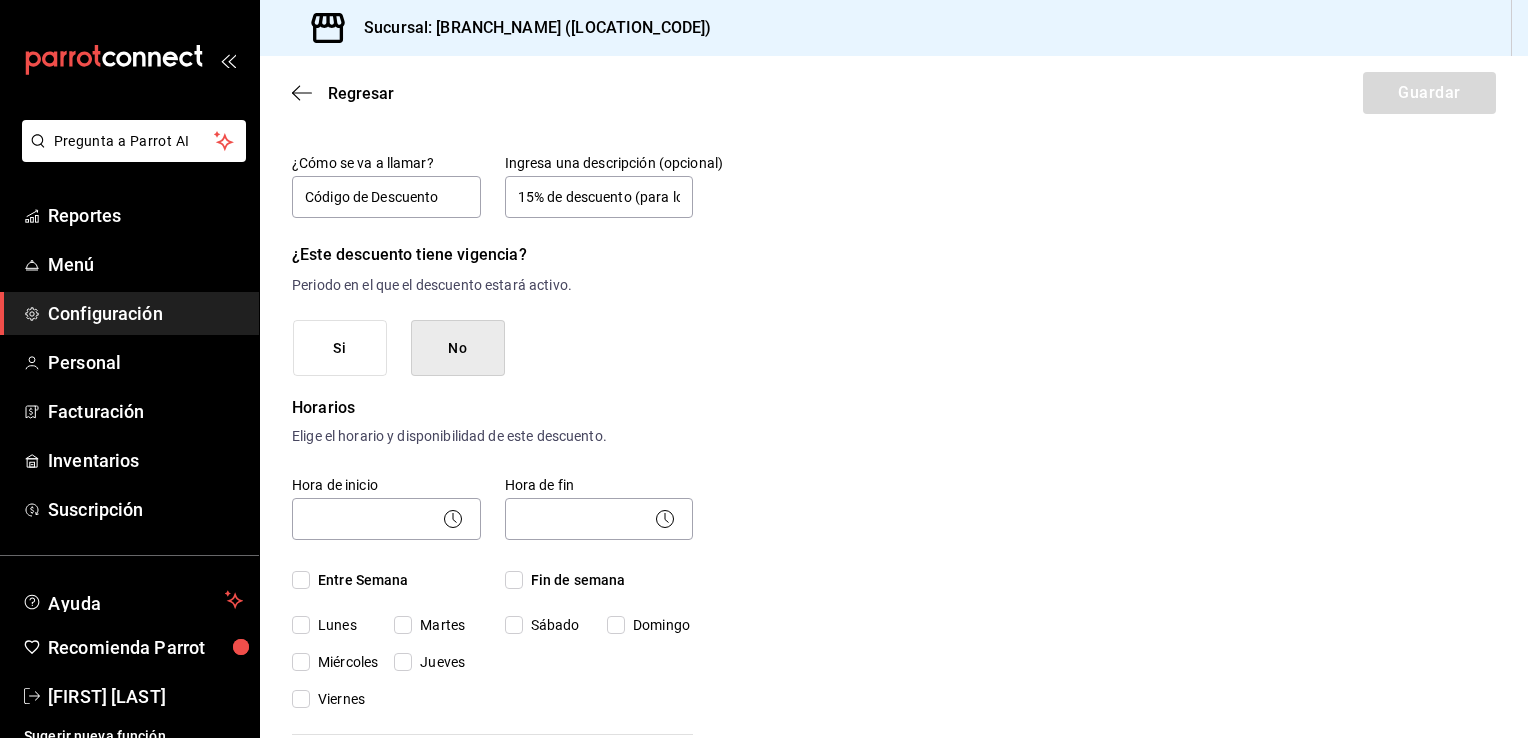 click on "Si" at bounding box center [340, 348] 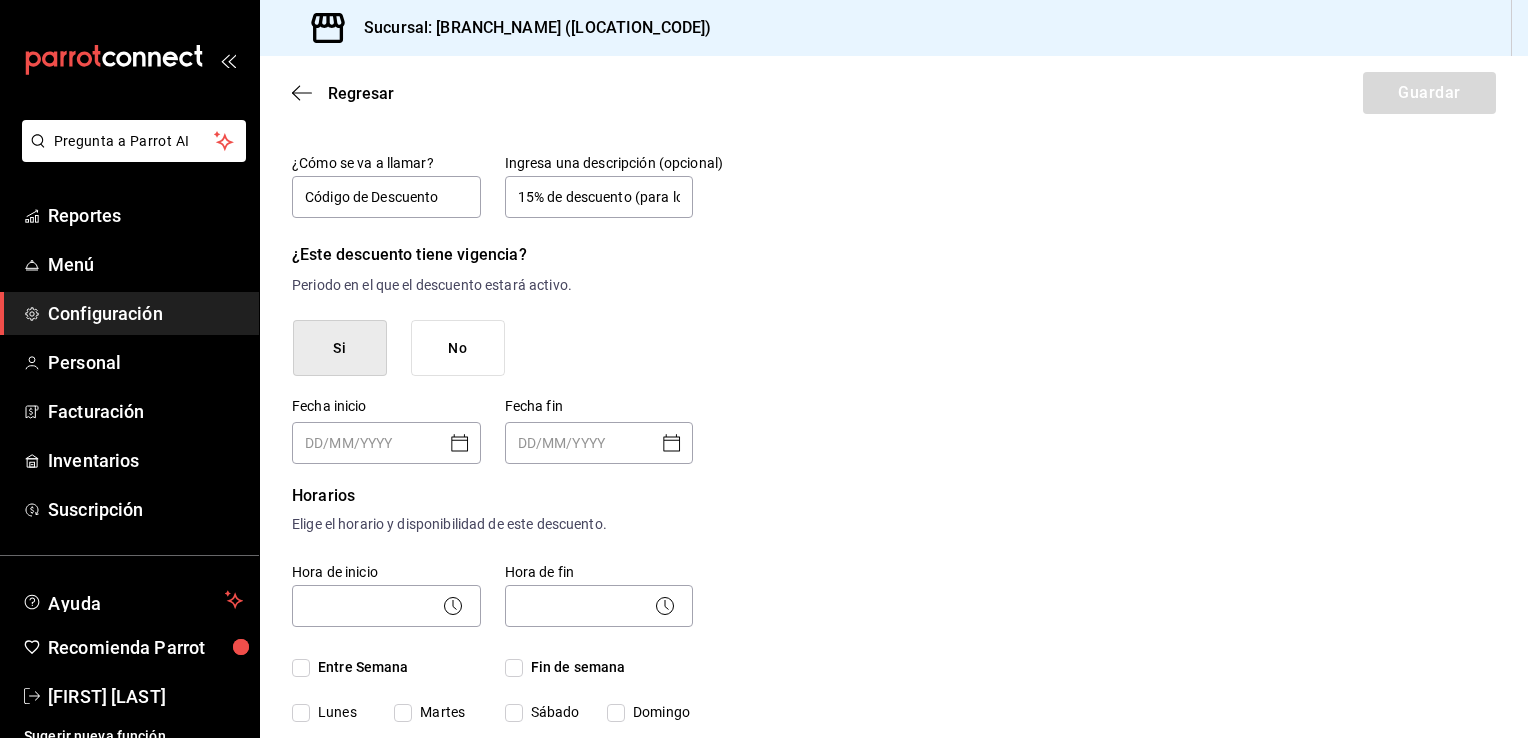 click on "No" at bounding box center [458, 348] 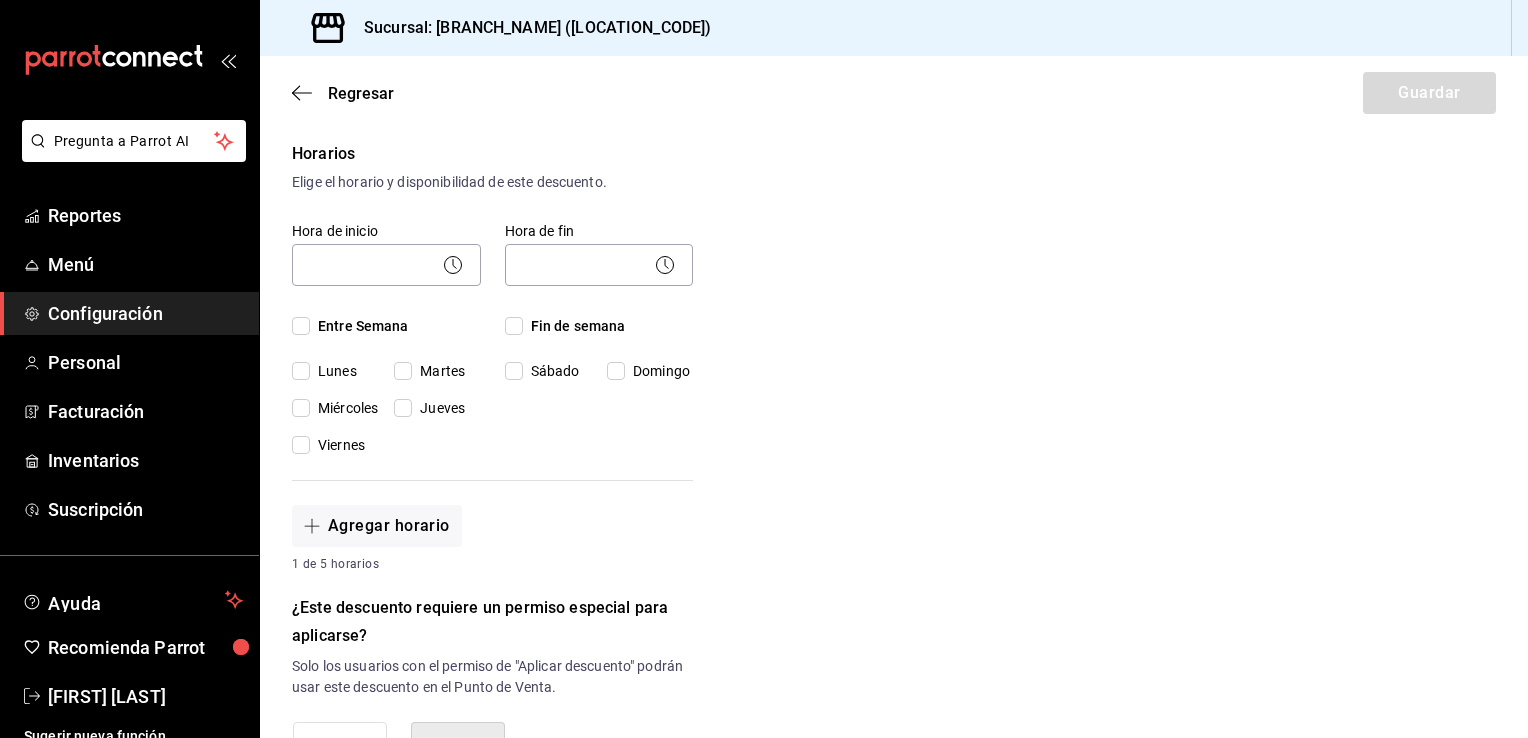 scroll, scrollTop: 399, scrollLeft: 0, axis: vertical 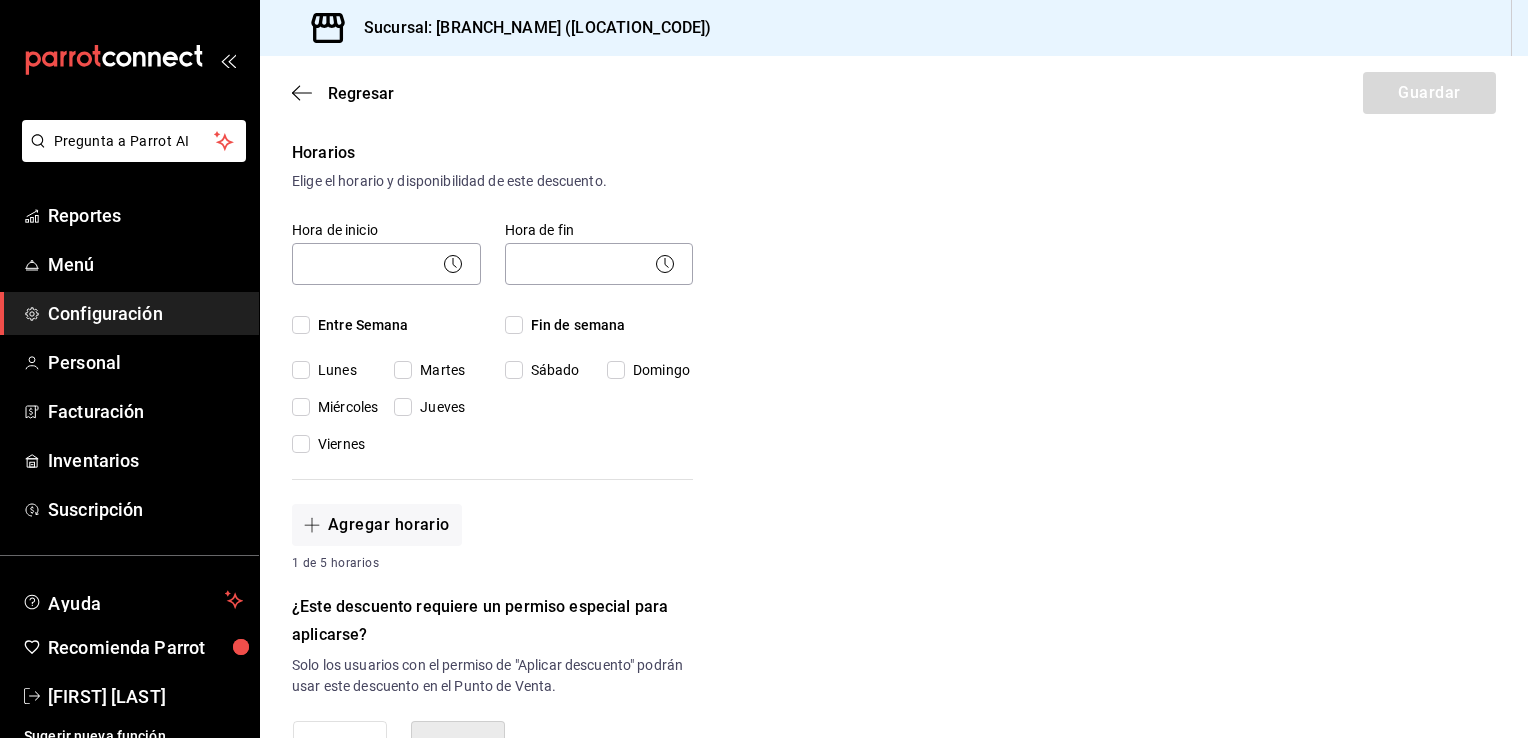 click on "Lunes" at bounding box center [301, 370] 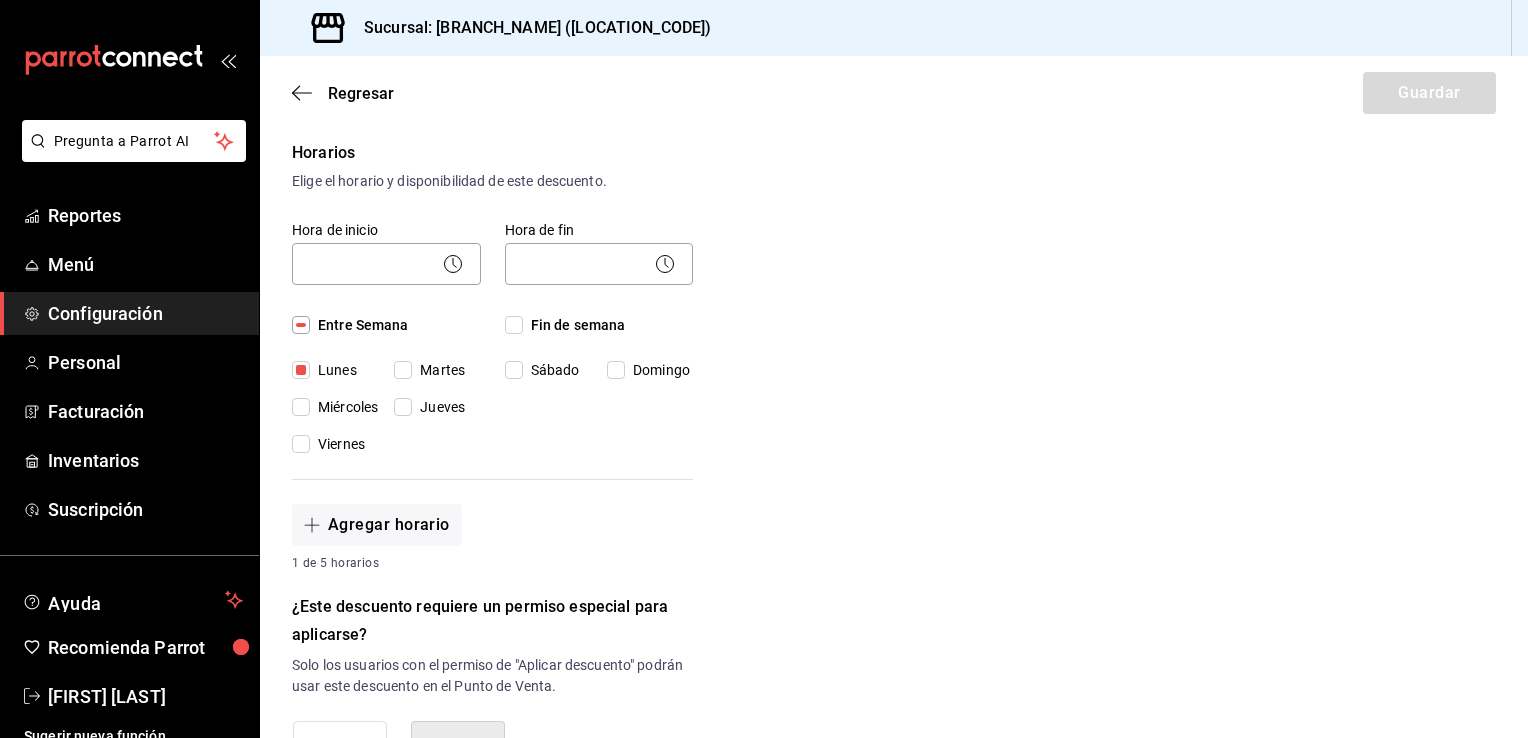 click on "Martes" at bounding box center (403, 370) 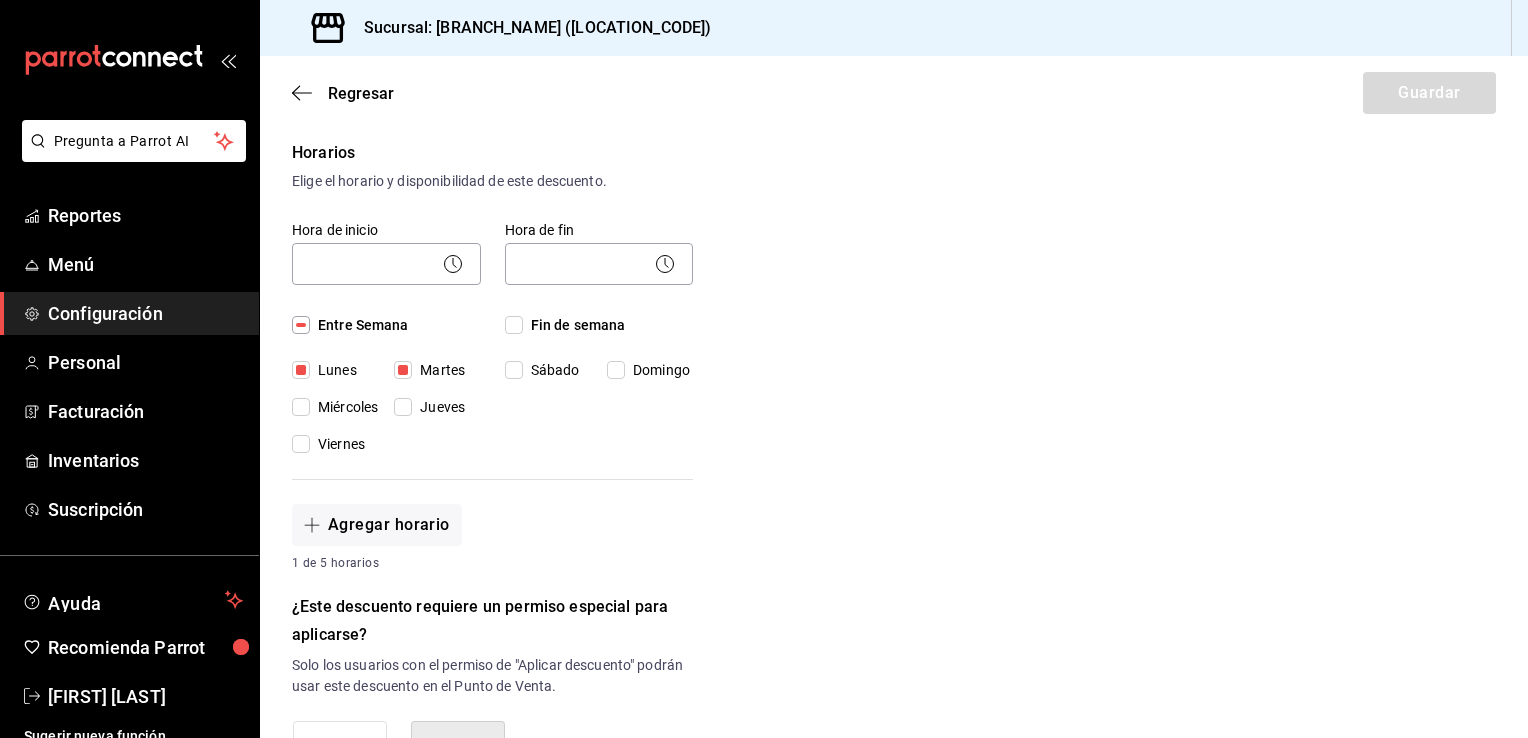 click on "Miércoles" at bounding box center [344, 407] 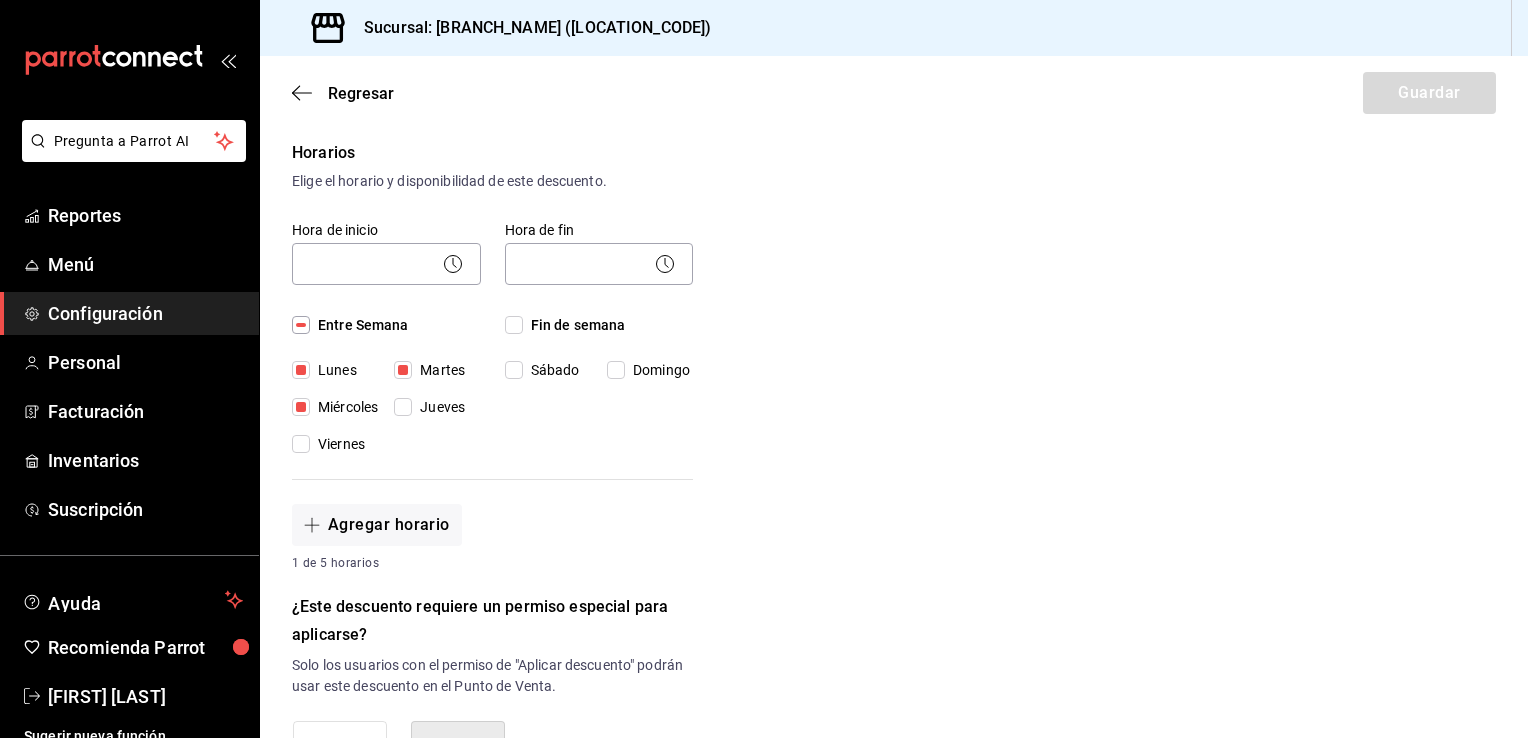 click on "Jueves" at bounding box center [403, 407] 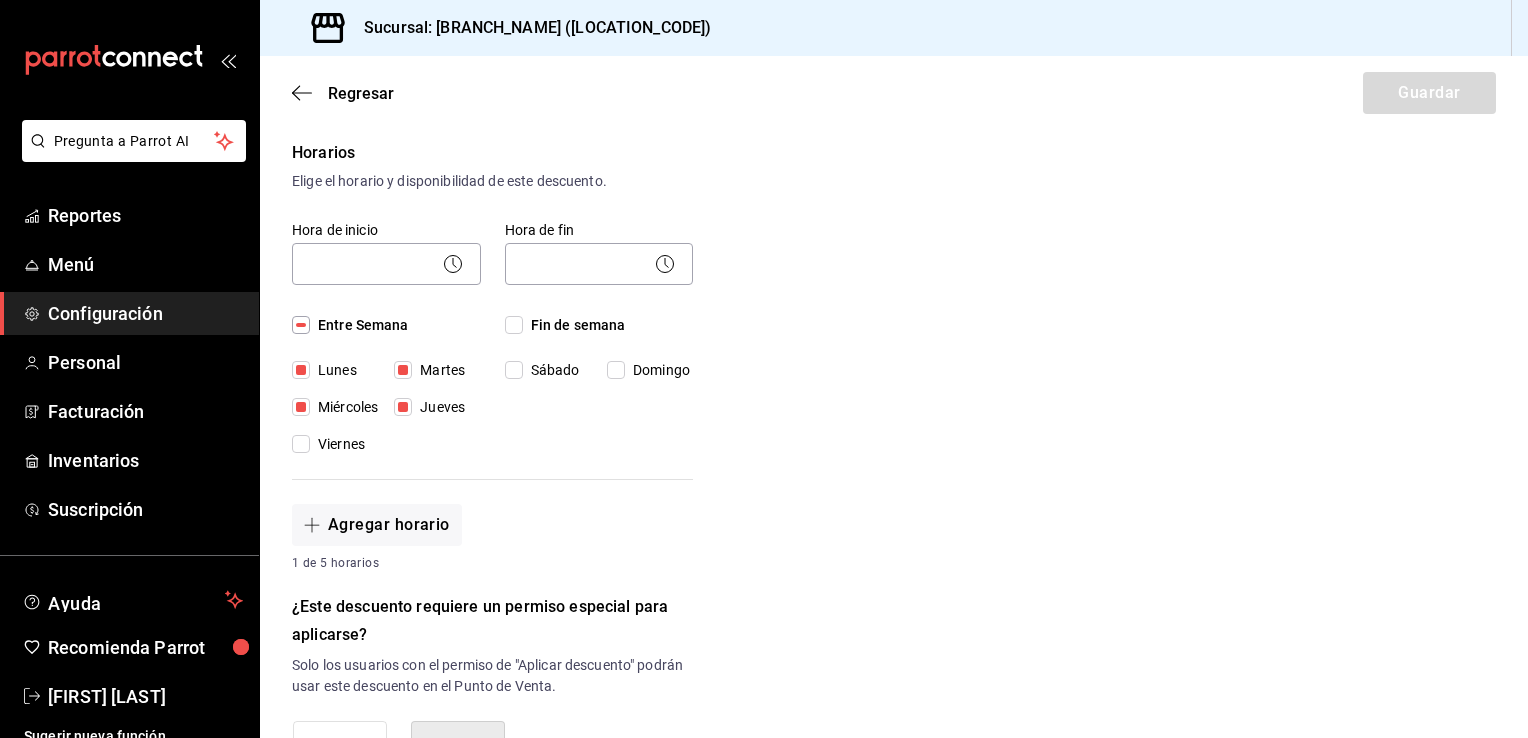 click on "Viernes" at bounding box center (337, 444) 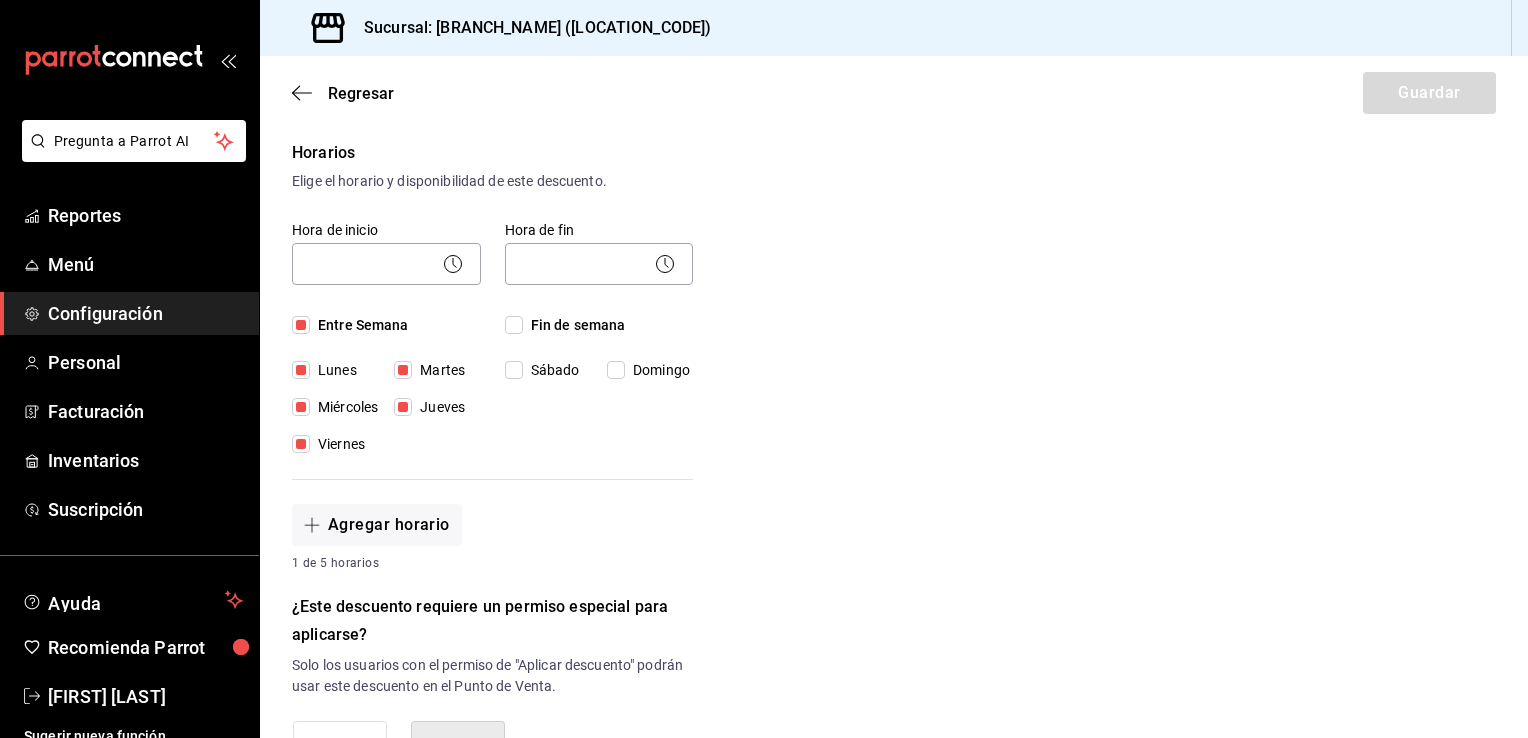 click on "Sábado" at bounding box center [551, 370] 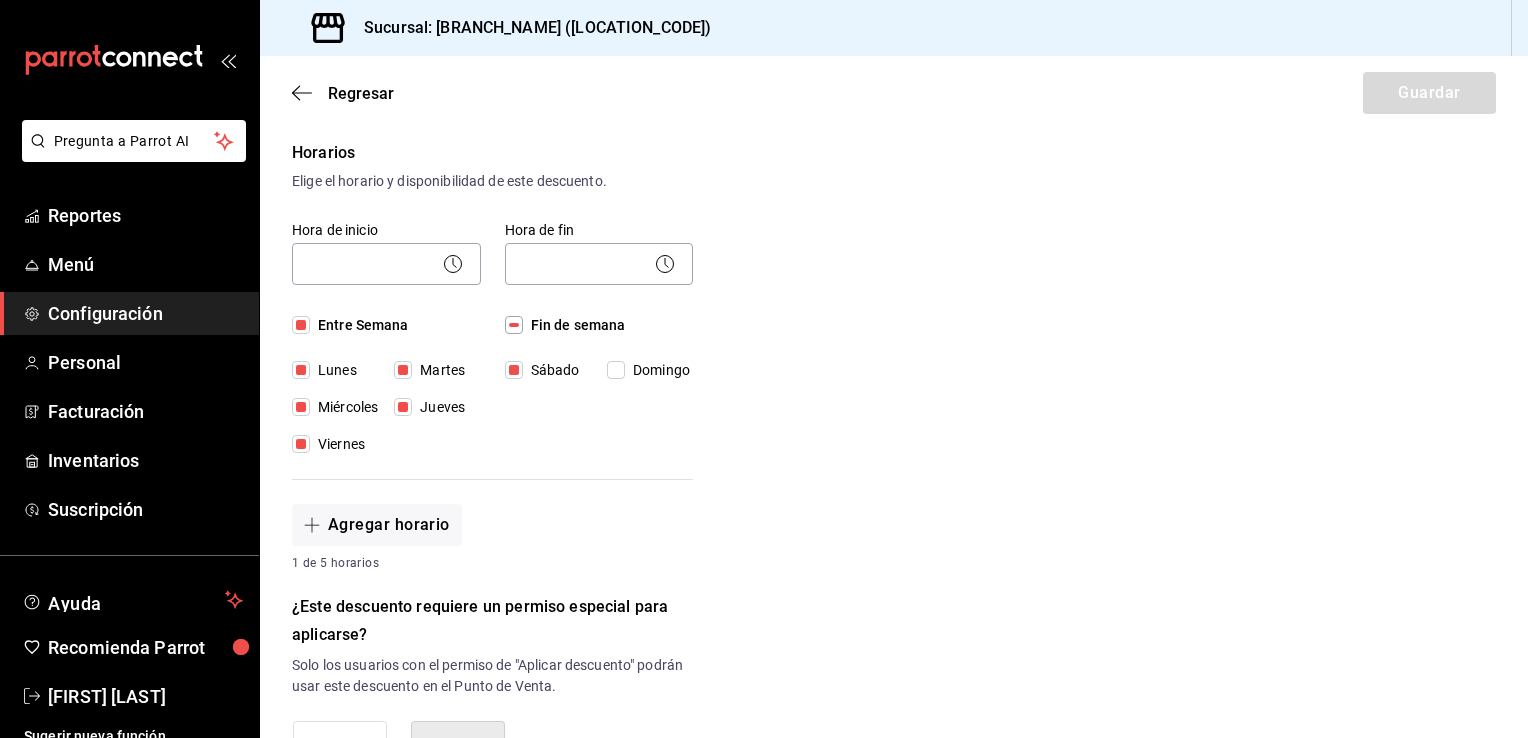click on "Fin de semana" at bounding box center (574, 325) 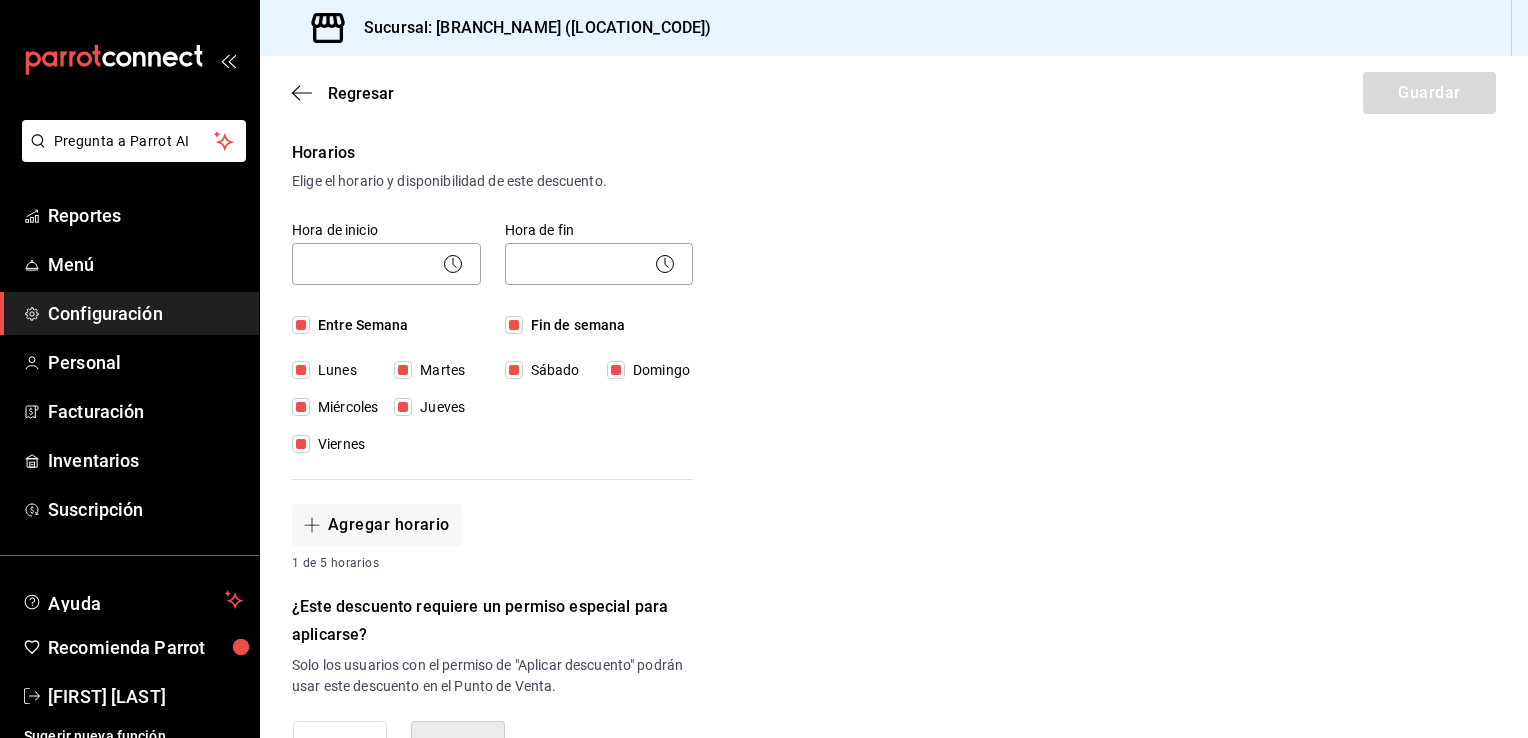 click on "Nuevo descuento ¿Dónde se aplicará el descuento? Artículo en orden ORDER_ITEM ¿Cómo se va a llamar? Código de Descuento Ingresa una descripción (opcional) 15% de descuento (para los de [department] solo en bebidas [BRAND]) ¿Este descuento tiene vigencia? Periodo en el que el descuento estará activo. Si No Horarios Elige el horario y disponibilidad de este descuento. Hora de inicio ​ Entre Semana Lunes Martes Miércoles Jueves Viernes Hora de fin ​ Fin de semana Sábado Domingo Agregar horario 1 de 5 horarios ¿Este descuento requiere un permiso especial para aplicarse? Solo los usuarios con el permiso de "Aplicar descuento" podrán usar este descuento en el Punto de Venta. Si No ¿Quieres que el usuario defina el valor del descuento en el Punto de Venta? Si No ¿Cómo se aplicará el descuento? Porcentaje Cantidad Porcentaje 0.00 % Porcentaje" at bounding box center [894, 494] 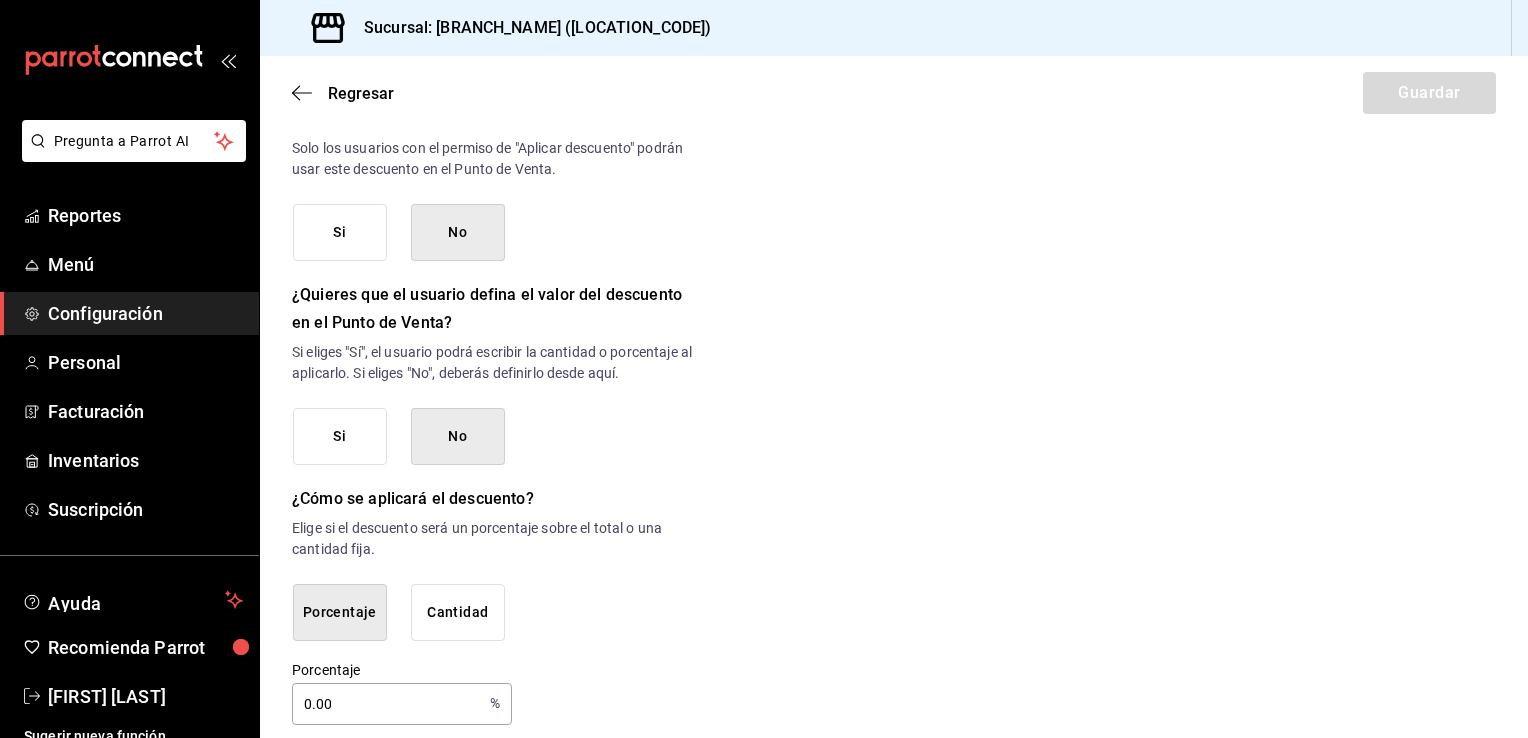 scroll, scrollTop: 932, scrollLeft: 0, axis: vertical 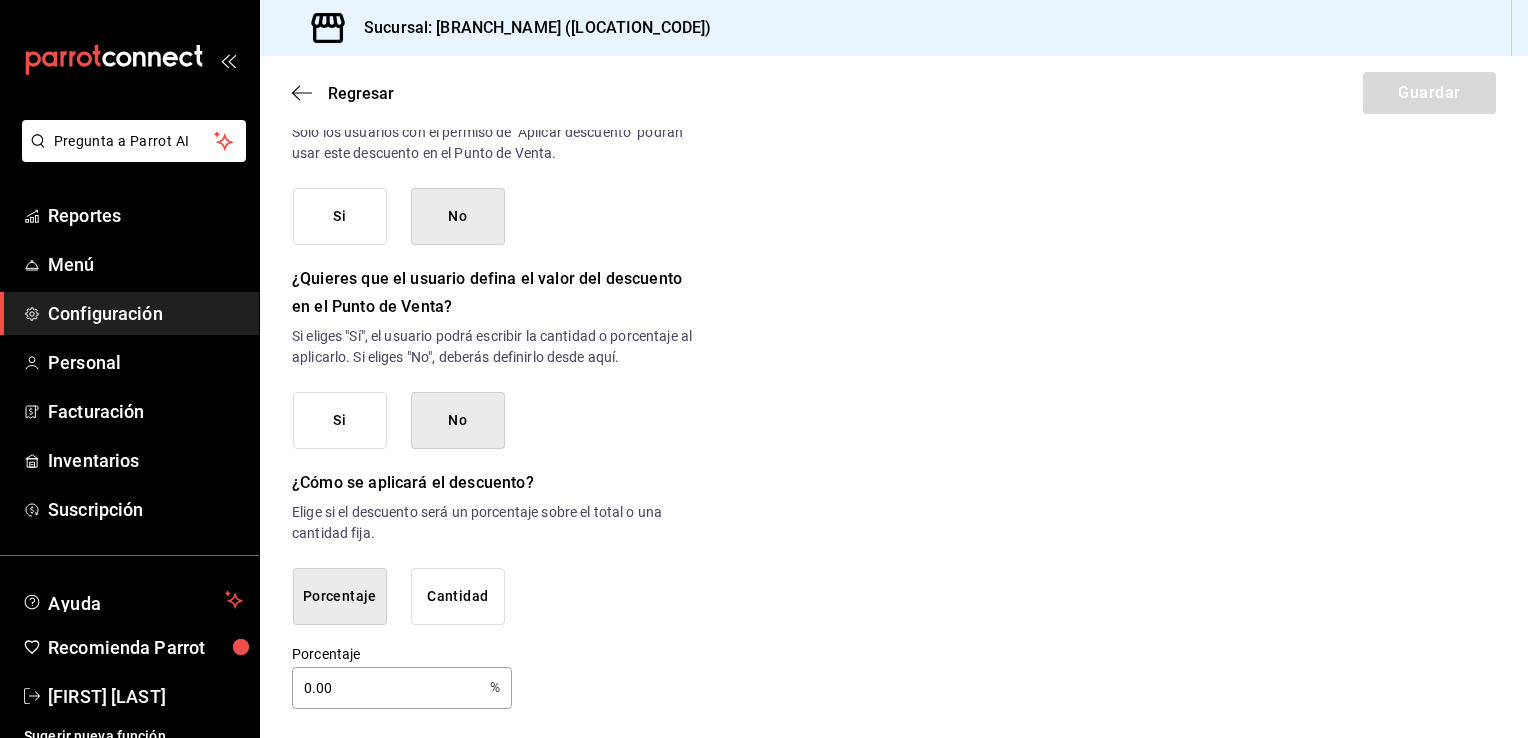 click on "0.00" at bounding box center (387, 688) 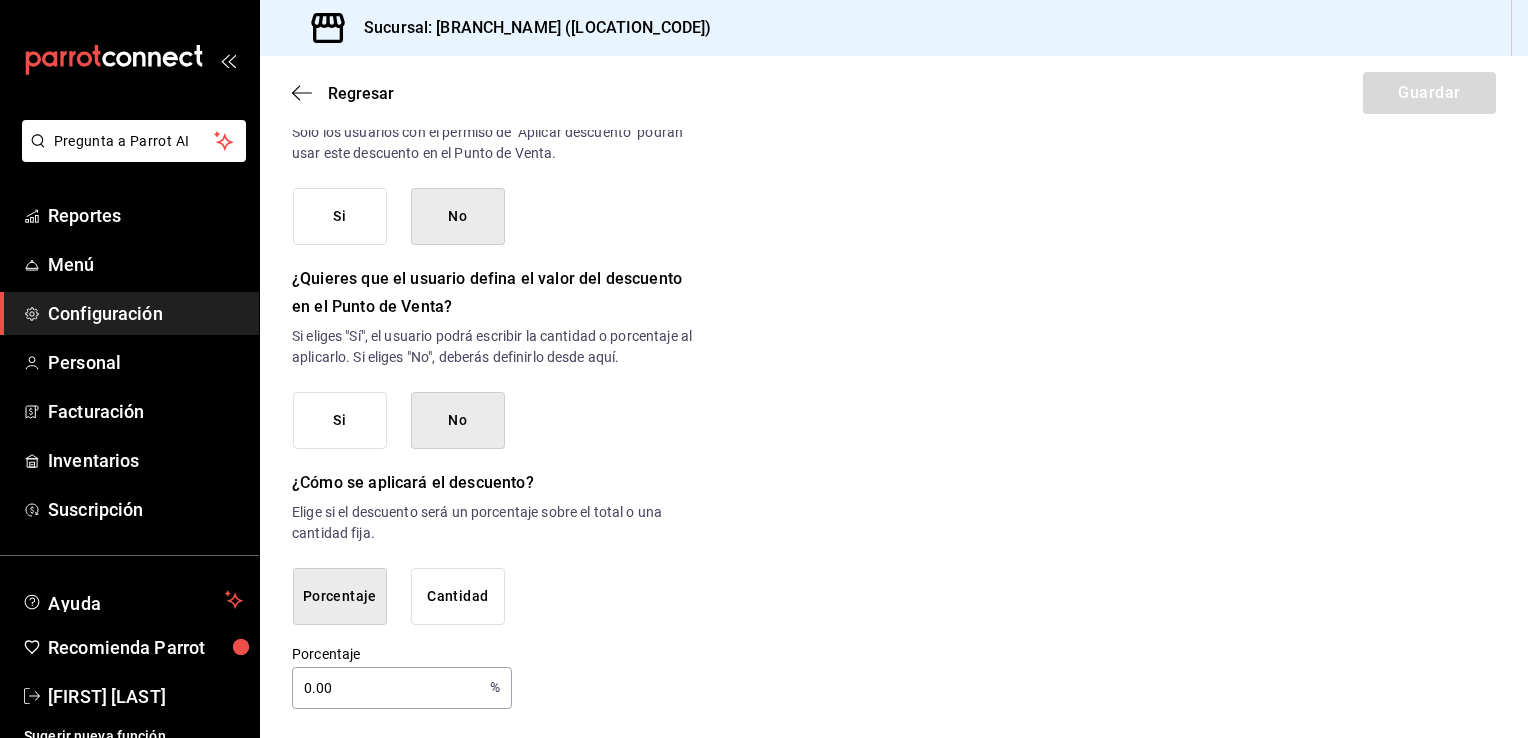 click on "Cantidad" at bounding box center (458, 596) 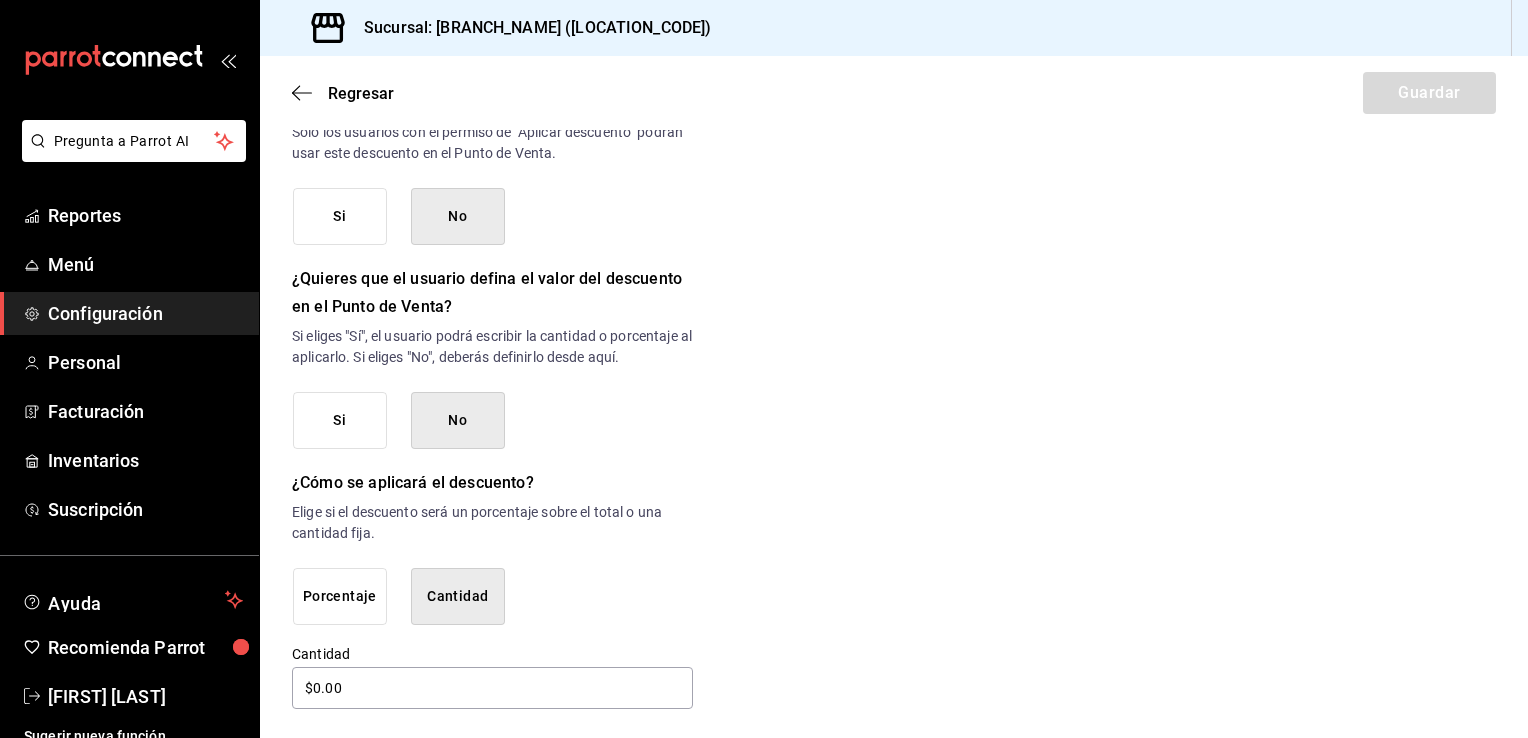 click on "Porcentaje" at bounding box center (340, 596) 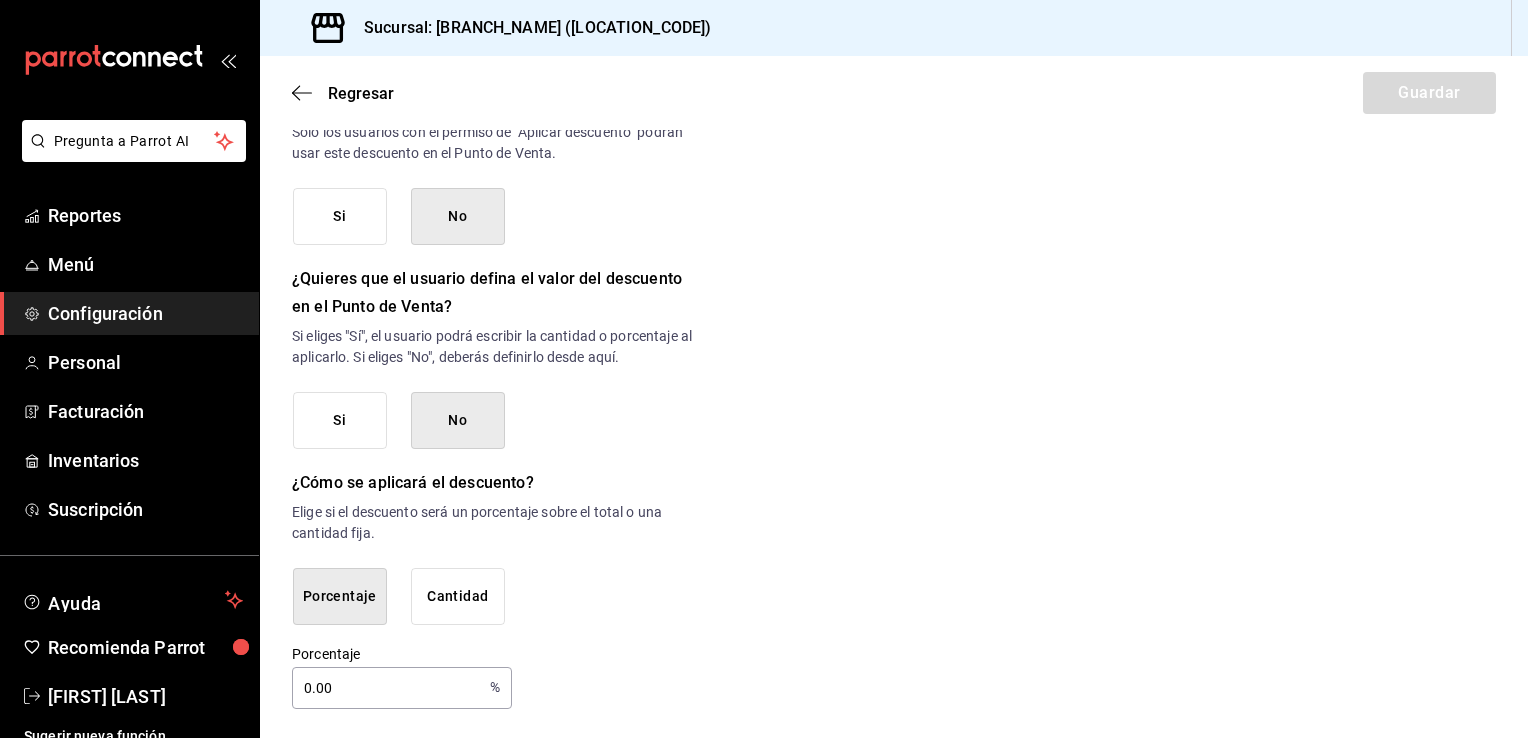 click on "0.00" at bounding box center [387, 688] 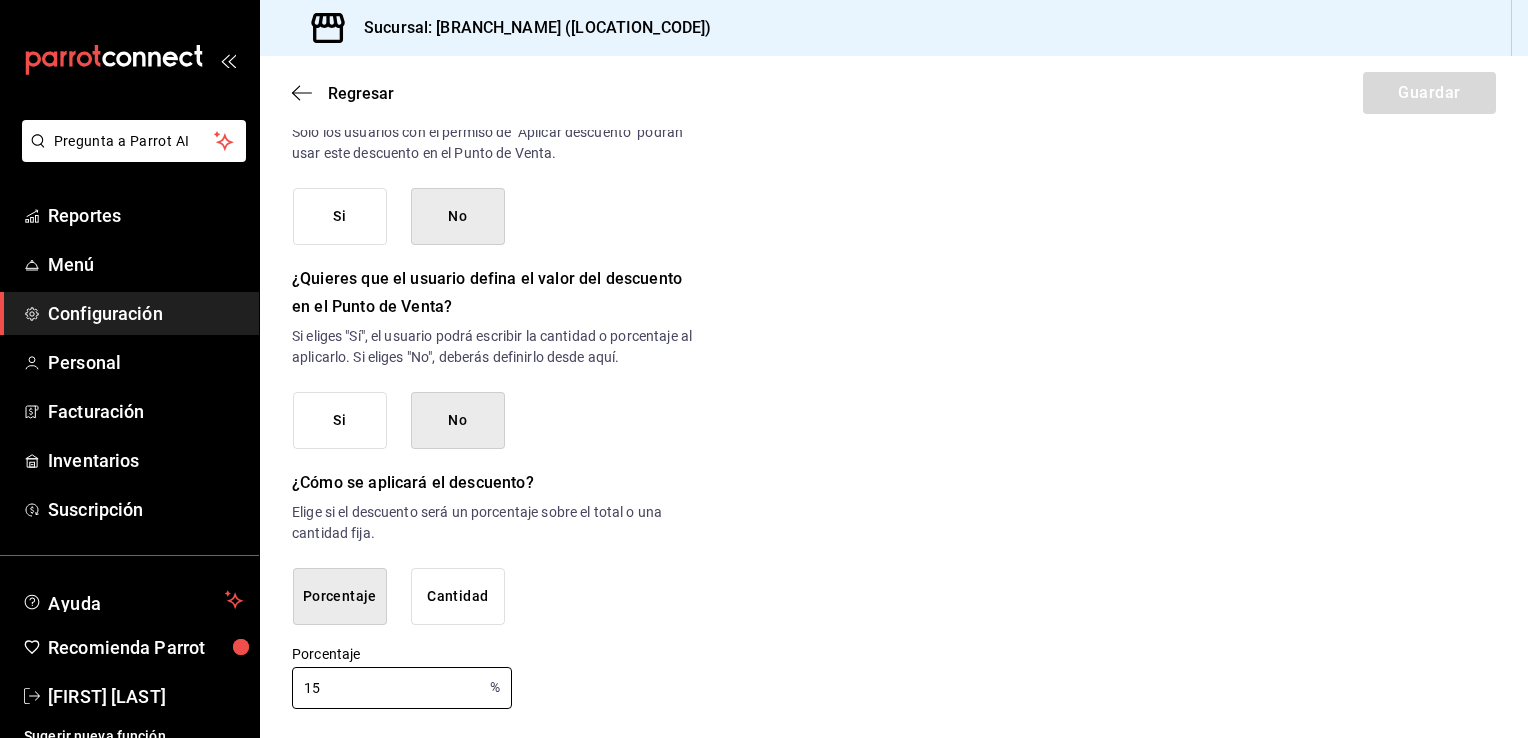 type on "15" 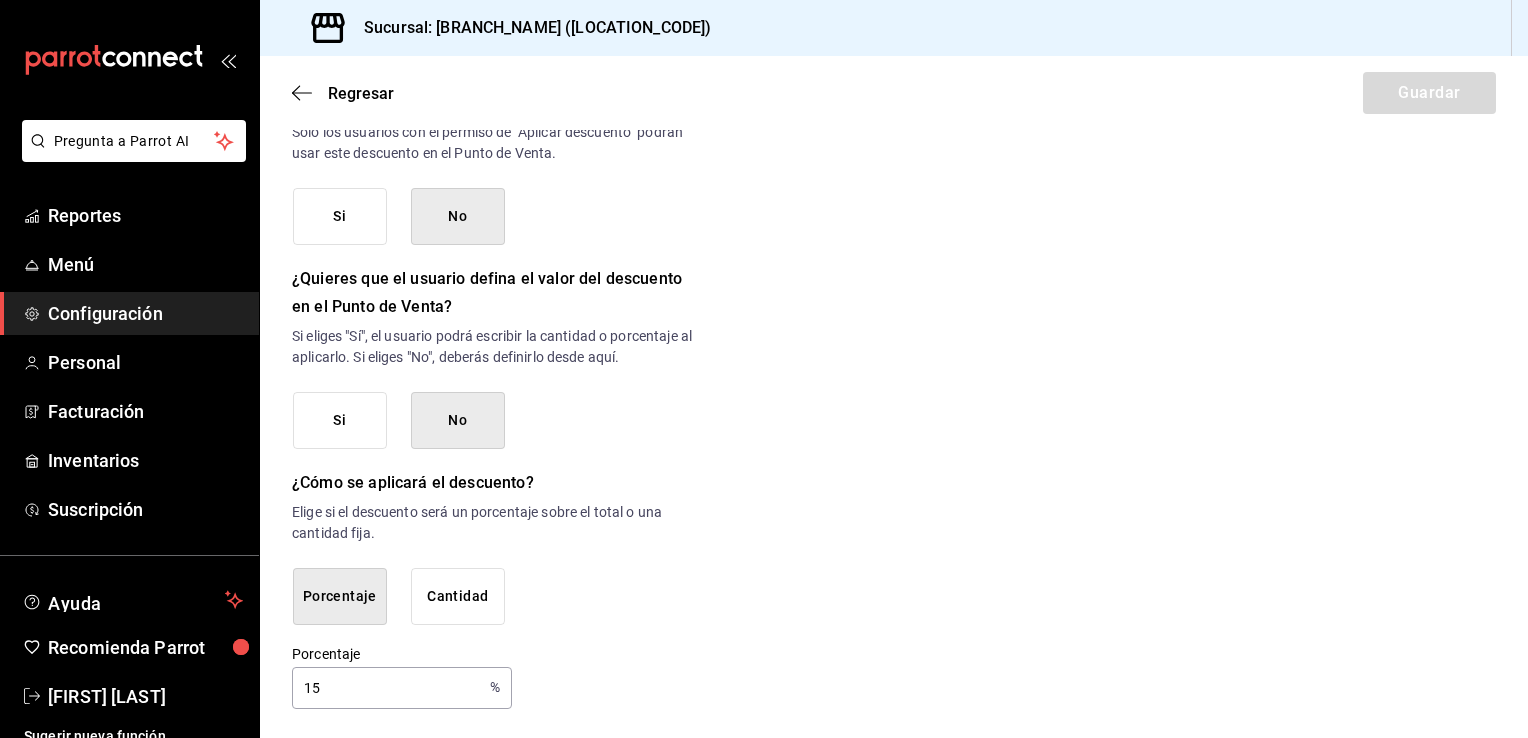 click on "%" at bounding box center (495, 687) 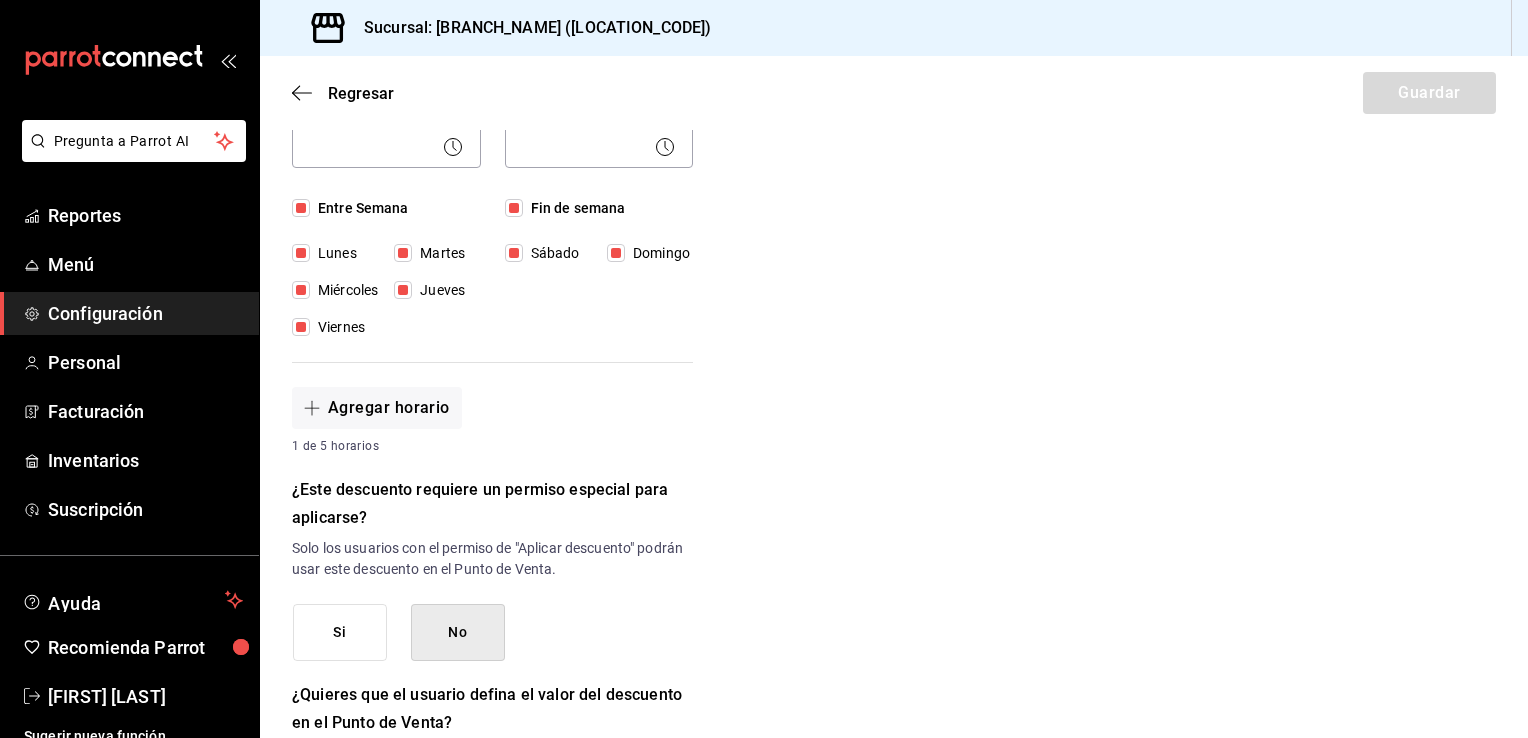scroll, scrollTop: 295, scrollLeft: 0, axis: vertical 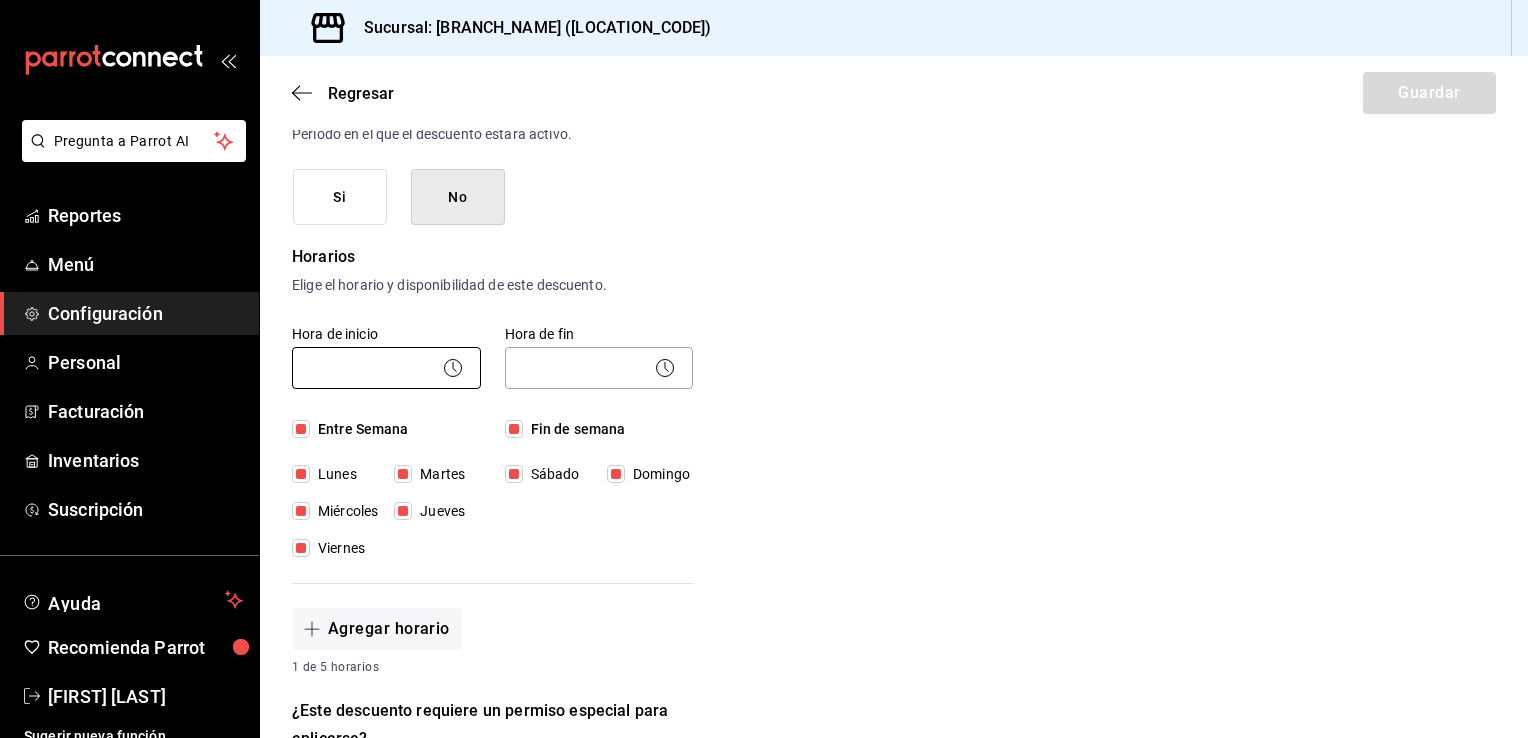 click on "Pregunta a Parrot AI Reportes   Menú   Configuración   Personal   Facturación   Inventarios   Suscripción   Ayuda Recomienda Parrot   [FIRST] [LAST]   Sugerir nueva función   Sucursal: [BRANCH_NAME] ([LOCATION_CODE]) Regresar Guardar Nuevo descuento ¿Dónde se aplicará el descuento? Artículo en orden ORDER_ITEM ¿Cómo se va a llamar? Código de Descuento Ingresa una descripción (opcional) 15% de descuento (para los de [department] solo en bebidas [BRAND]) ¿Este descuento tiene vigencia? Periodo en el que el descuento estará activo. Si No Horarios Elige el horario y disponibilidad de este descuento. Hora de inicio ​ Entre Semana Lunes Martes Miércoles Jueves Viernes Hora de fin ​ Fin de semana Sábado Domingo Agregar horario 1 de 5 horarios ¿Este descuento requiere un permiso especial para aplicarse? Solo los usuarios con el permiso de "Aplicar descuento" podrán usar este descuento en el Punto de Venta. Si No ¿Quieres que el usuario defina el valor del descuento en el Punto de Venta? Si No ¿Cómo se aplicará el descuento? Porcentaje Cantidad Porcentaje" at bounding box center [764, 369] 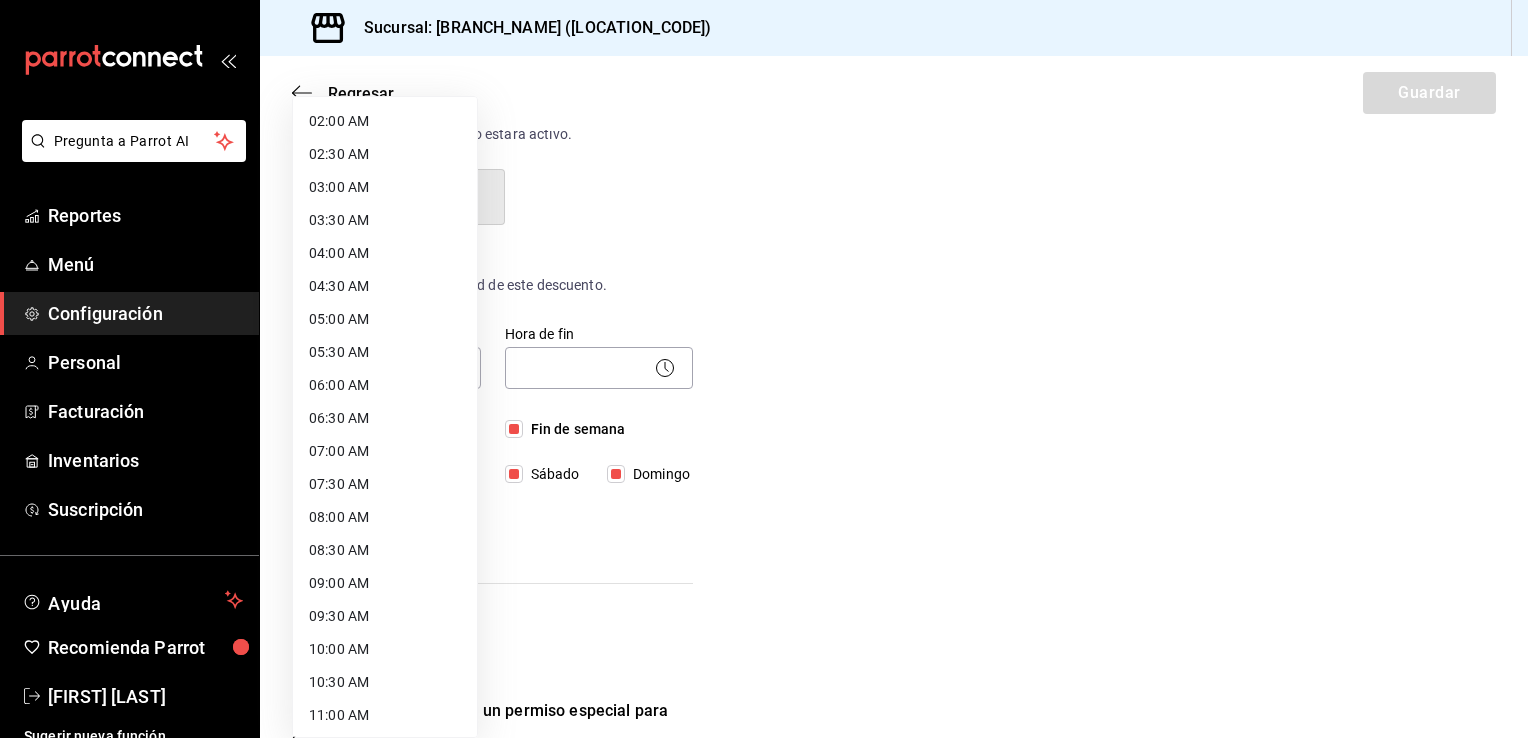 scroll, scrollTop: 136, scrollLeft: 0, axis: vertical 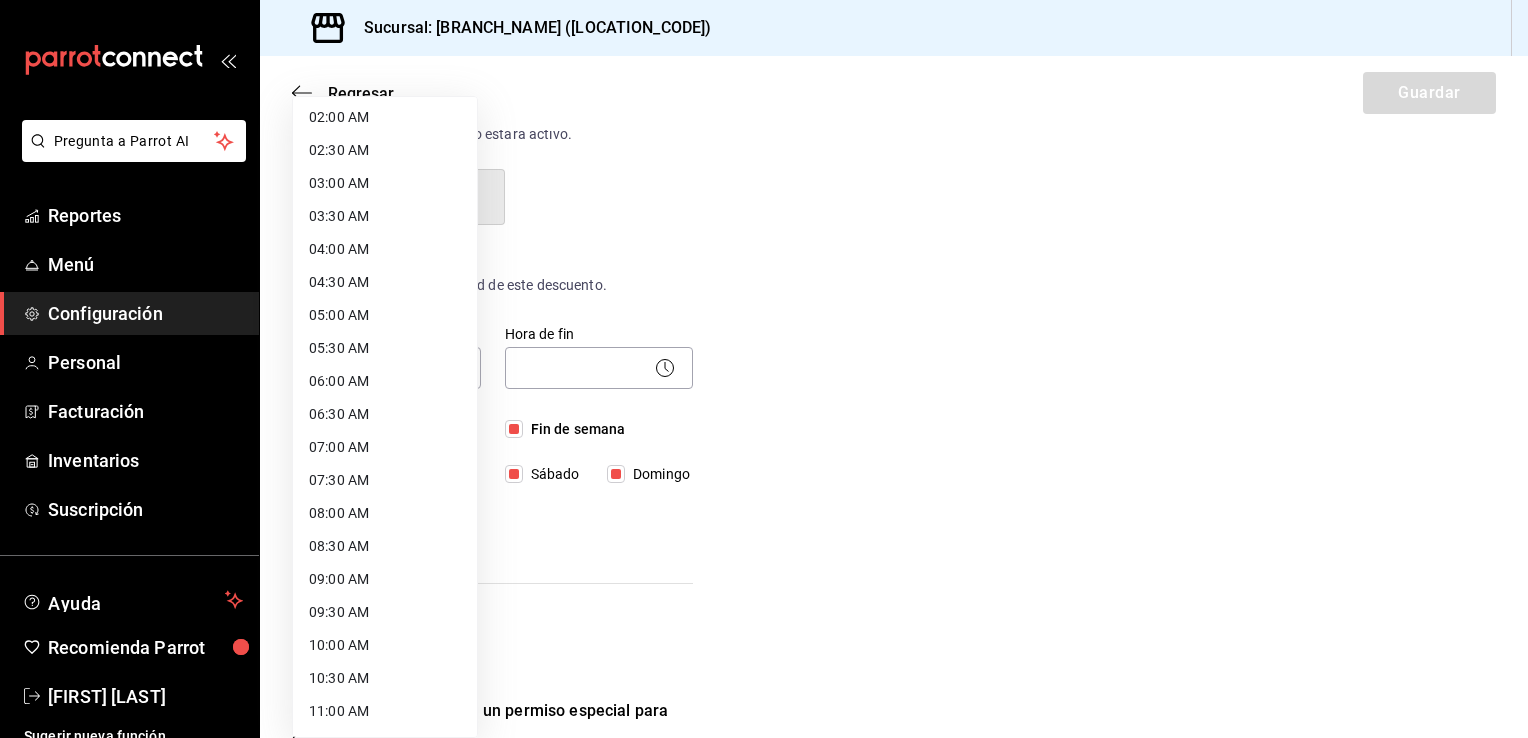 click on "07:00 AM" at bounding box center (385, 447) 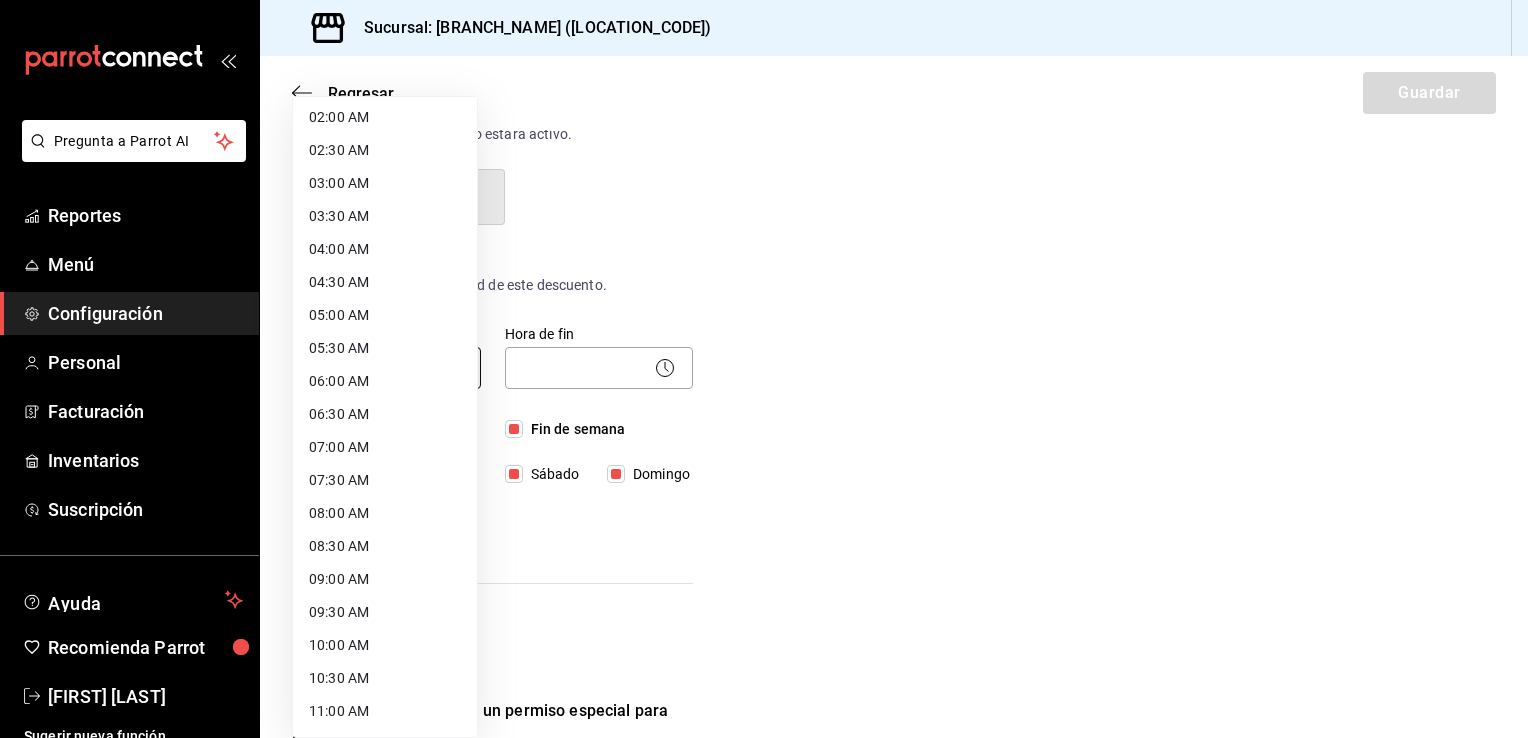 type on "07:00" 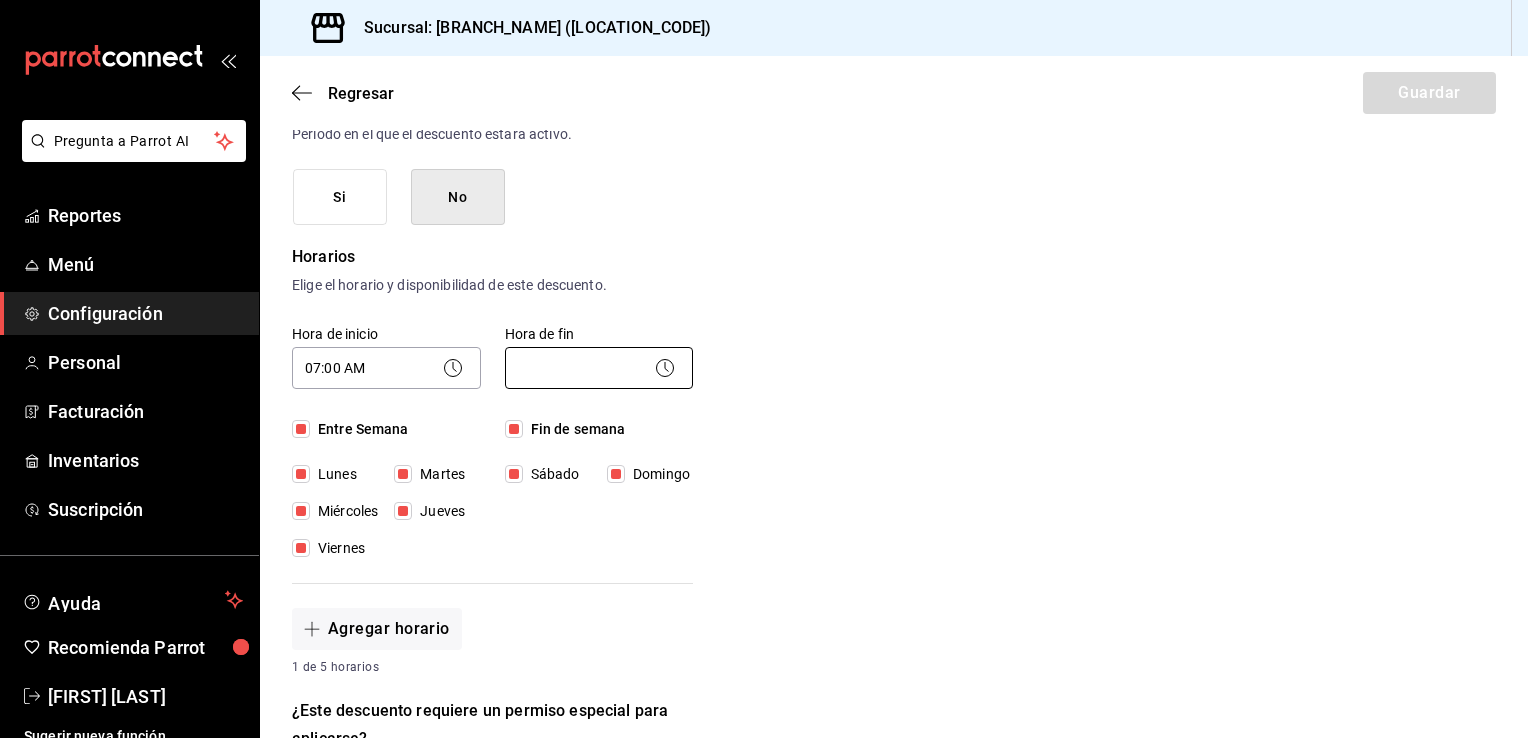 click on "Pregunta a Parrot AI Reportes   Menú   Configuración   Personal   Facturación   Inventarios   Suscripción   Ayuda Recomienda Parrot   [FIRST] [LAST]   Sugerir nueva función   Sucursal: [BRANCH_NAME] ([LOCATION_CODE]) Regresar Guardar Nuevo descuento ¿Dónde se aplicará el descuento? Artículo en orden ORDER_ITEM ¿Cómo se va a llamar? Código de Descuento Ingresa una descripción (opcional) 15% de descuento (para los de [department] solo en bebidas [BRAND]) ¿Este descuento tiene vigencia? Periodo en el que el descuento estará activo. Si No Horarios Elige el horario y disponibilidad de este descuento. Hora de inicio 07:00 AM 07:00 Entre Semana Lunes Martes Miércoles Jueves Viernes Hora de fin ​ Fin de semana Sábado Domingo Agregar horario 1 de 5 horarios ¿Este descuento requiere un permiso especial para aplicarse? Solo los usuarios con el permiso de "Aplicar descuento" podrán usar este descuento en el Punto de Venta. Si No ¿Quieres que el usuario defina el valor del descuento en el Punto de Venta? Si No" at bounding box center [764, 369] 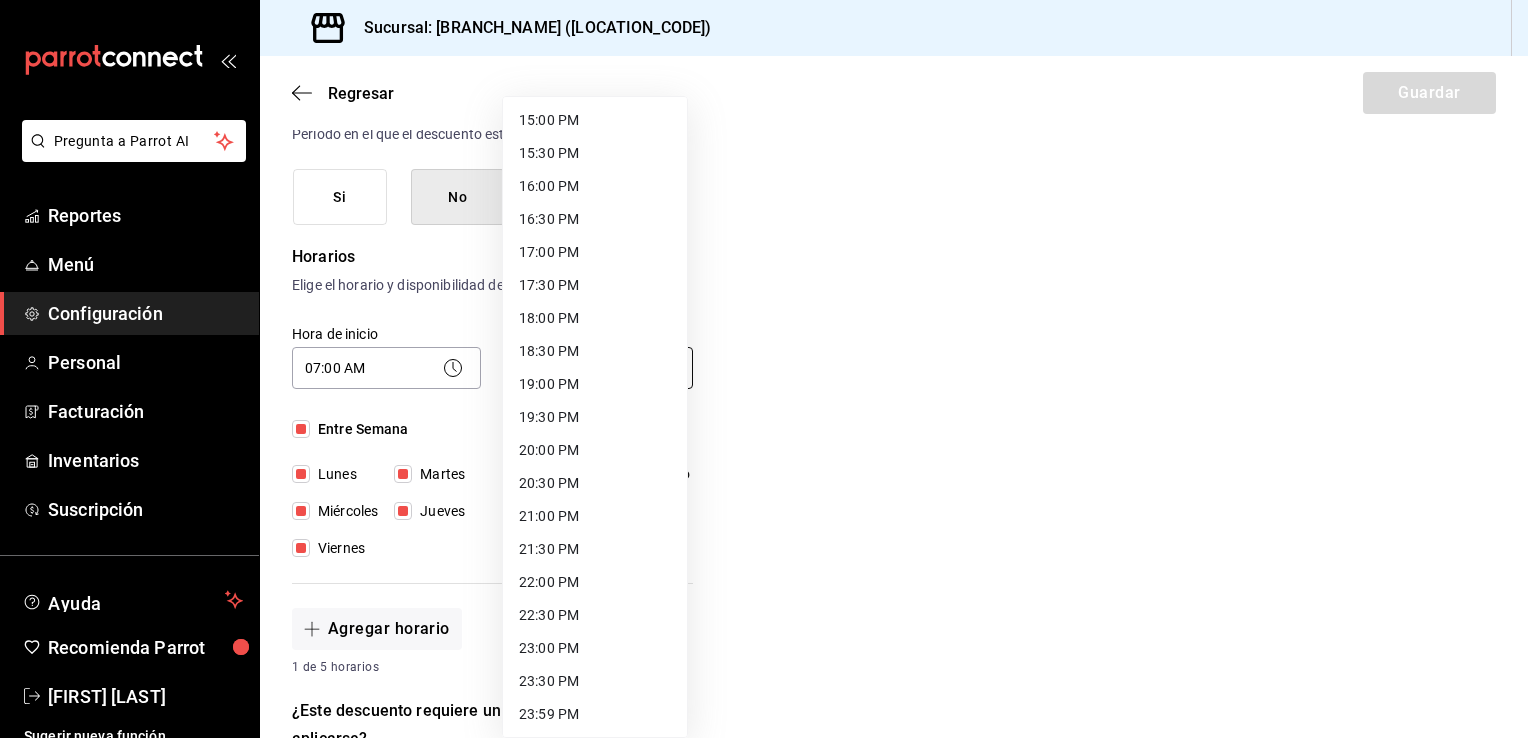 scroll, scrollTop: 992, scrollLeft: 0, axis: vertical 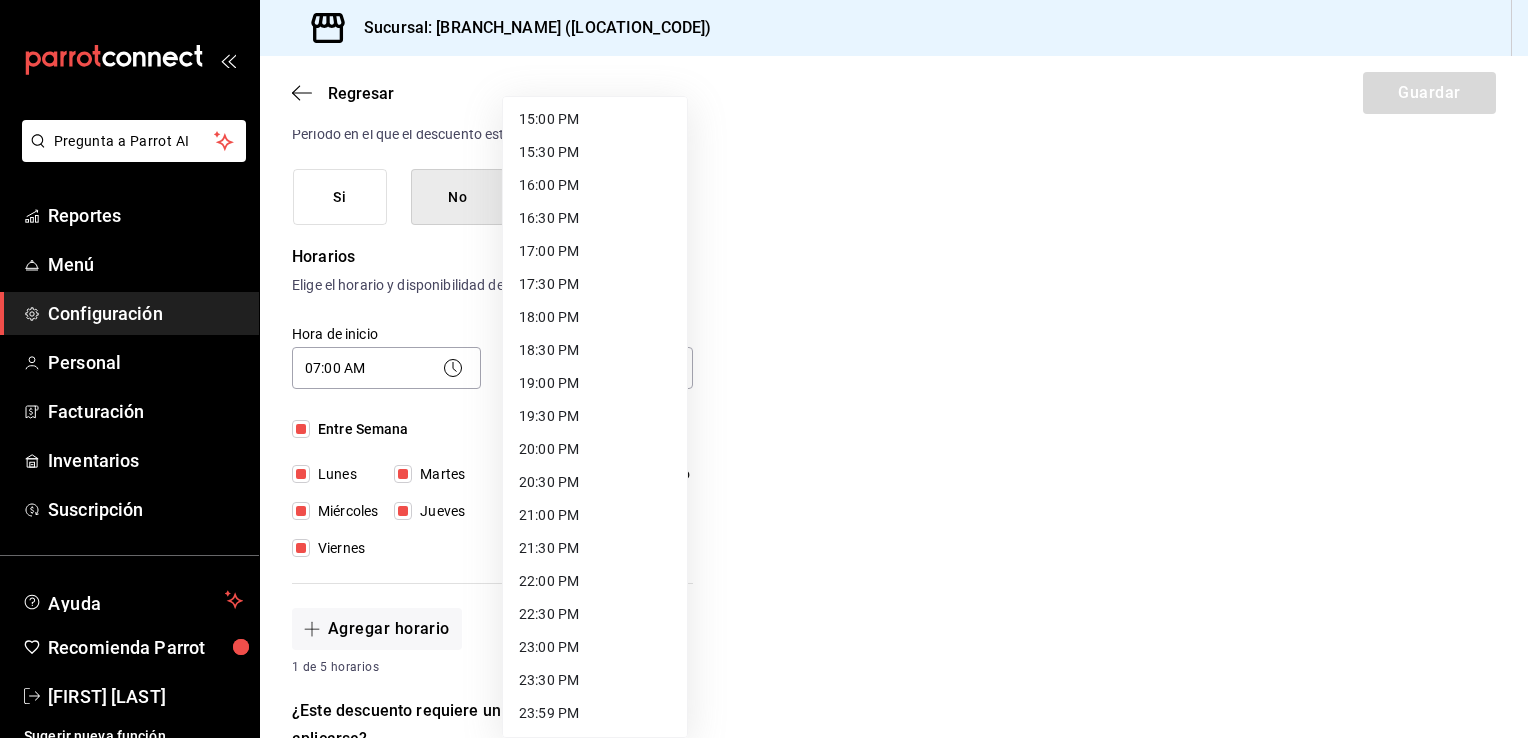 click on "22:00 PM" at bounding box center (595, 581) 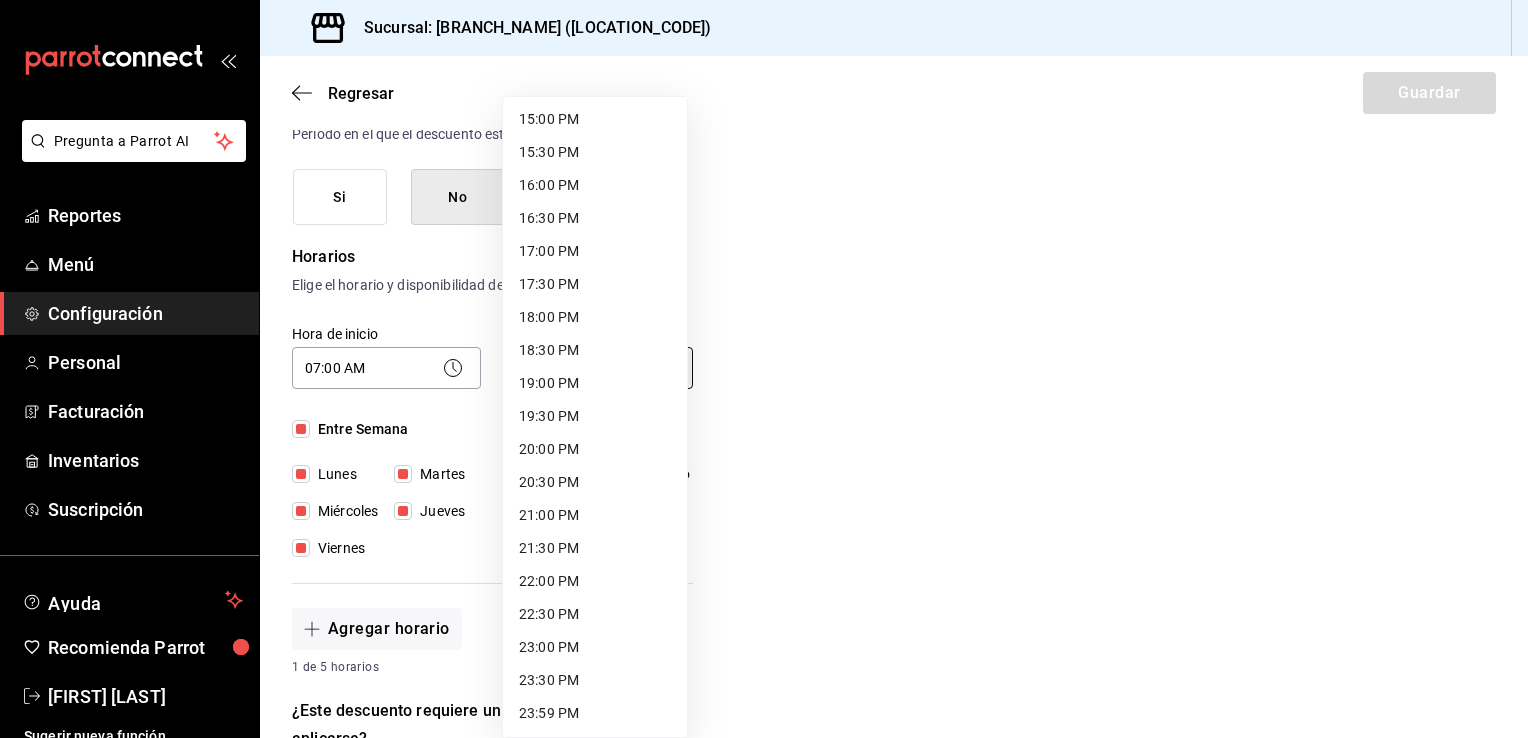 type on "22:00" 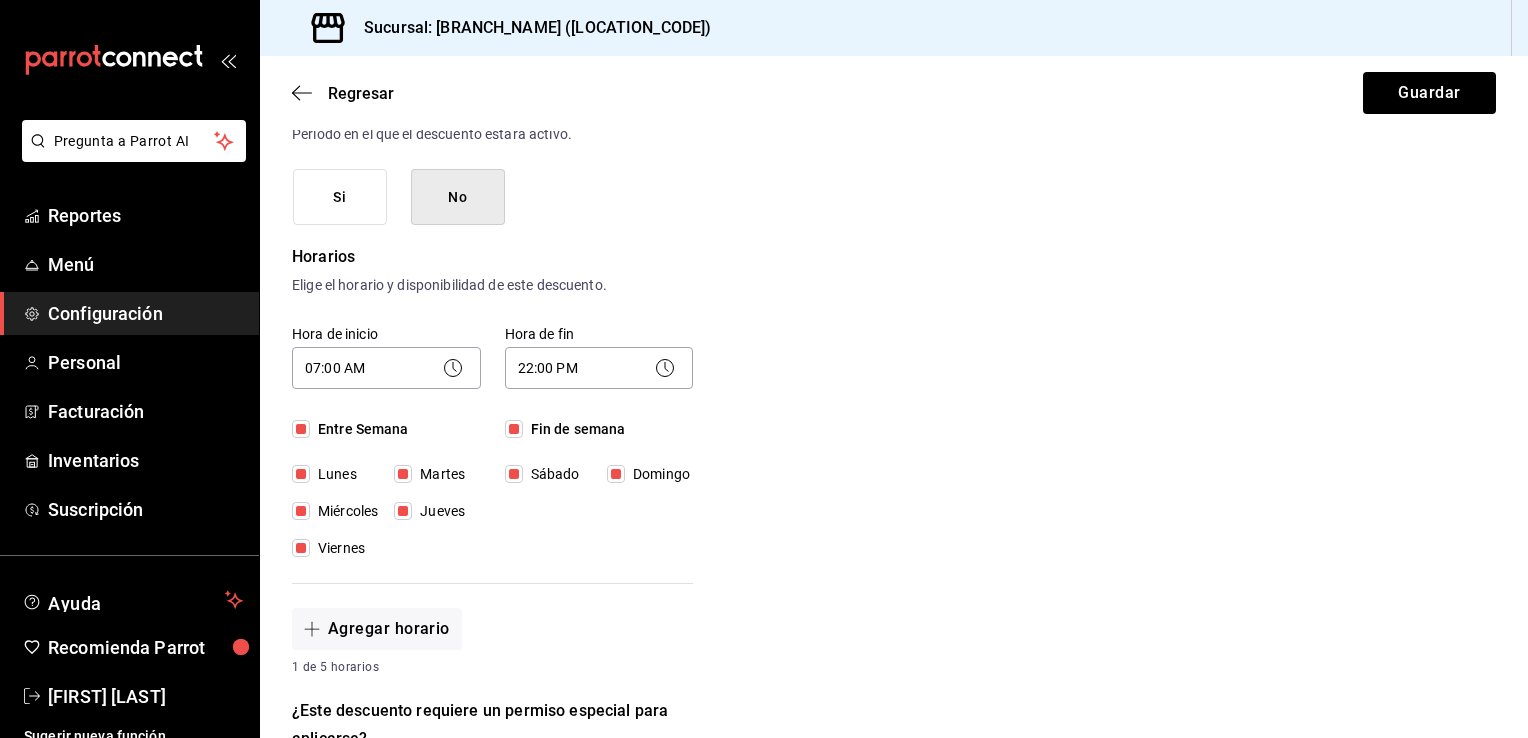 click on "Nuevo descuento ¿Dónde se aplicará el descuento? Artículo en orden ORDER_ITEM ¿Cómo se va a llamar? Código de Descuento Ingresa una descripción (opcional) 15% de descuento (para los de [department] solo en bebidas [BRAND]) ¿Este descuento tiene vigencia? Periodo en el que el descuento estará activo. Si No Horarios Elige el horario y disponibilidad de este descuento. Hora de inicio 07:00 AM 07:00 Entre Semana Lunes Martes Miércoles Jueves Viernes Hora de fin 22:00 PM 22:00 Fin de semana Sábado Domingo Agregar horario 1 de 5 horarios ¿Este descuento requiere un permiso especial para aplicarse? Solo los usuarios con el permiso de "Aplicar descuento" podrán usar este descuento en el Punto de Venta. Si No ¿Quieres que el usuario defina el valor del descuento en el Punto de Venta? Si eliges "Sí", el usuario podrá escribir la cantidad o porcentaje al aplicarlo. Si eliges "No", deberás definirlo desde aquí. Si No ¿Cómo se aplicará el descuento? Porcentaje Cantidad Porcentaje 15 % Porcentaje" at bounding box center [894, 598] 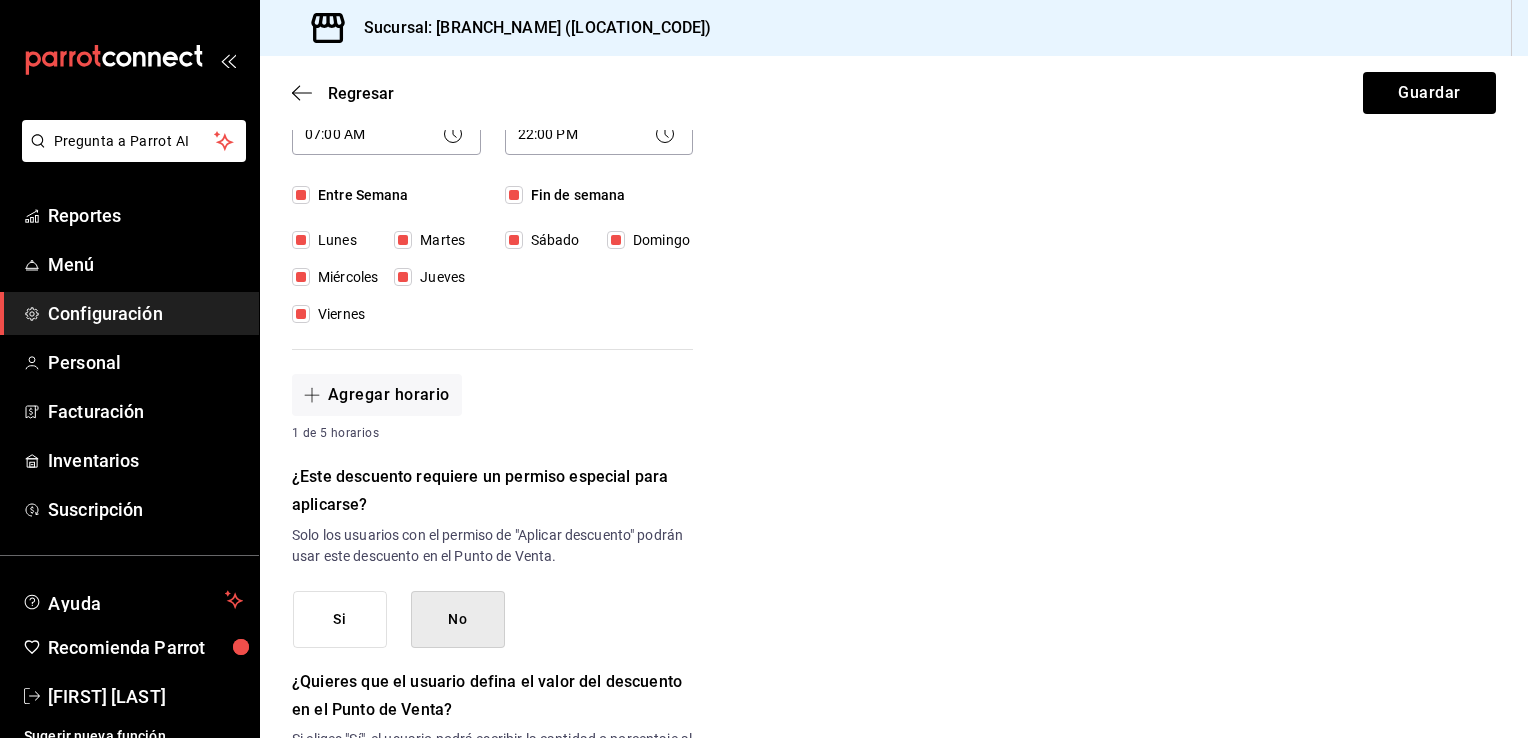scroll, scrollTop: 484, scrollLeft: 0, axis: vertical 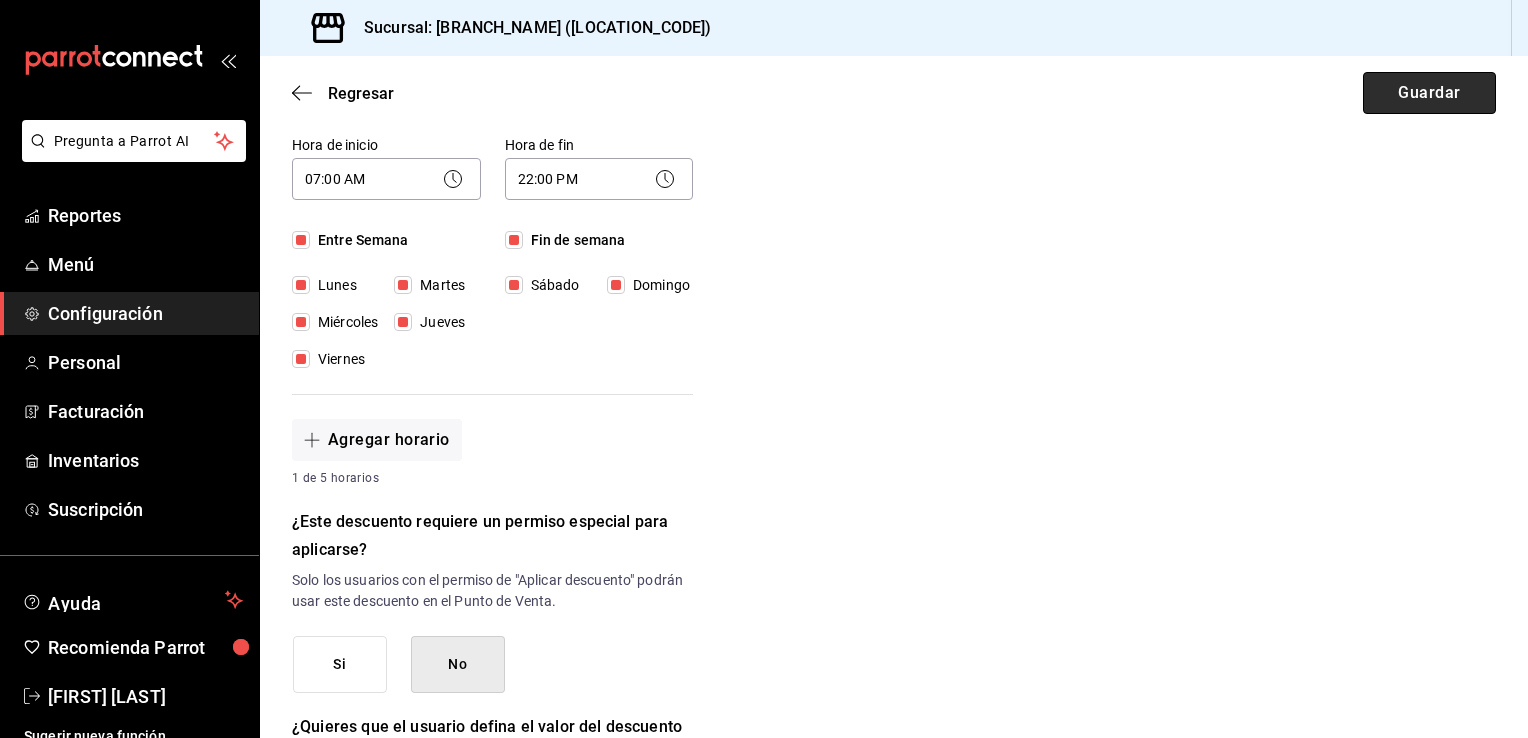 click on "Guardar" at bounding box center [1429, 93] 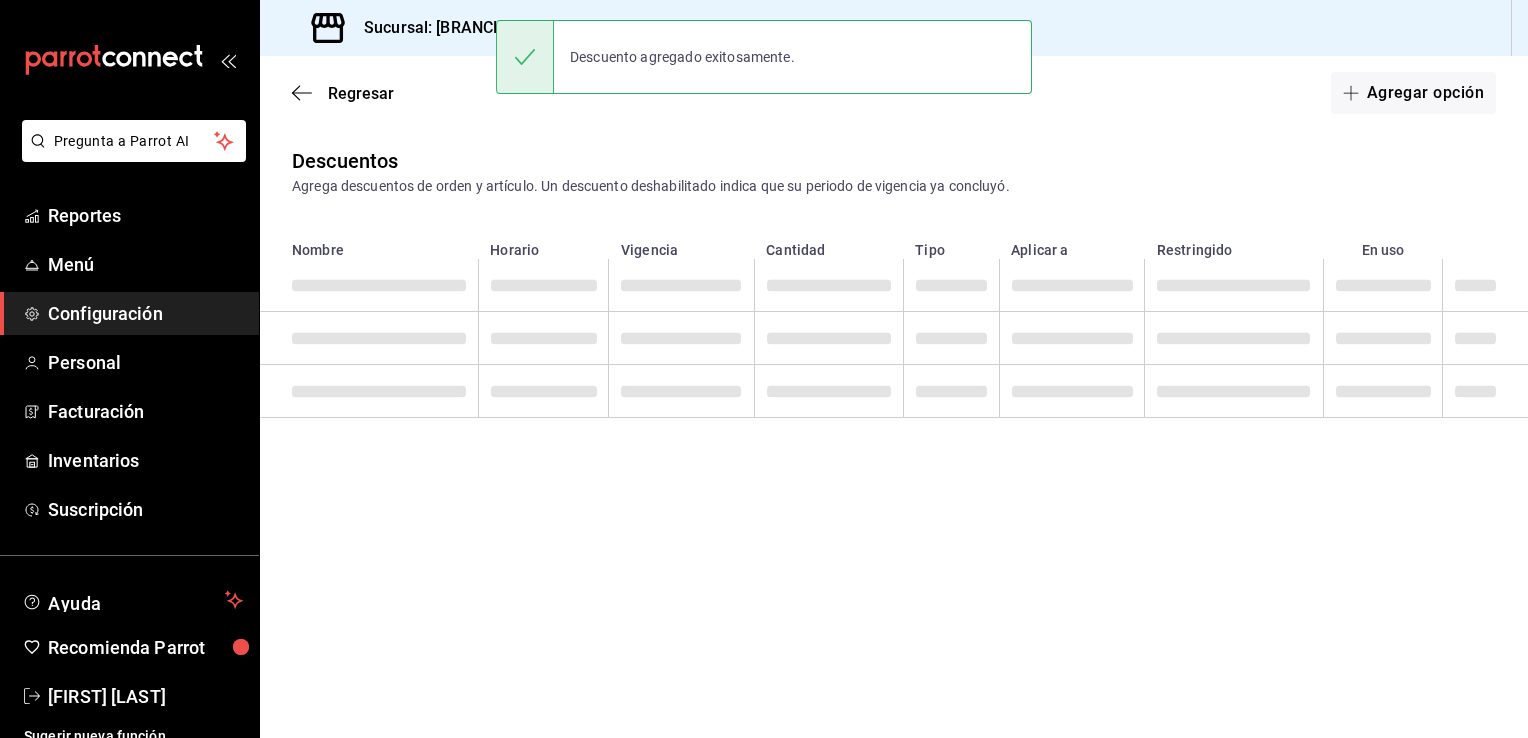scroll, scrollTop: 0, scrollLeft: 0, axis: both 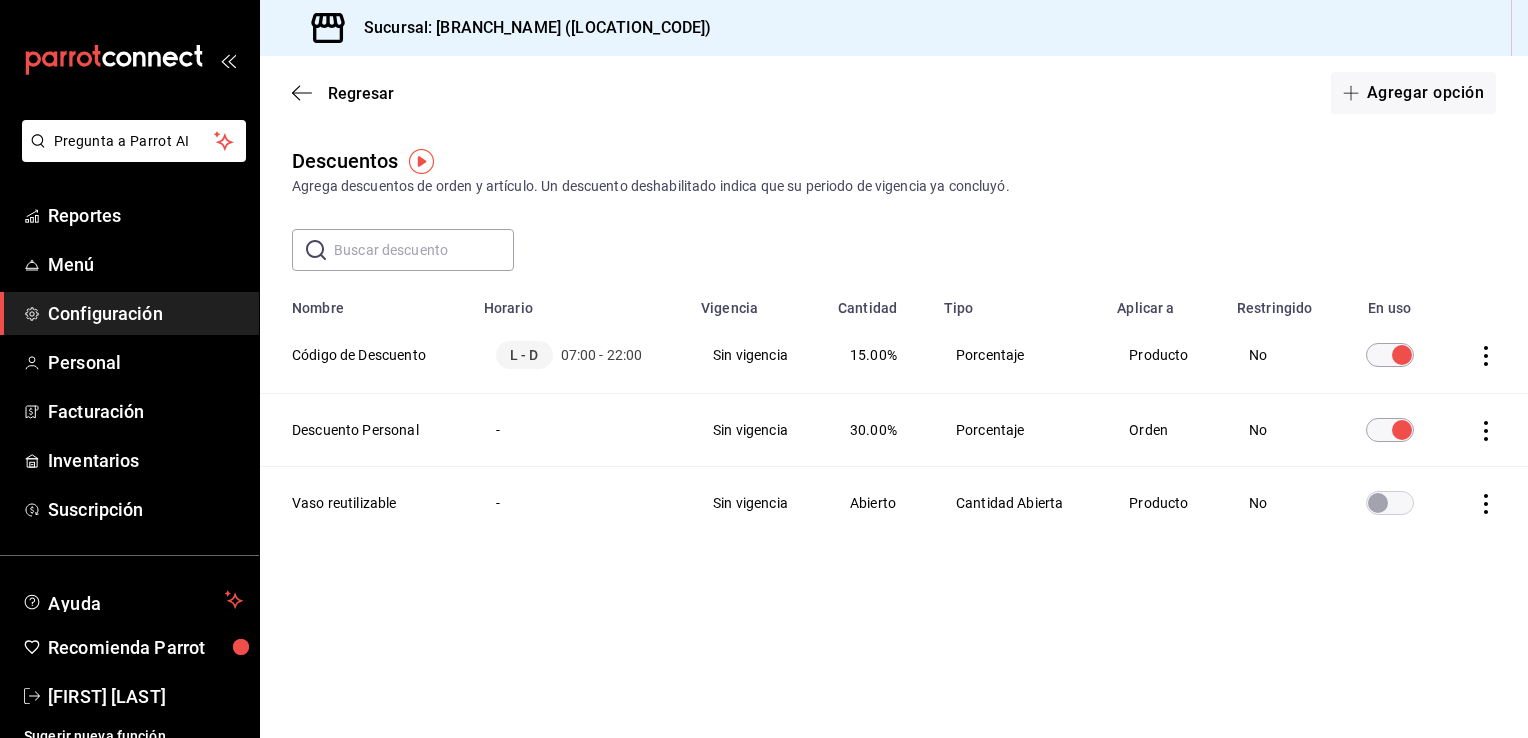 click 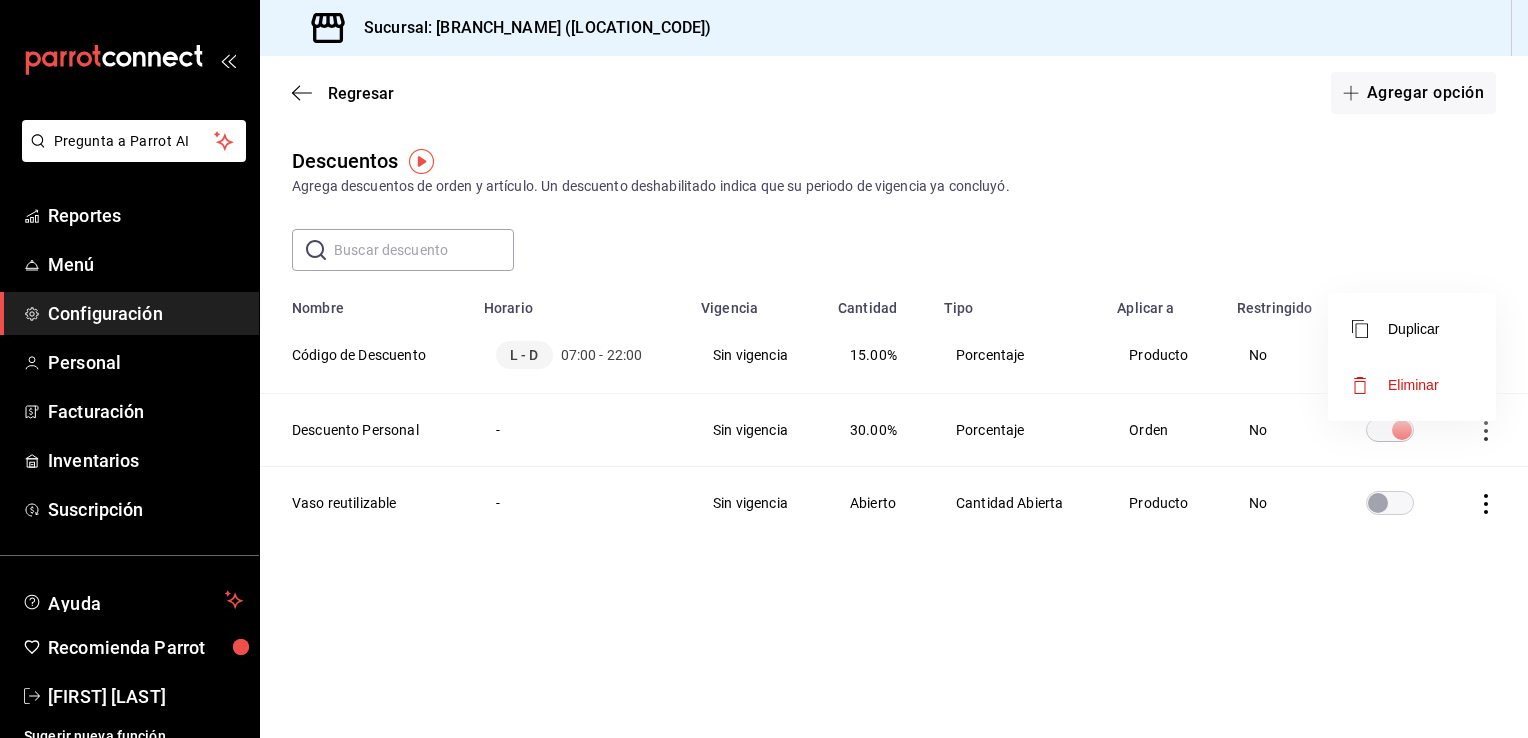 click at bounding box center [764, 369] 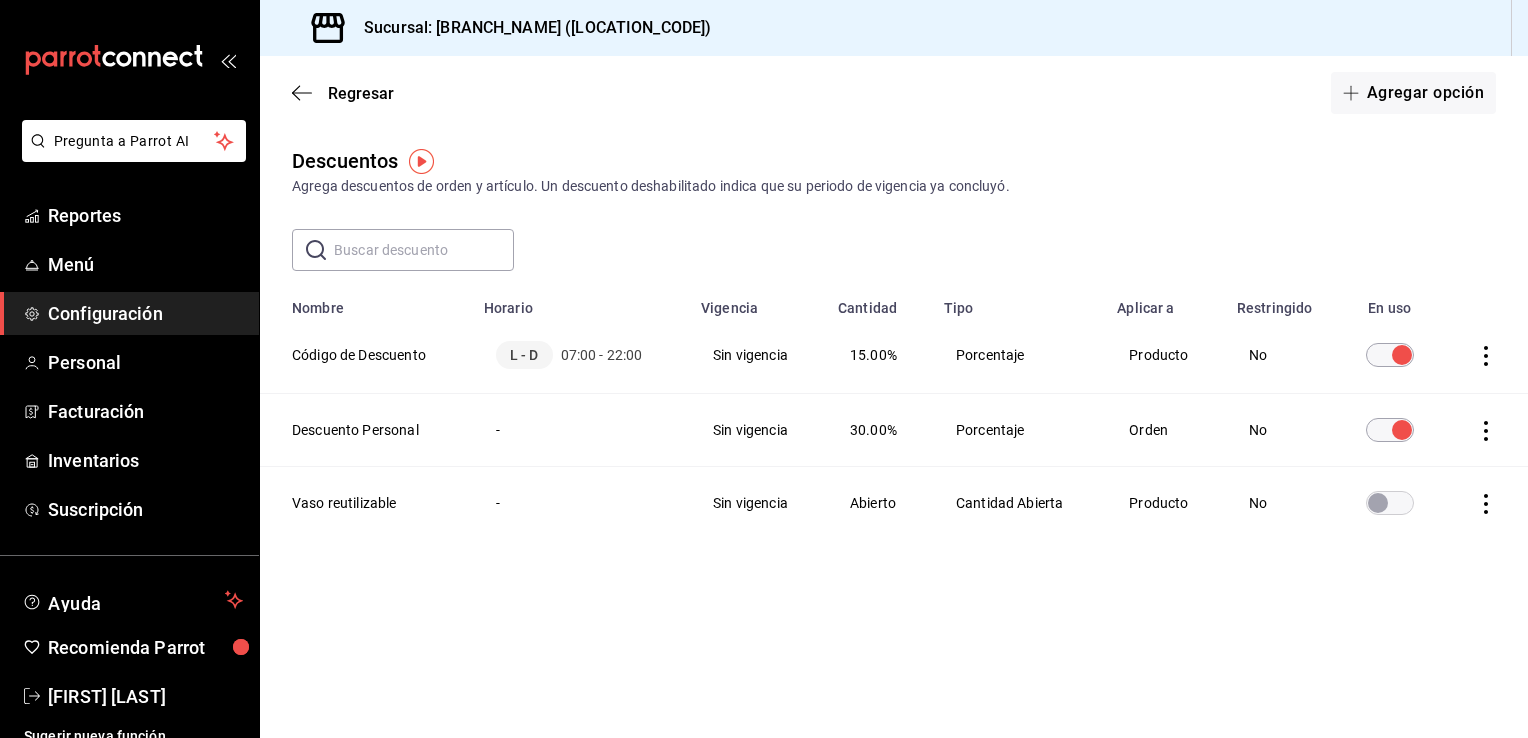 click on "Sin vigencia" at bounding box center [757, 355] 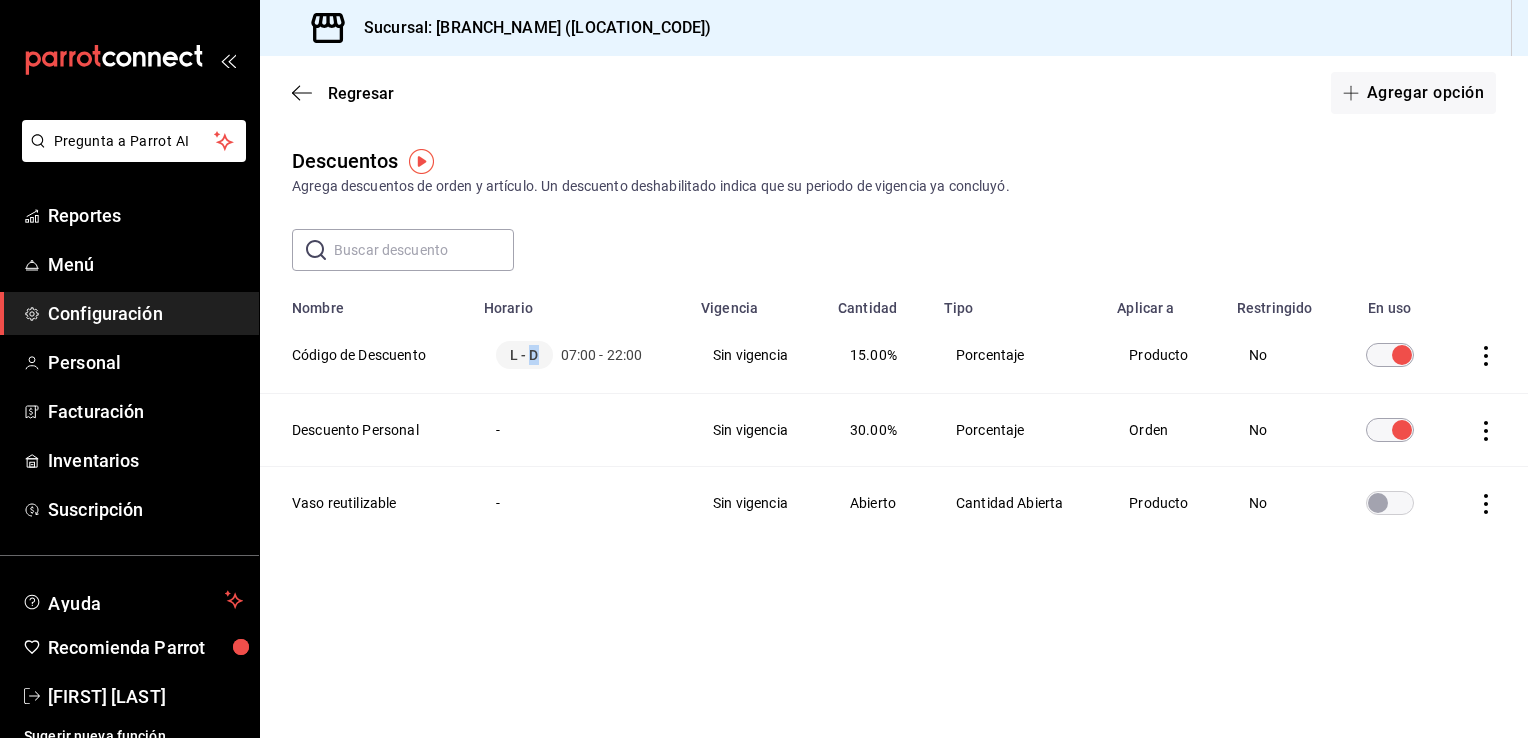 click on "L - D" at bounding box center (524, 355) 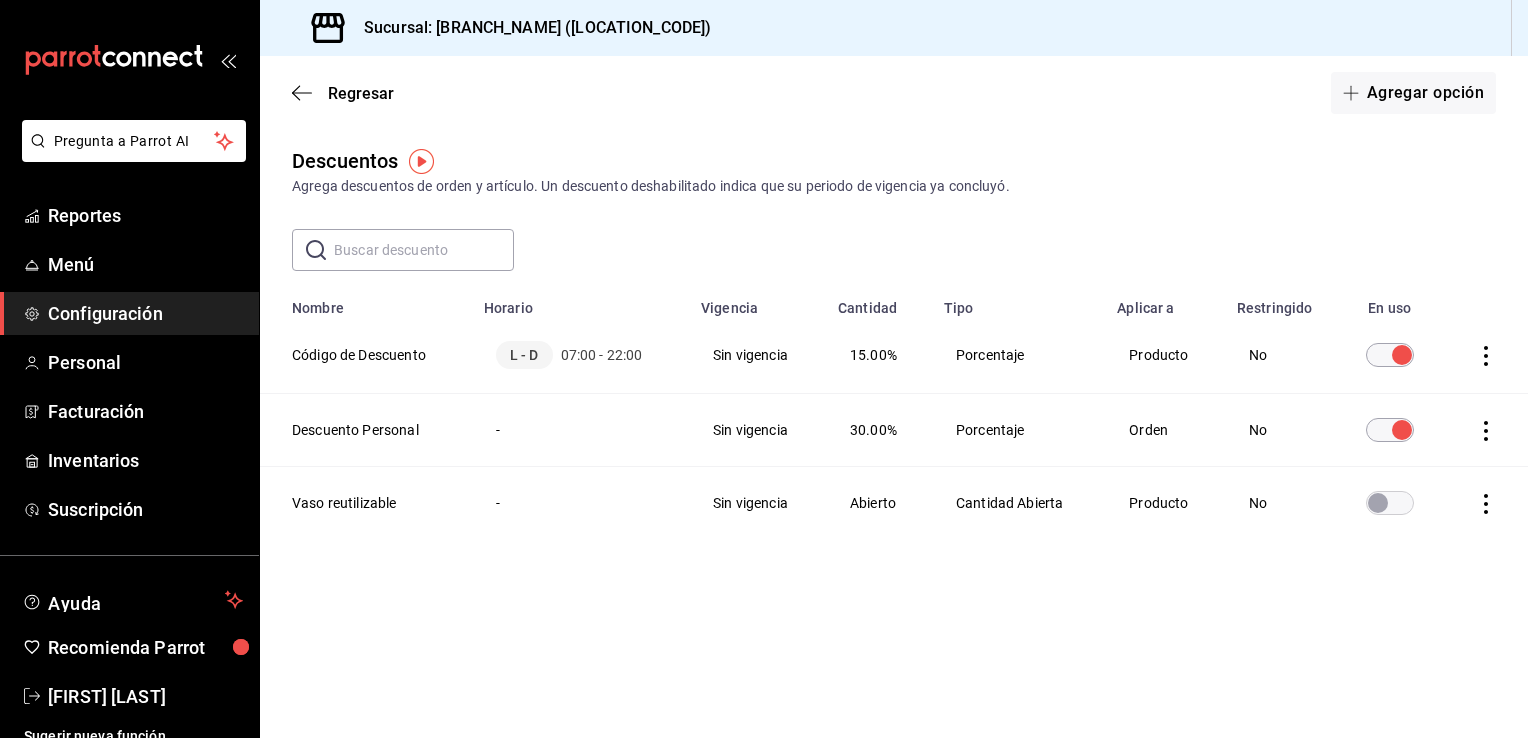 drag, startPoint x: 532, startPoint y: 354, endPoint x: 399, endPoint y: 357, distance: 133.03383 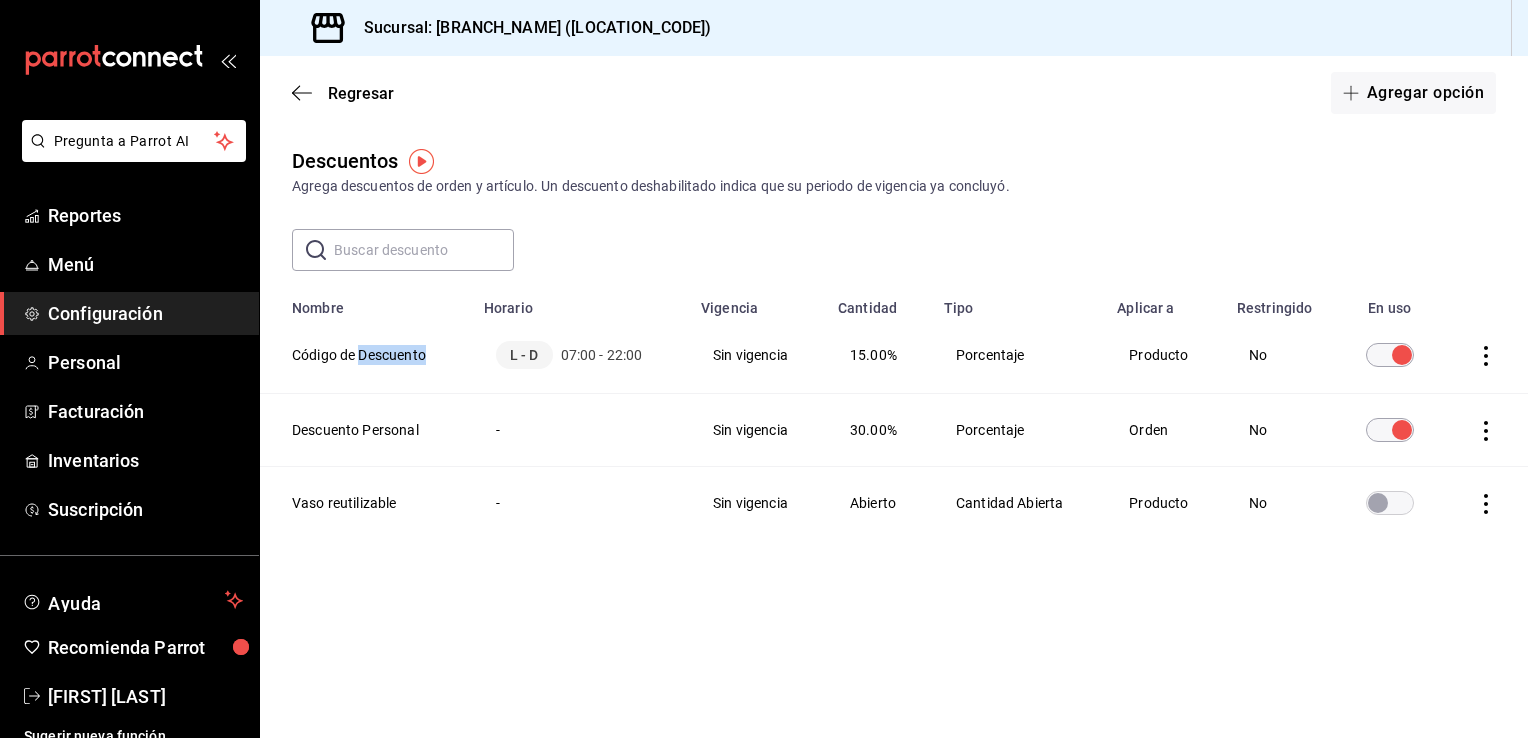 click on "Código de Descuento" at bounding box center (366, 355) 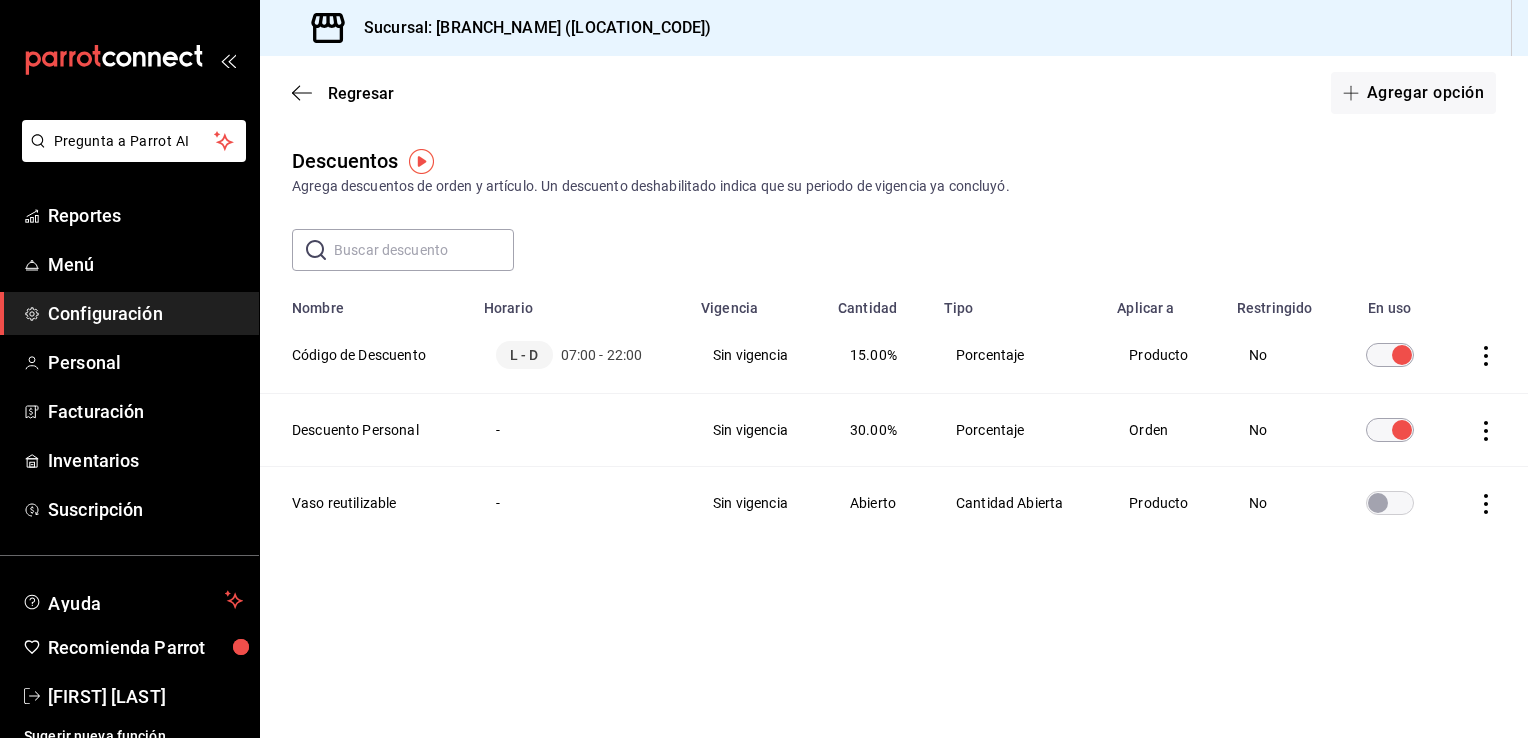 drag, startPoint x: 399, startPoint y: 357, endPoint x: 592, endPoint y: 412, distance: 200.68384 